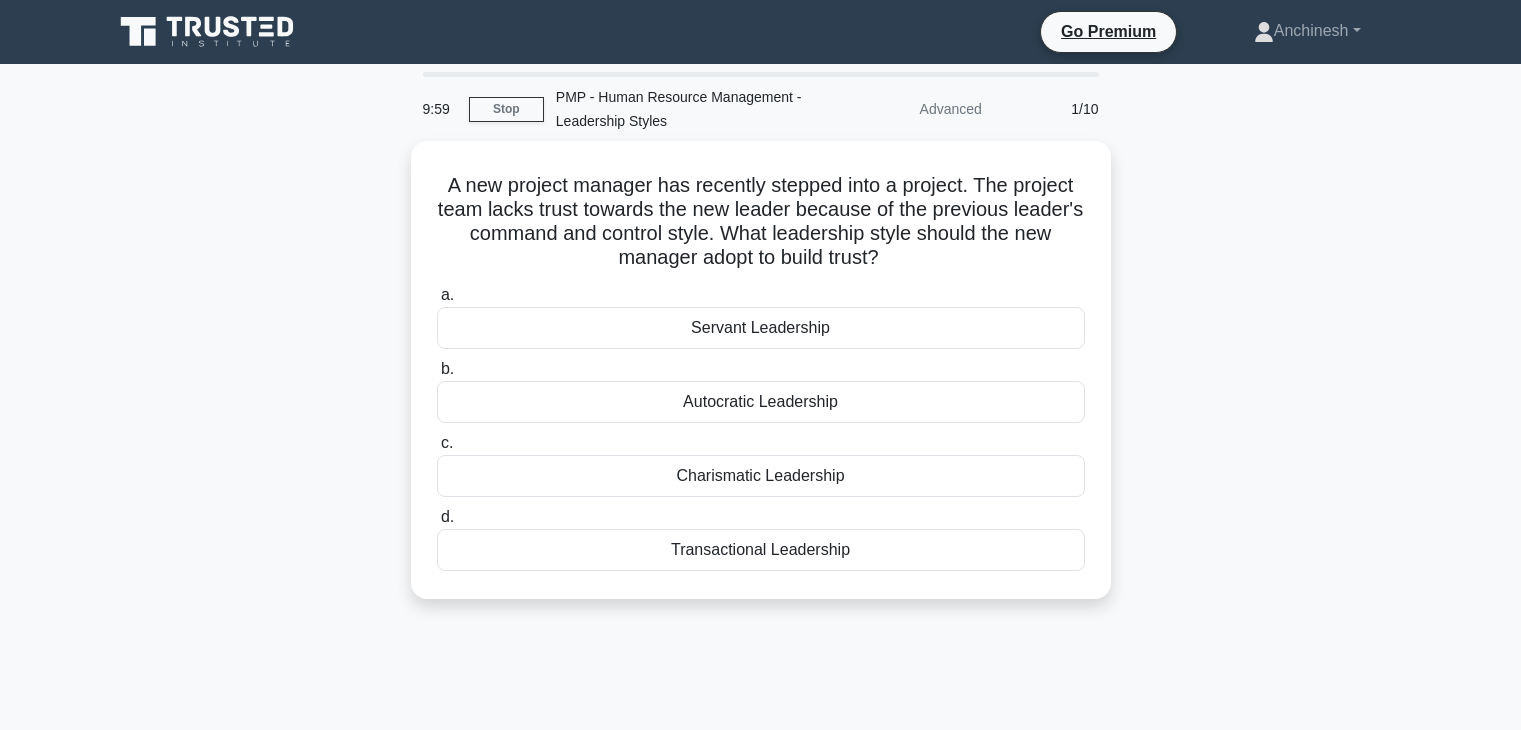 scroll, scrollTop: 0, scrollLeft: 0, axis: both 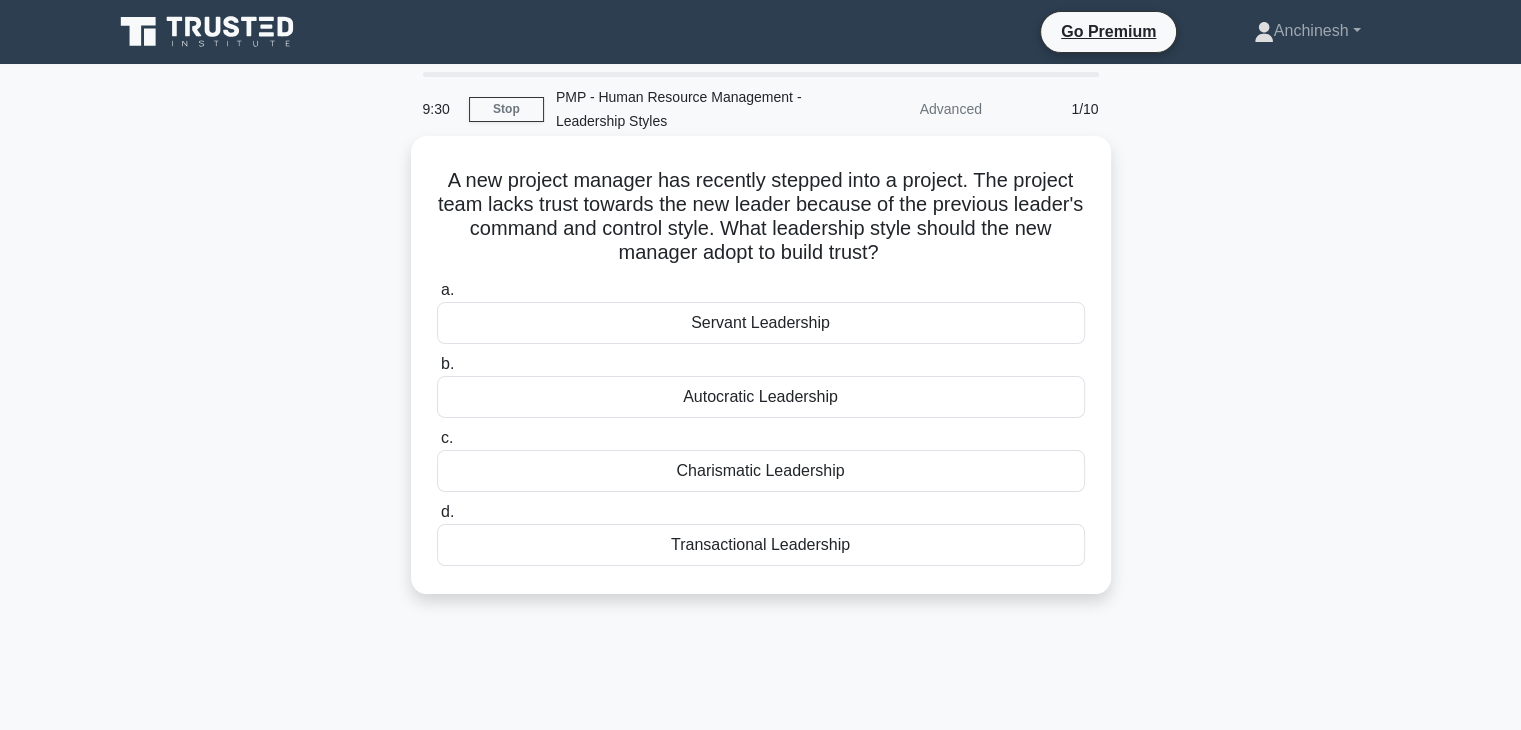 click on "Servant Leadership" at bounding box center (761, 323) 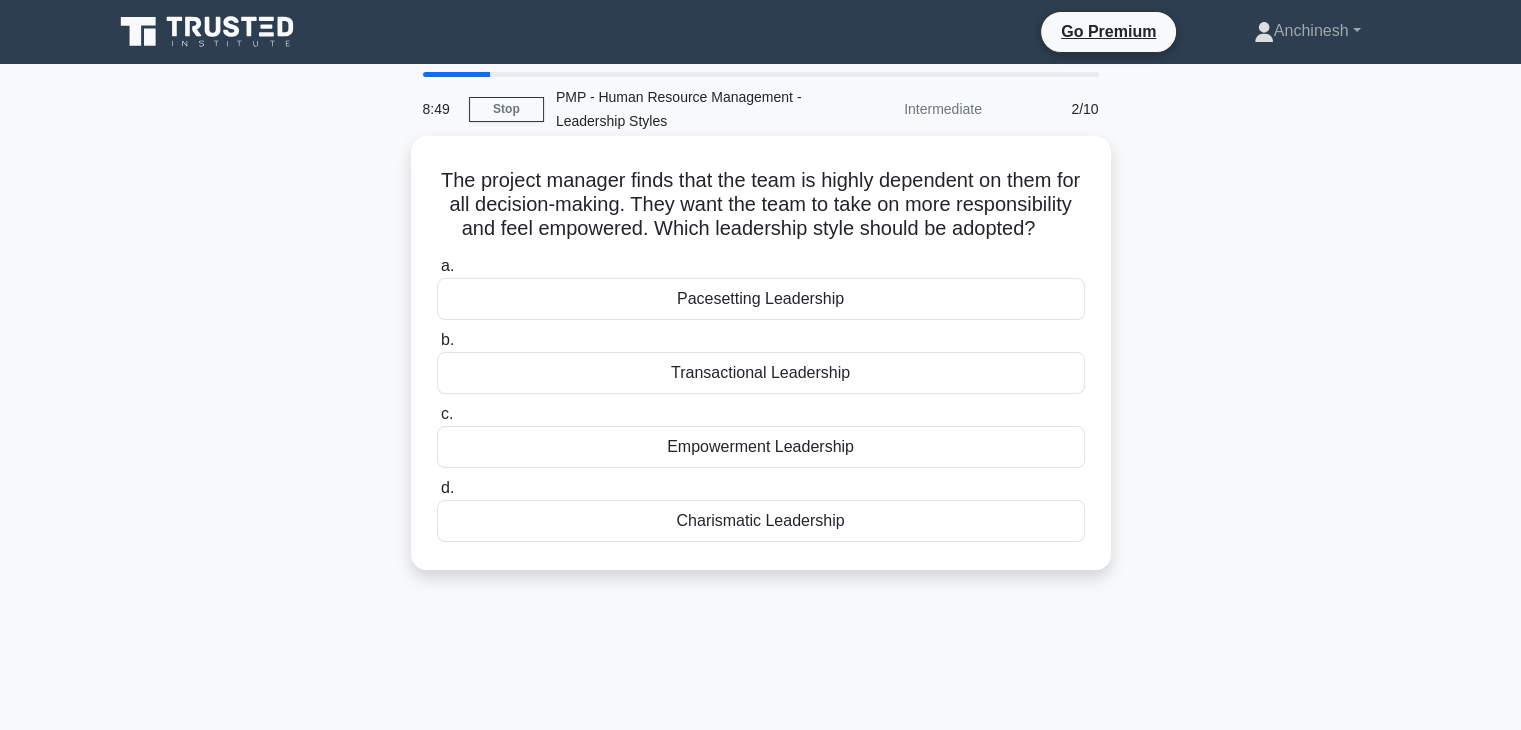 click on "Empowerment Leadership" at bounding box center [761, 447] 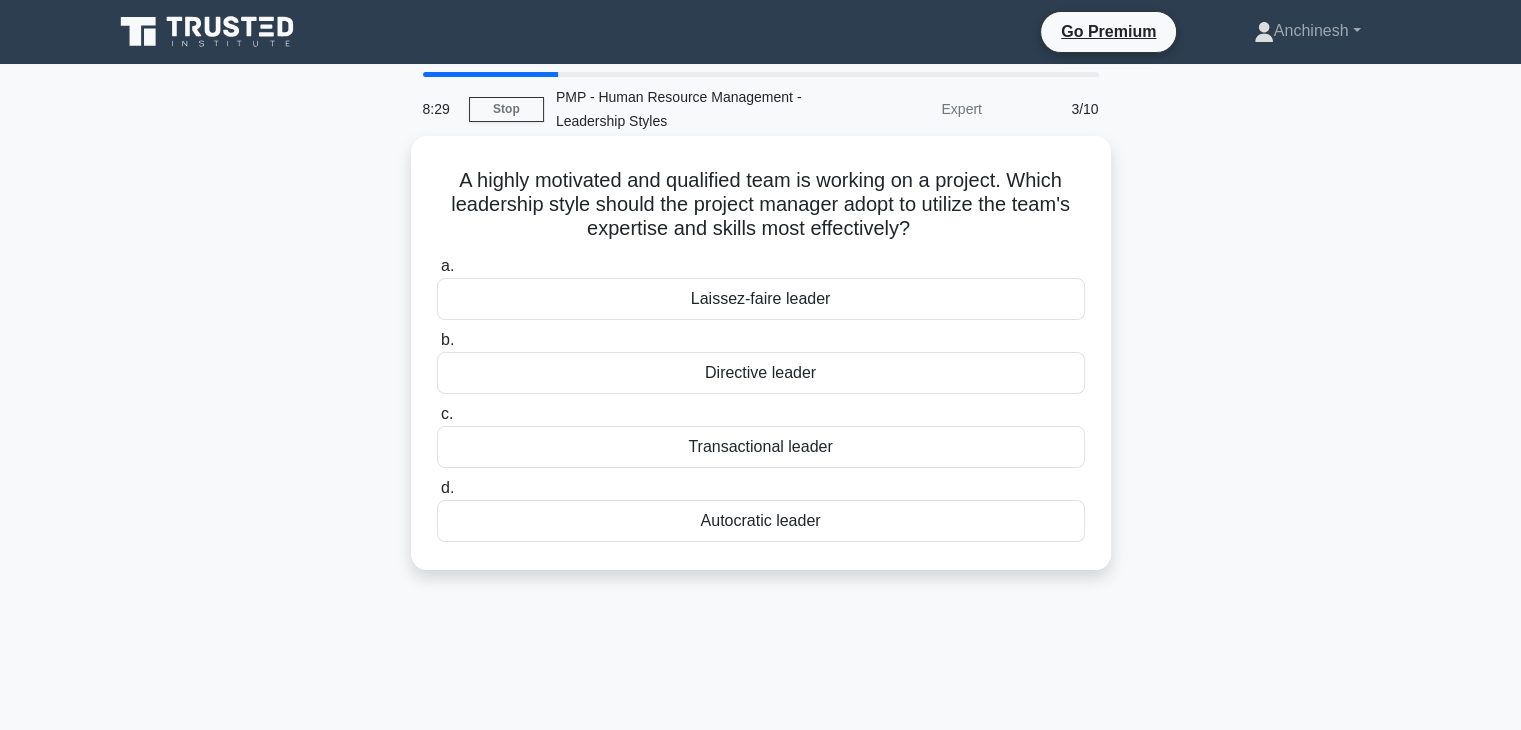 click on "Laissez-faire leader" at bounding box center [761, 299] 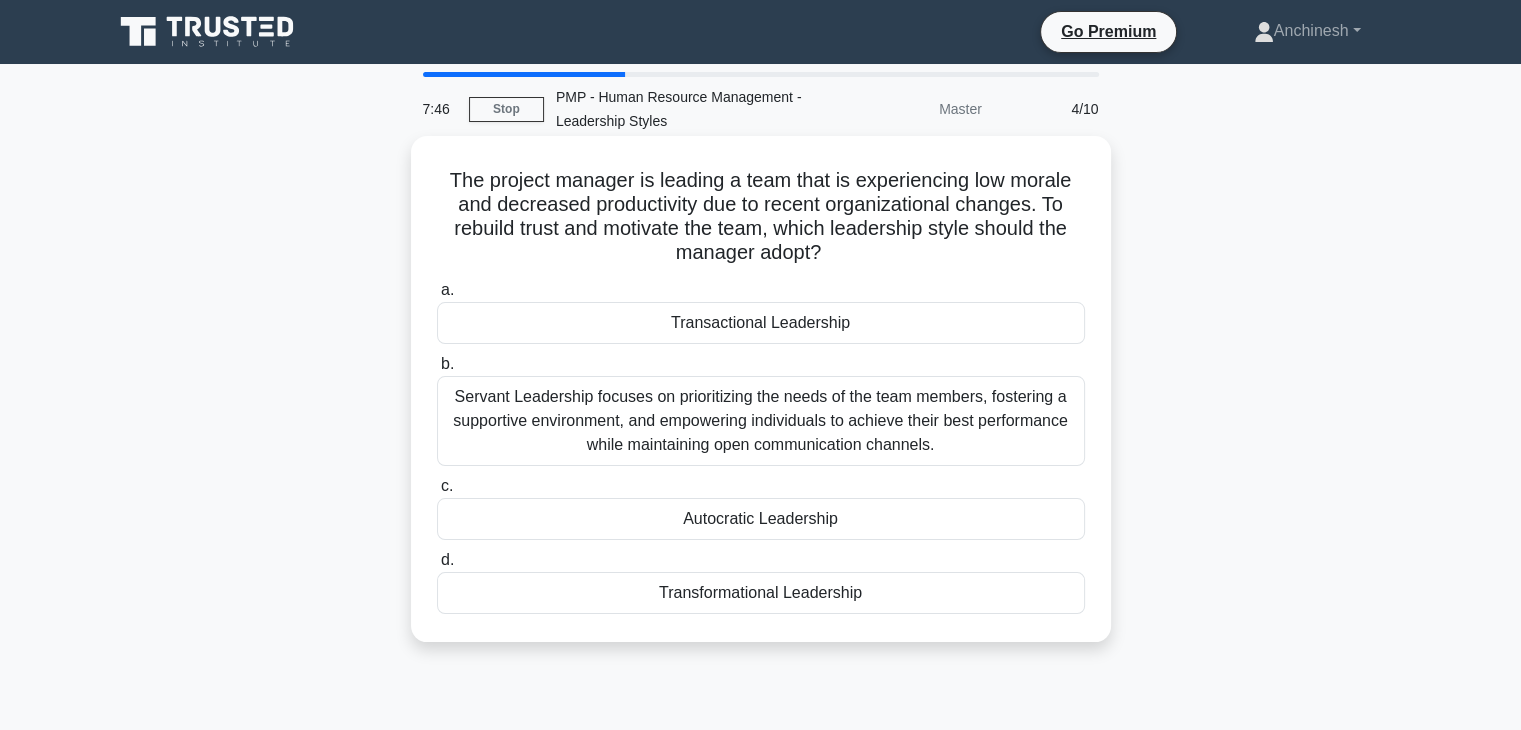 click on "Transformational Leadership" at bounding box center (761, 593) 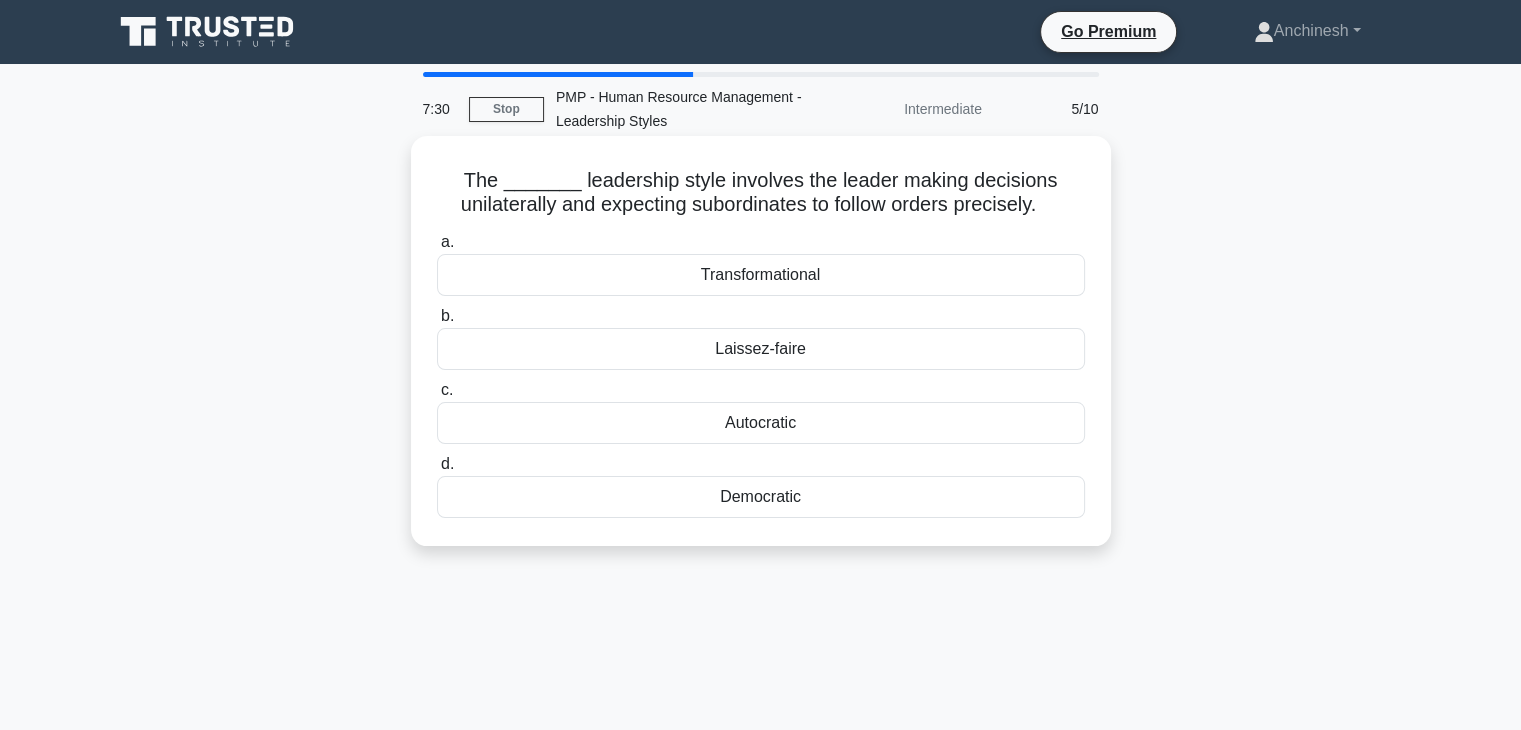 click on "Autocratic" at bounding box center (761, 423) 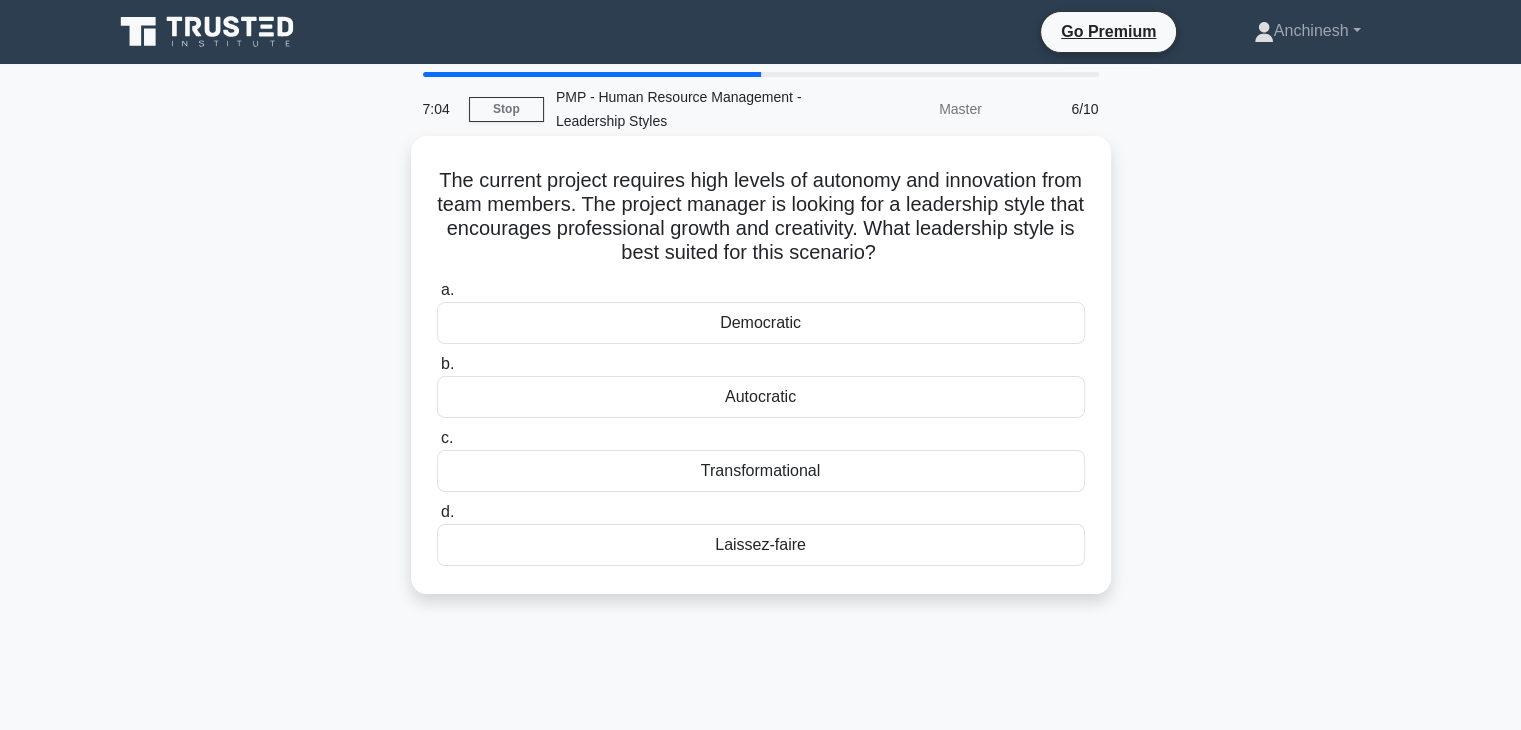 click on "Autocratic" at bounding box center [761, 397] 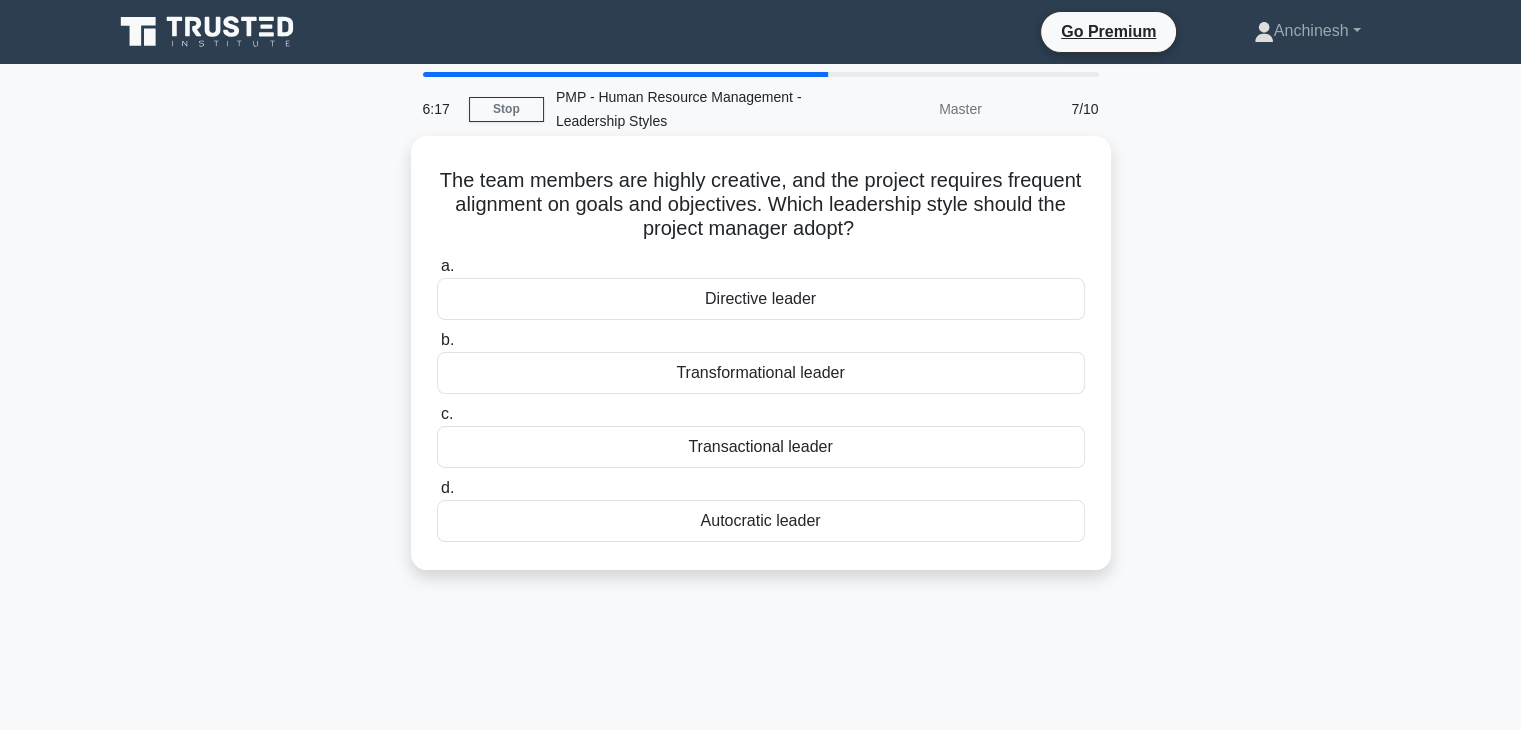 click on "Directive leader" at bounding box center [761, 299] 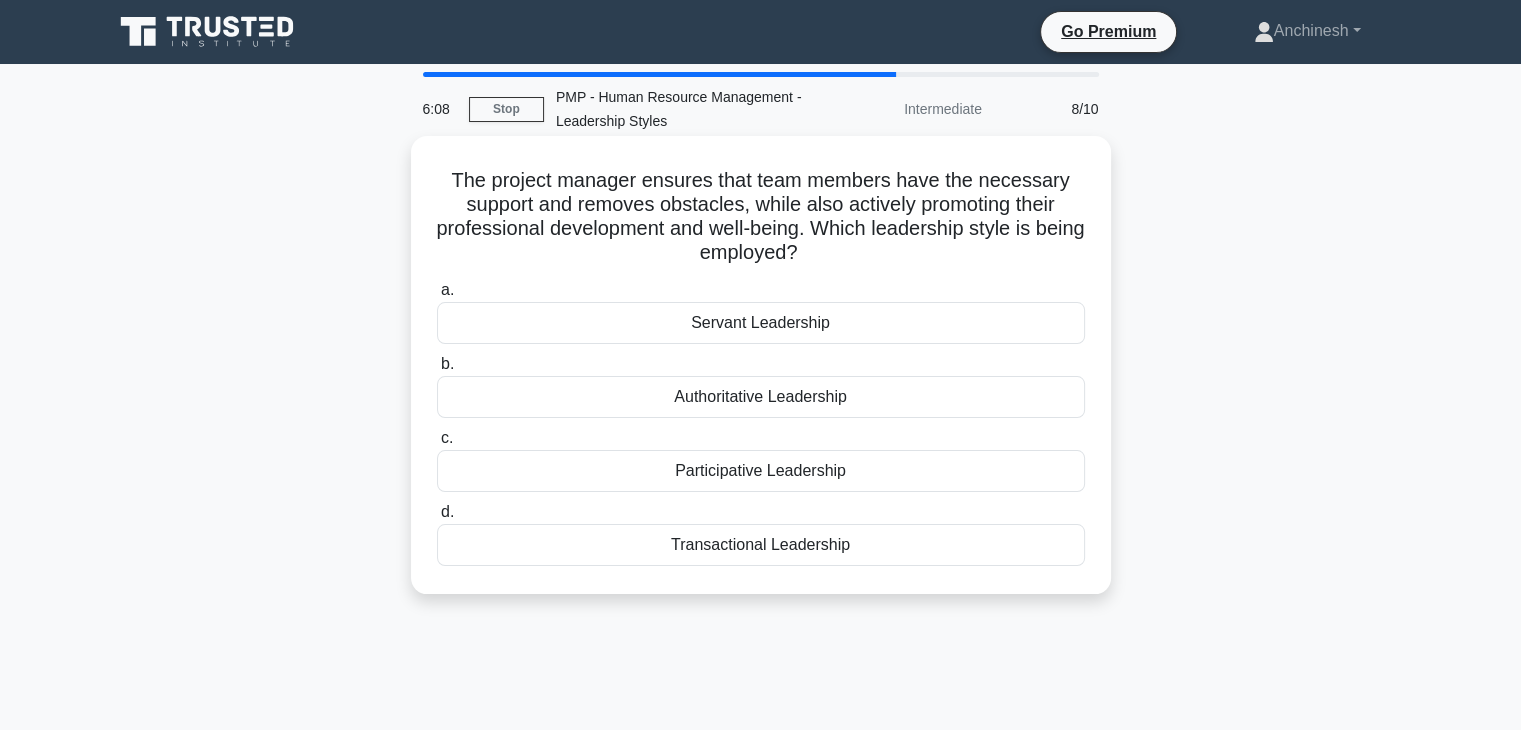 click on "Servant Leadership" at bounding box center [761, 323] 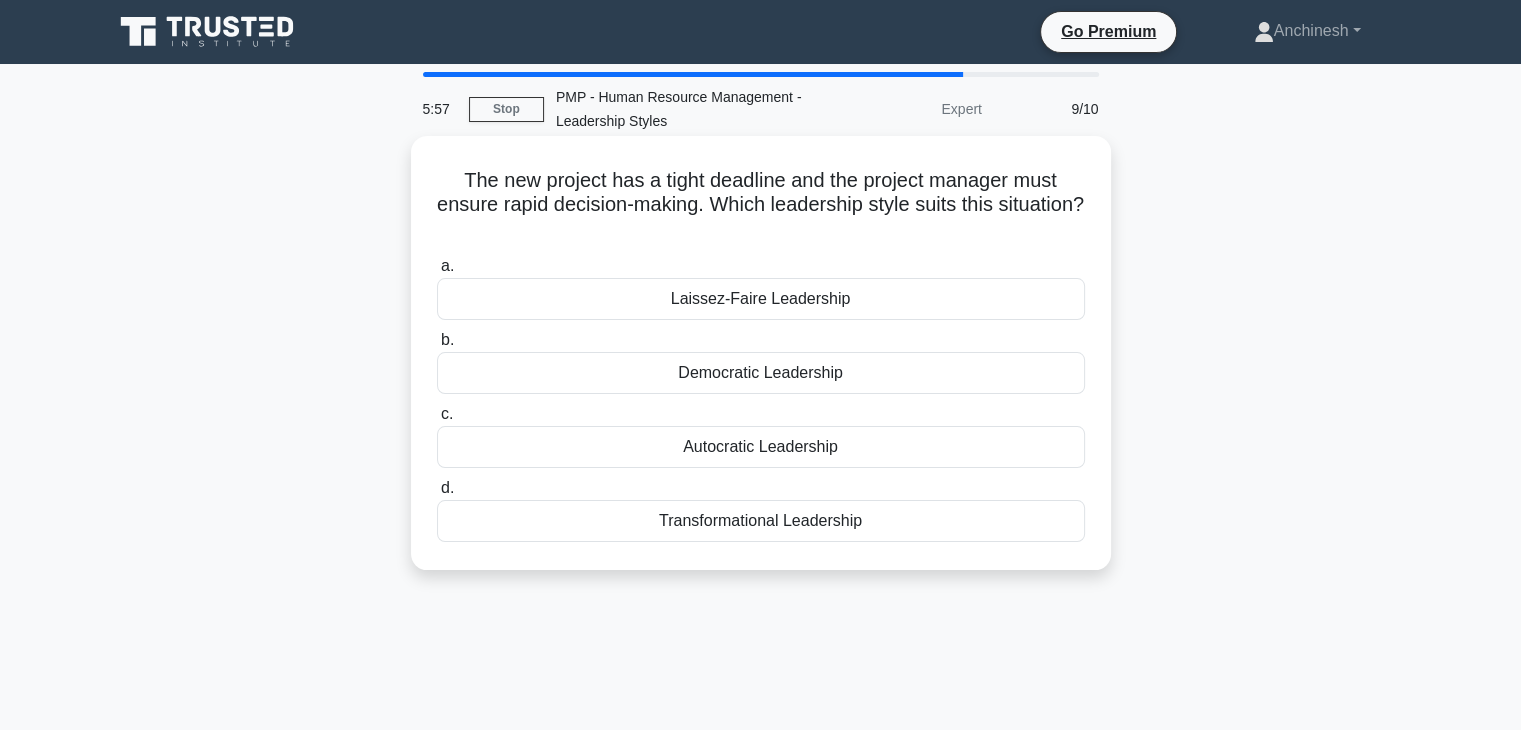 click on "Autocratic Leadership" at bounding box center (761, 447) 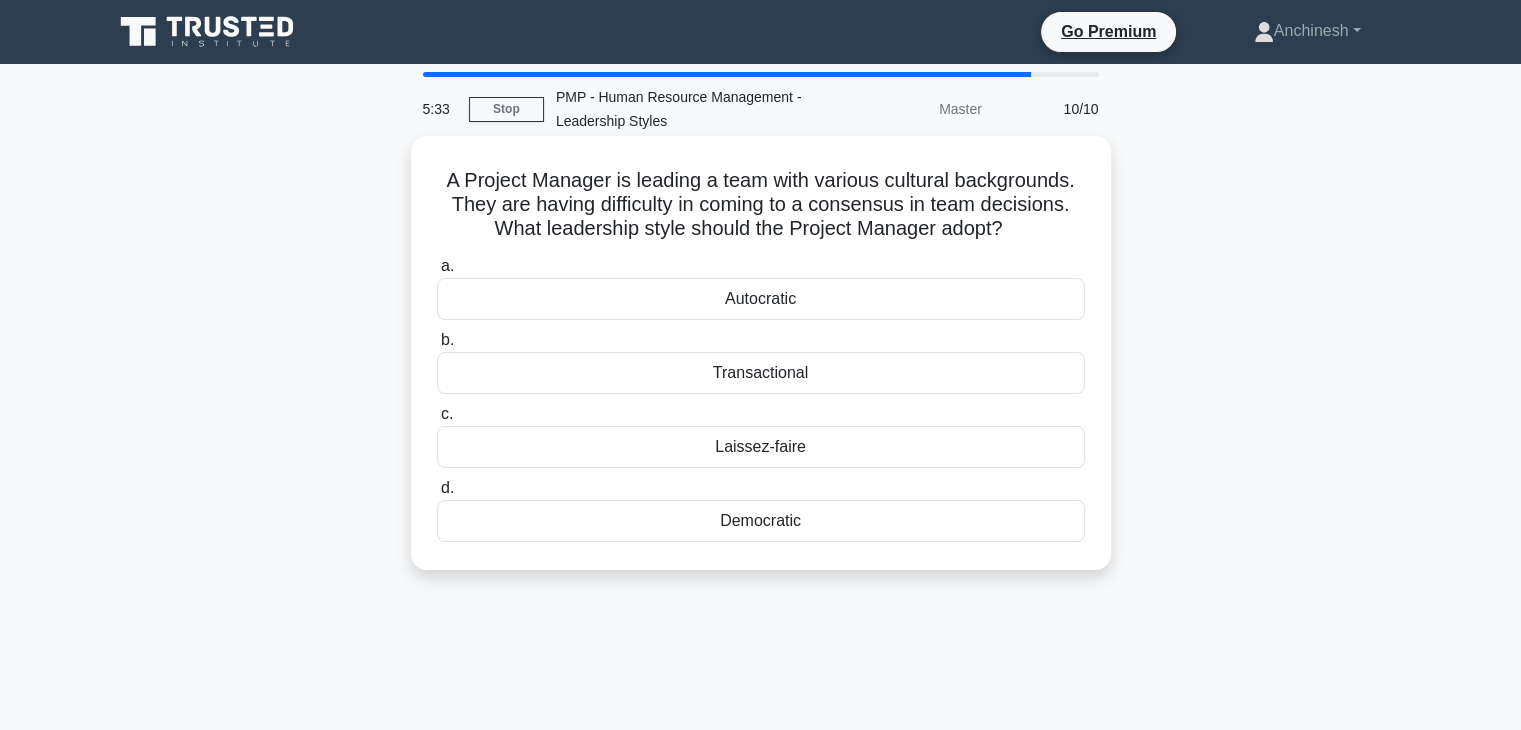 click on "Transactional" at bounding box center (761, 373) 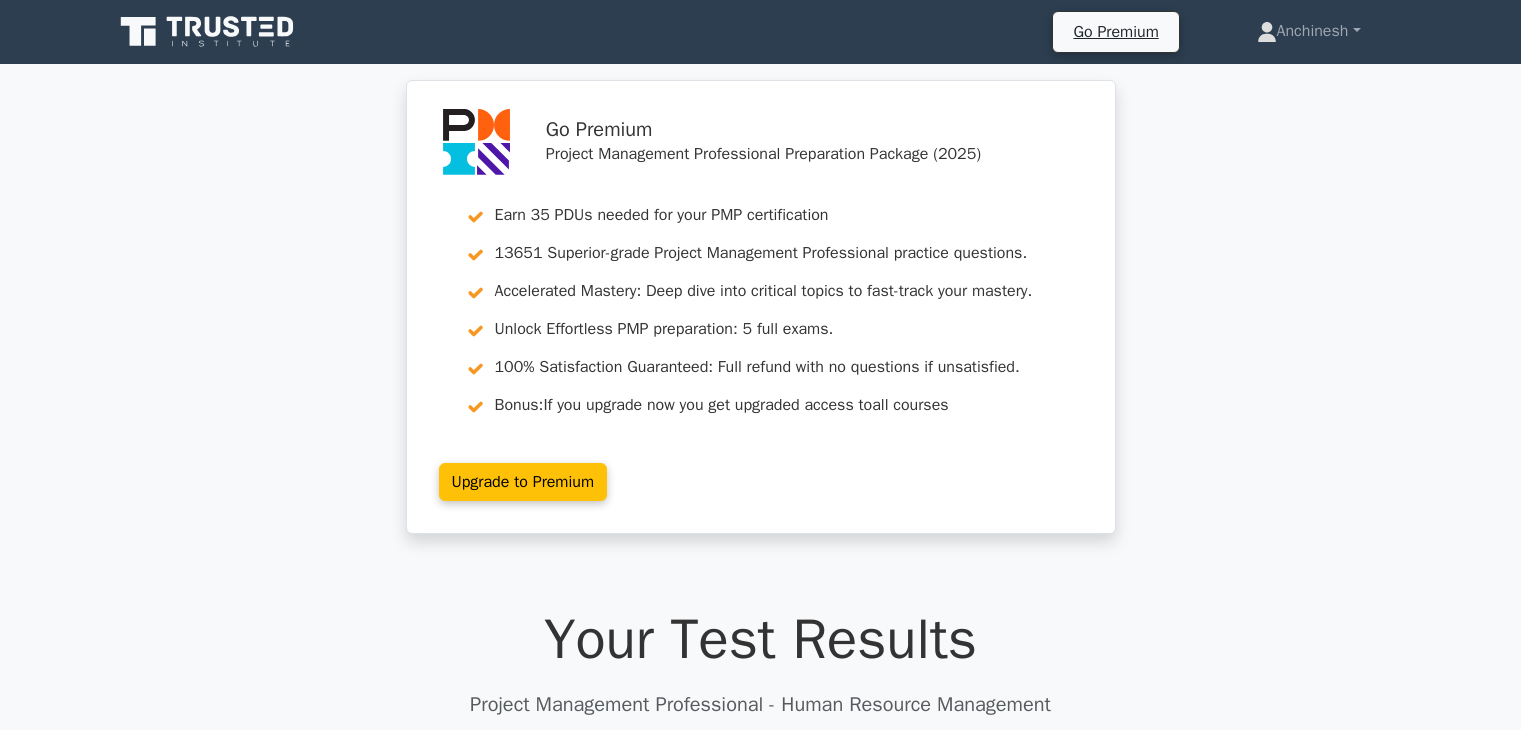 scroll, scrollTop: 0, scrollLeft: 0, axis: both 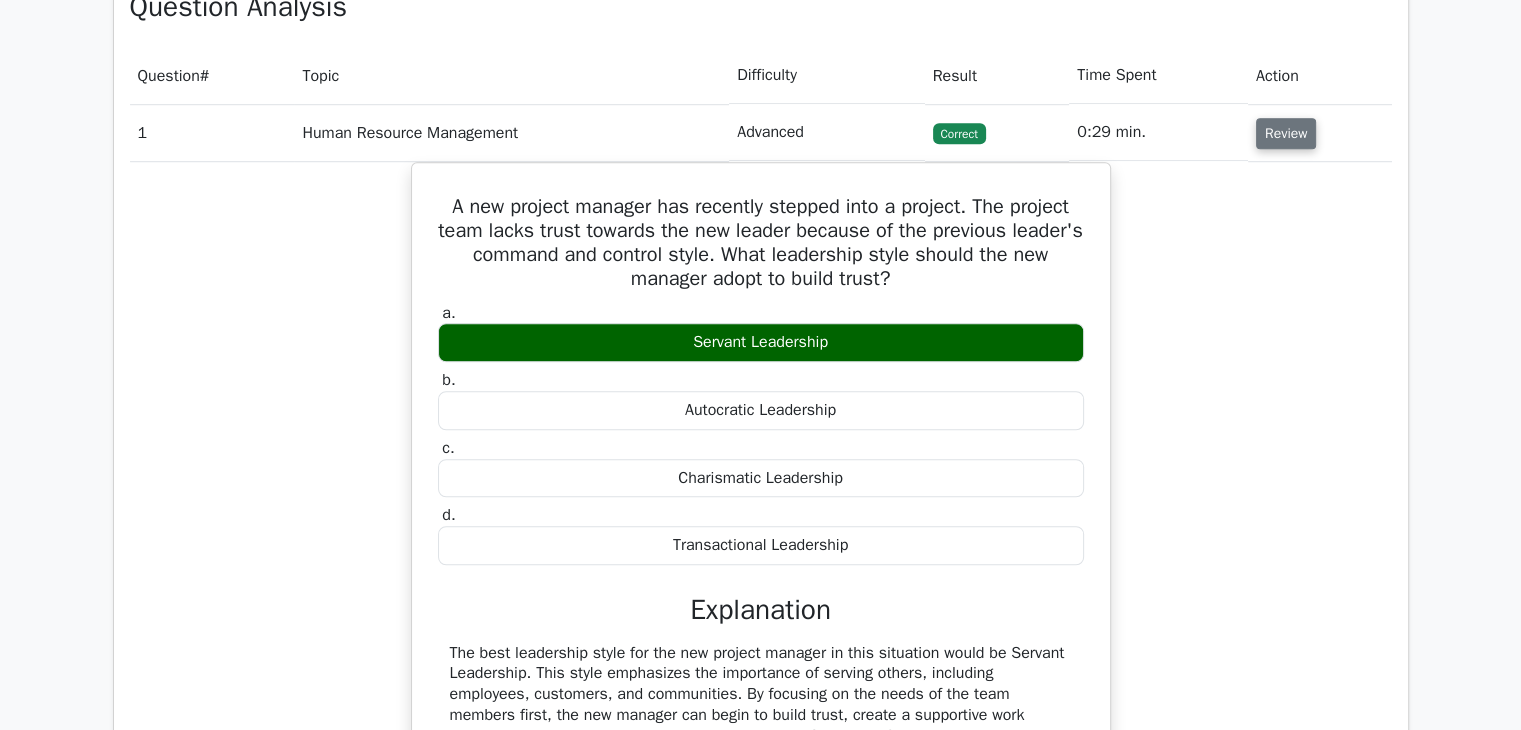 click on "Review" at bounding box center [1286, 133] 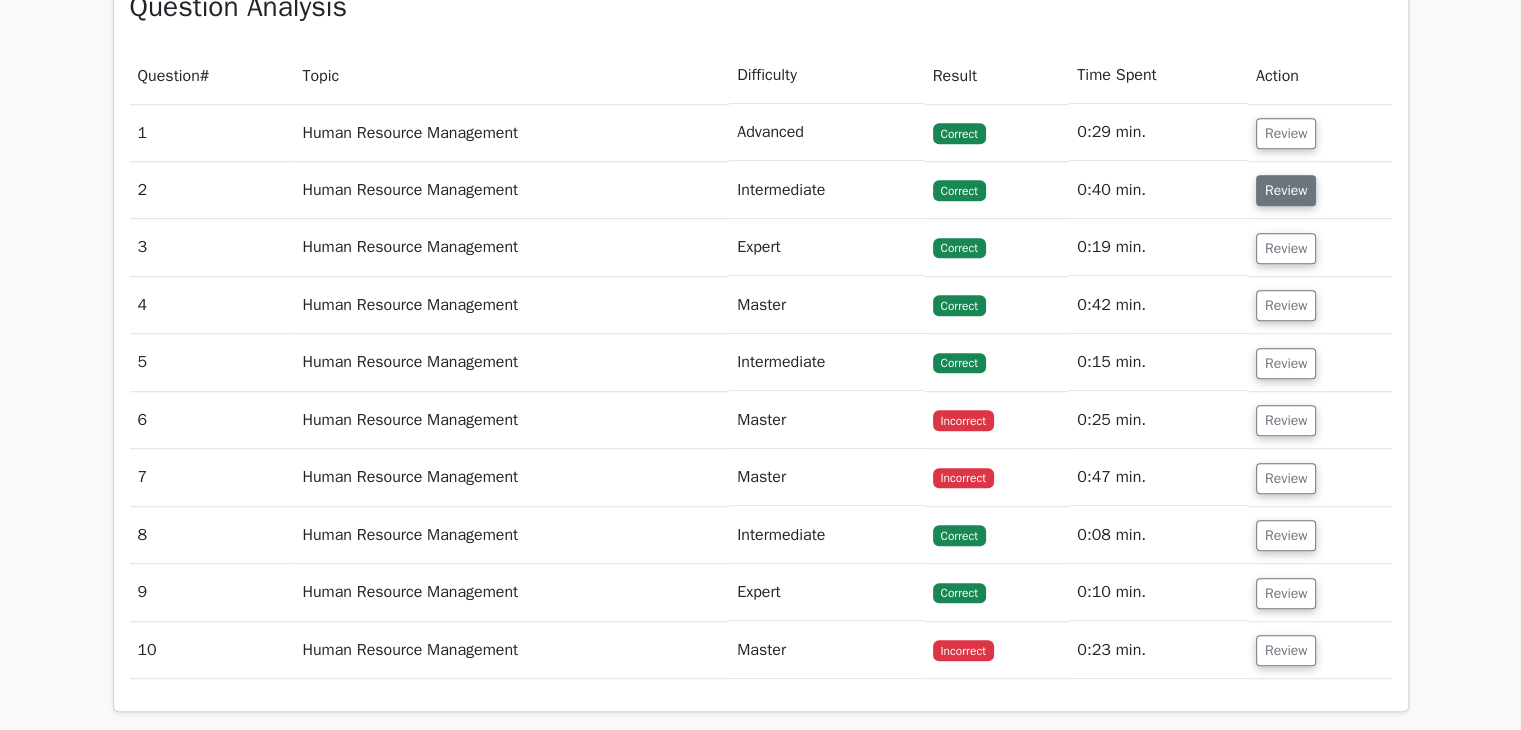 click on "Review" at bounding box center [1286, 190] 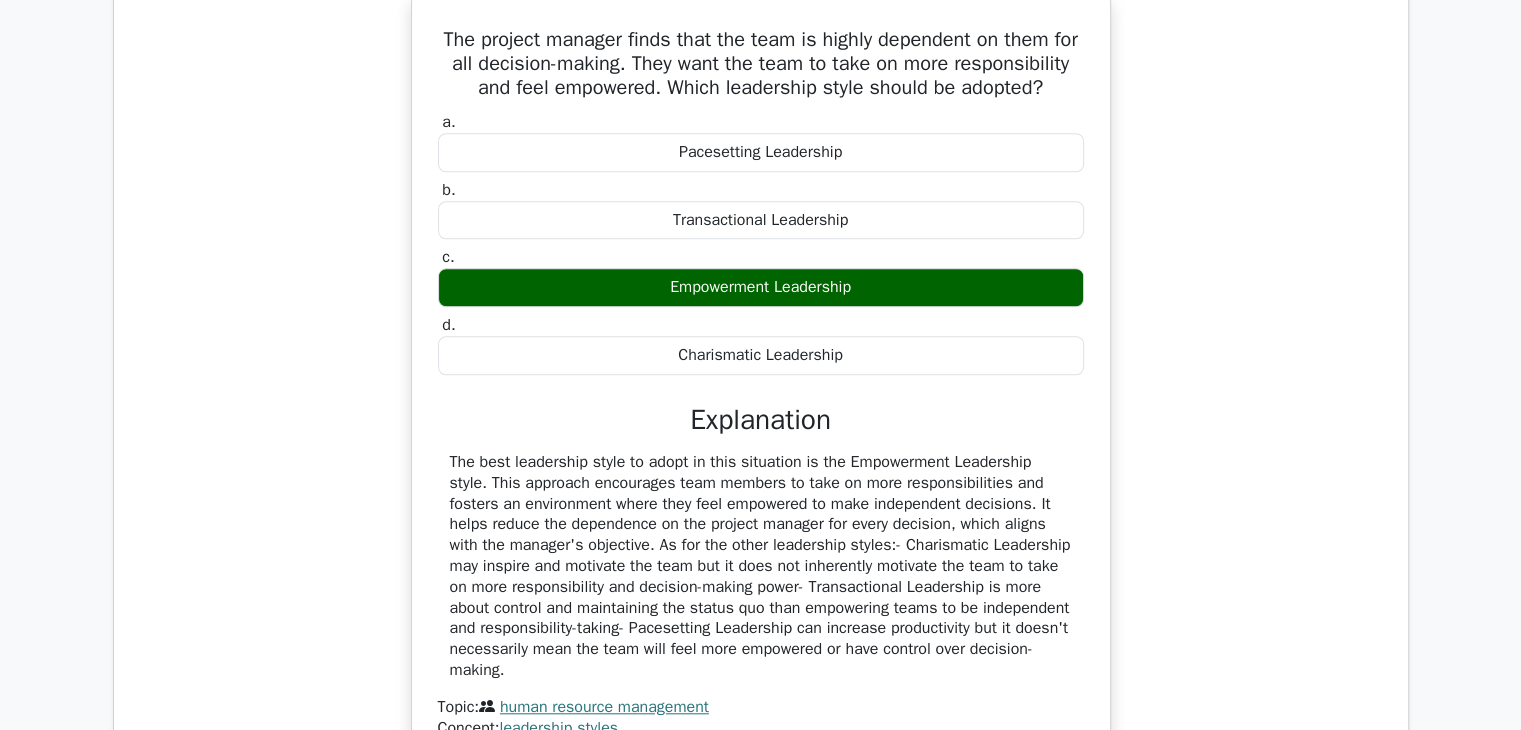 scroll, scrollTop: 1636, scrollLeft: 0, axis: vertical 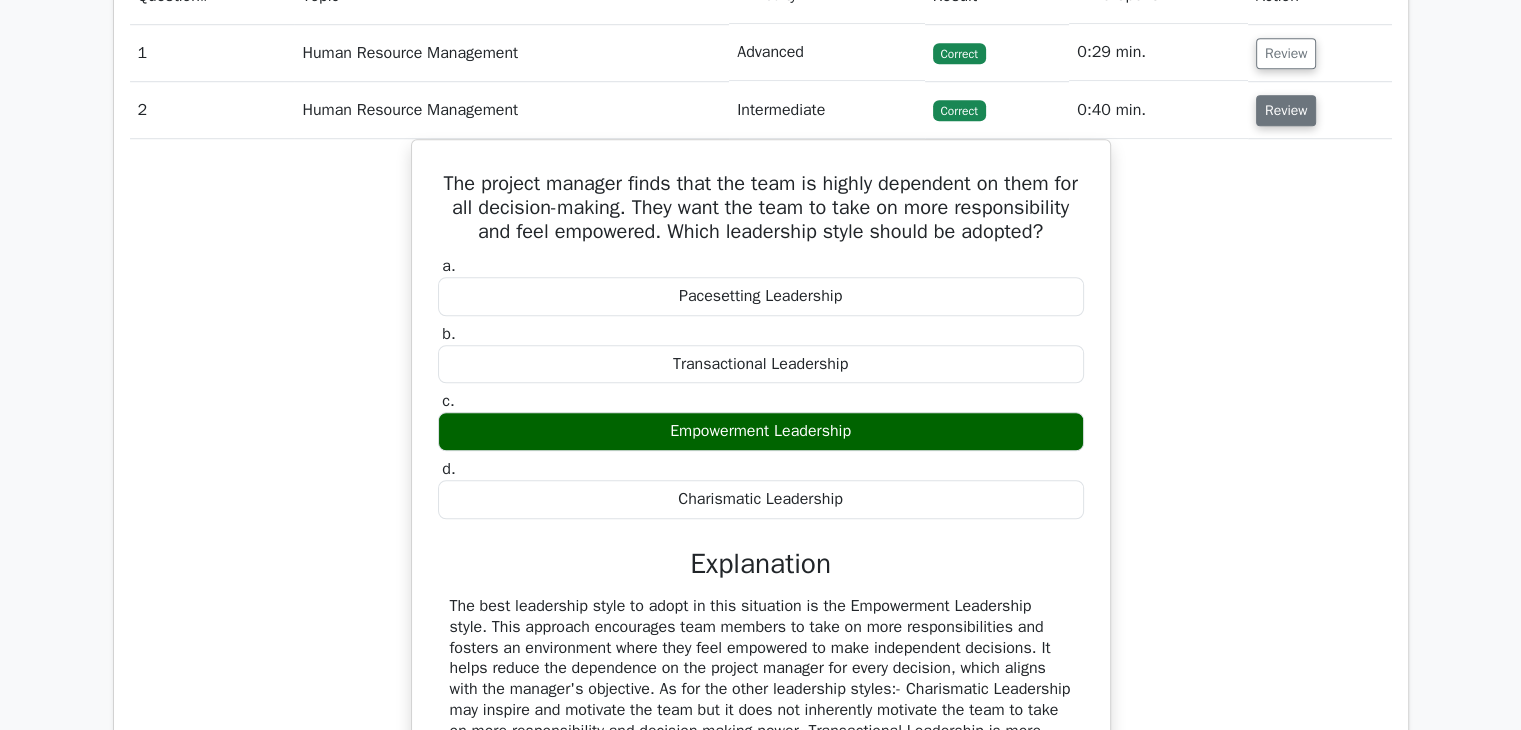 click on "Review" at bounding box center (1286, 110) 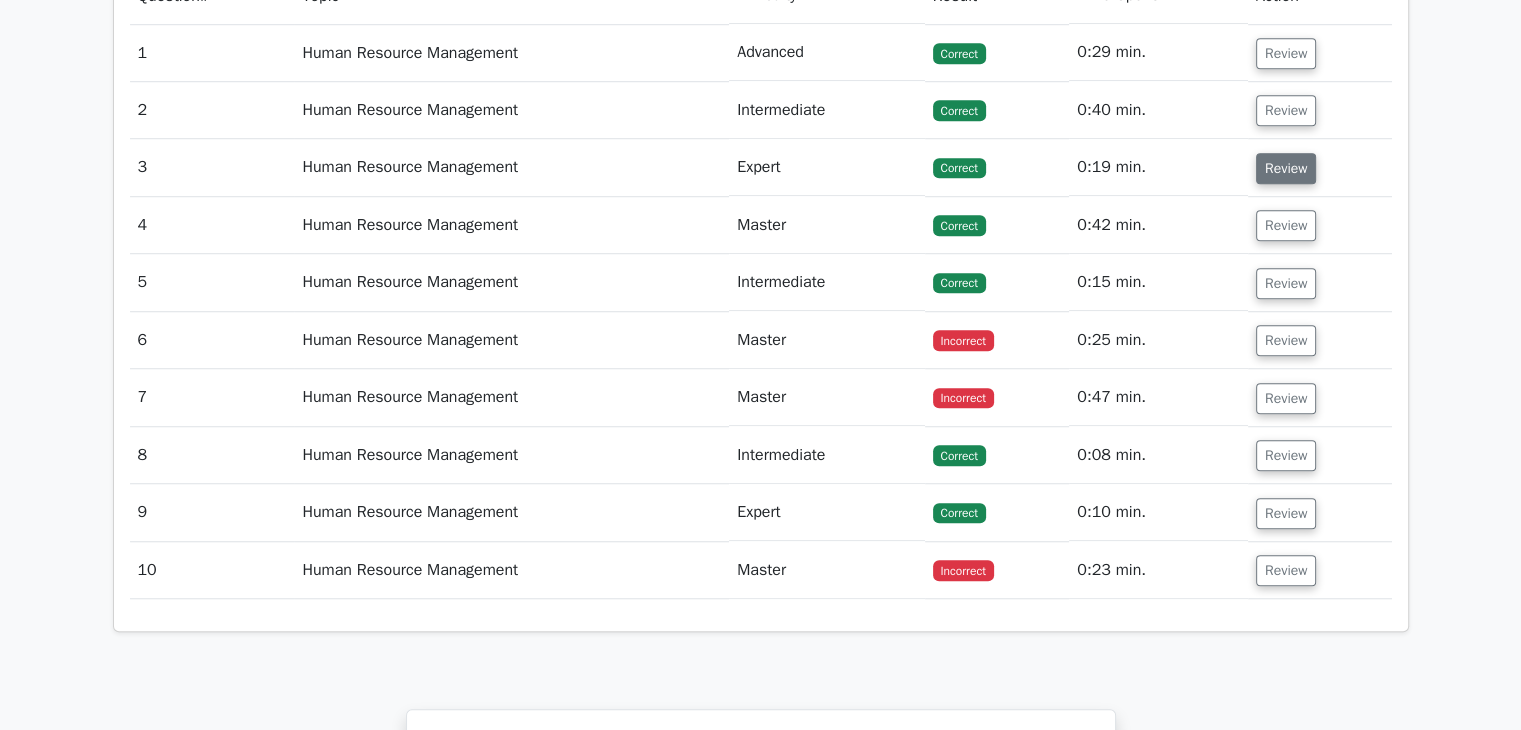 click on "Review" at bounding box center (1286, 168) 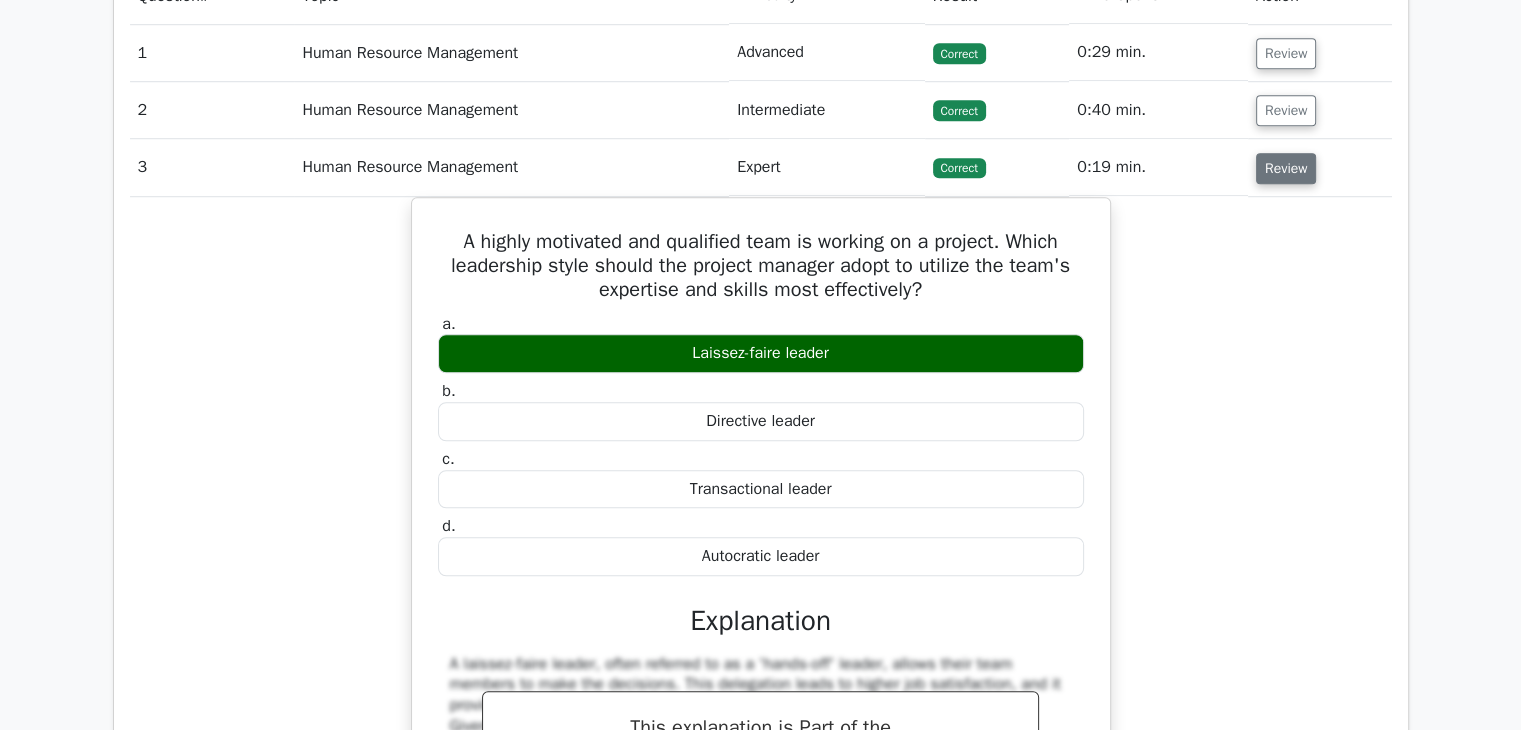 click on "Review" at bounding box center (1286, 168) 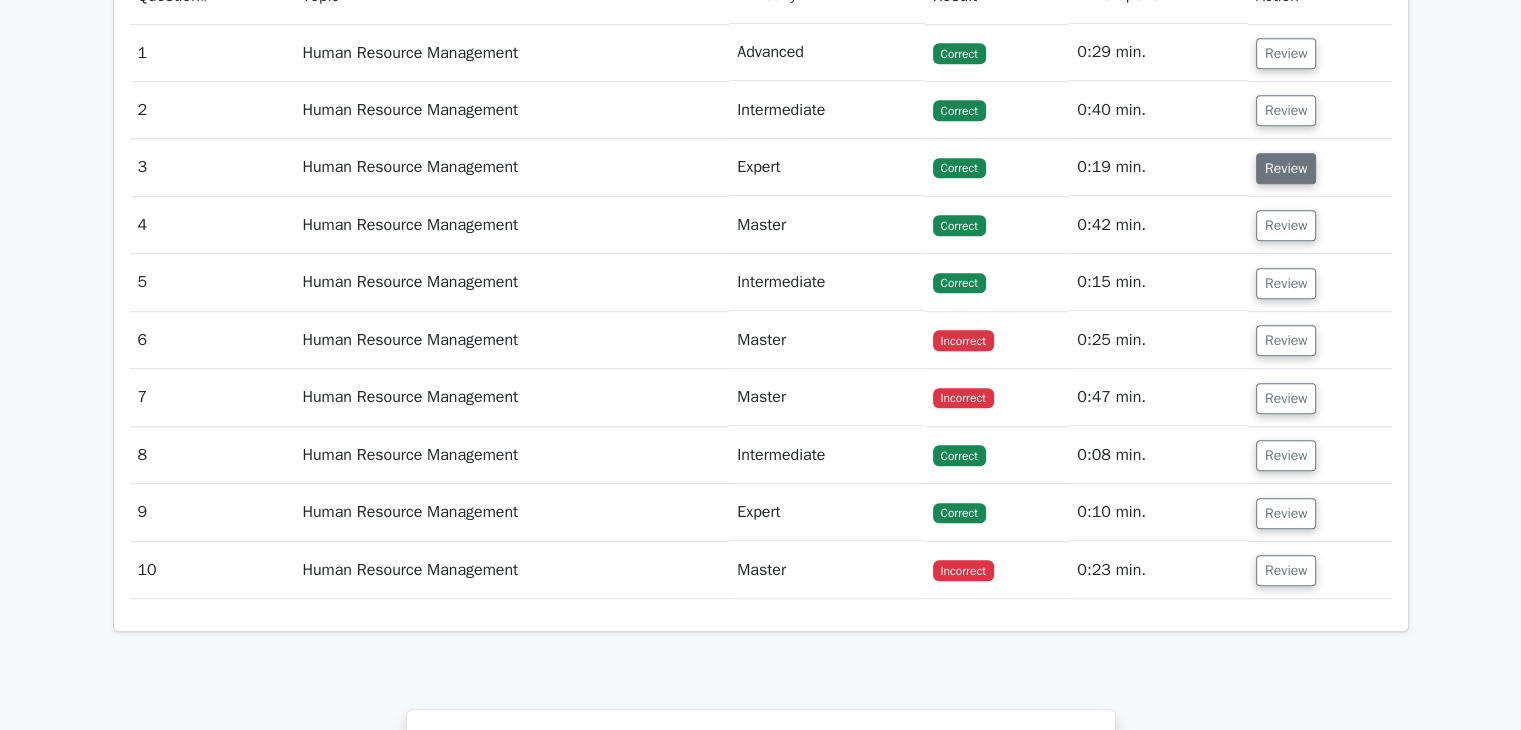 click on "Review" at bounding box center (1286, 168) 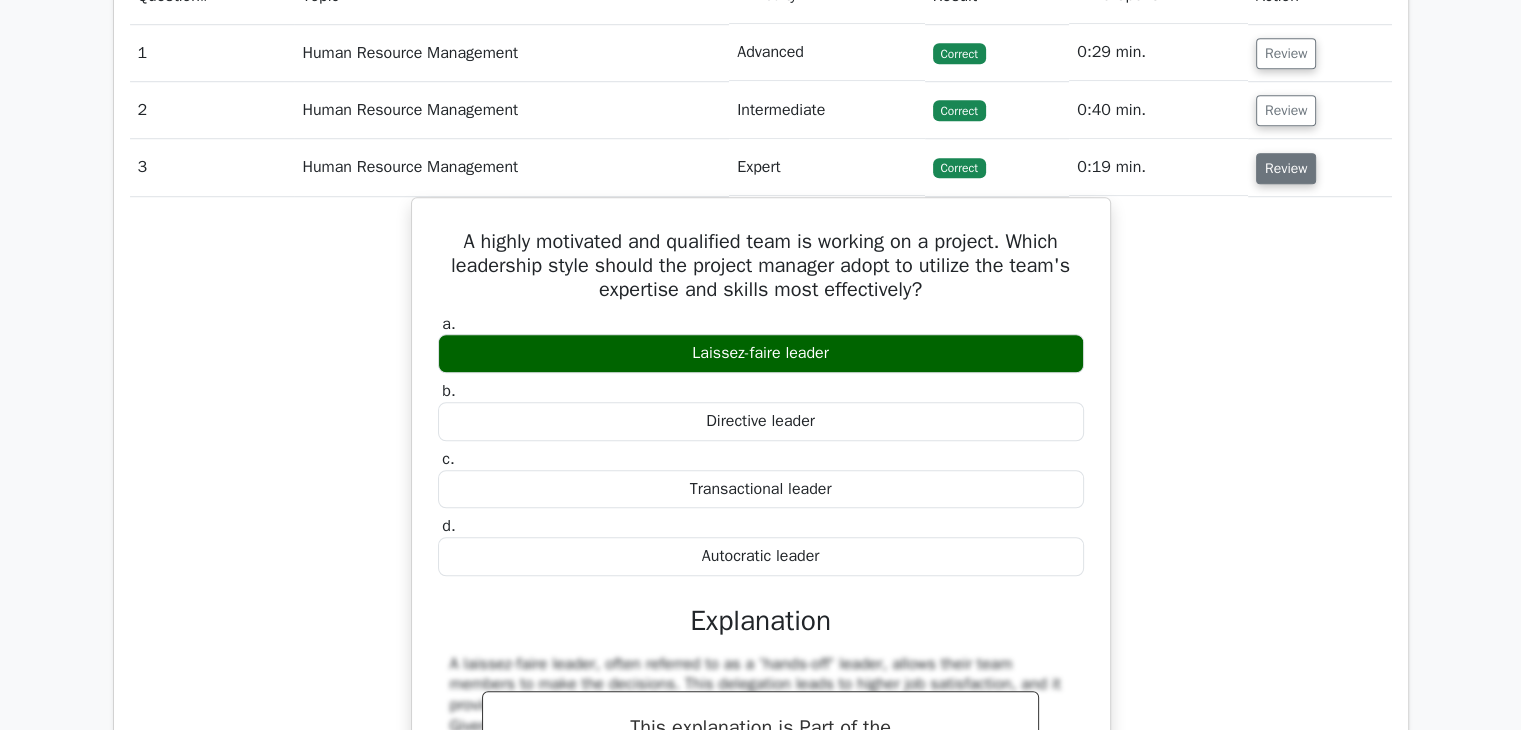 click on "Review" at bounding box center (1286, 168) 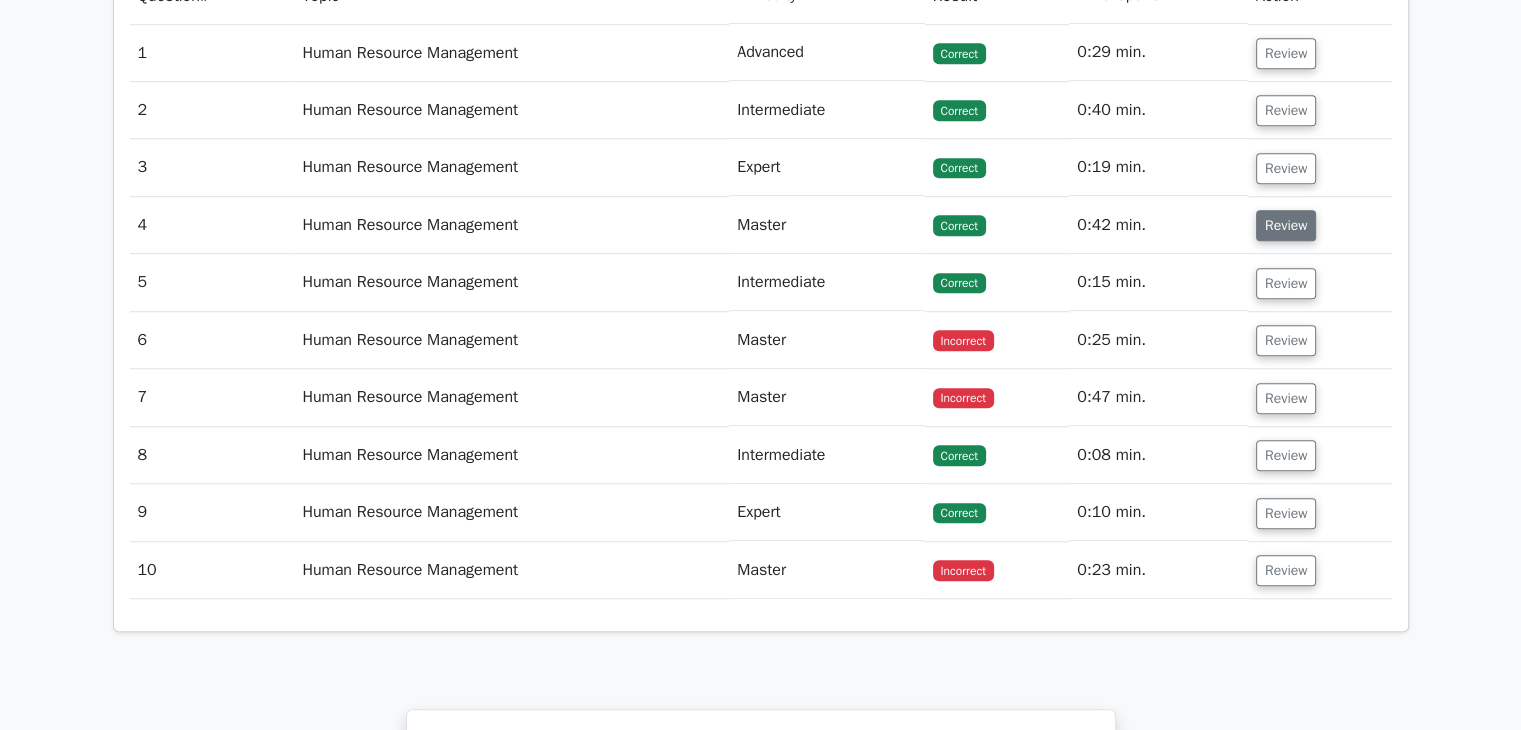 click on "Review" at bounding box center (1286, 225) 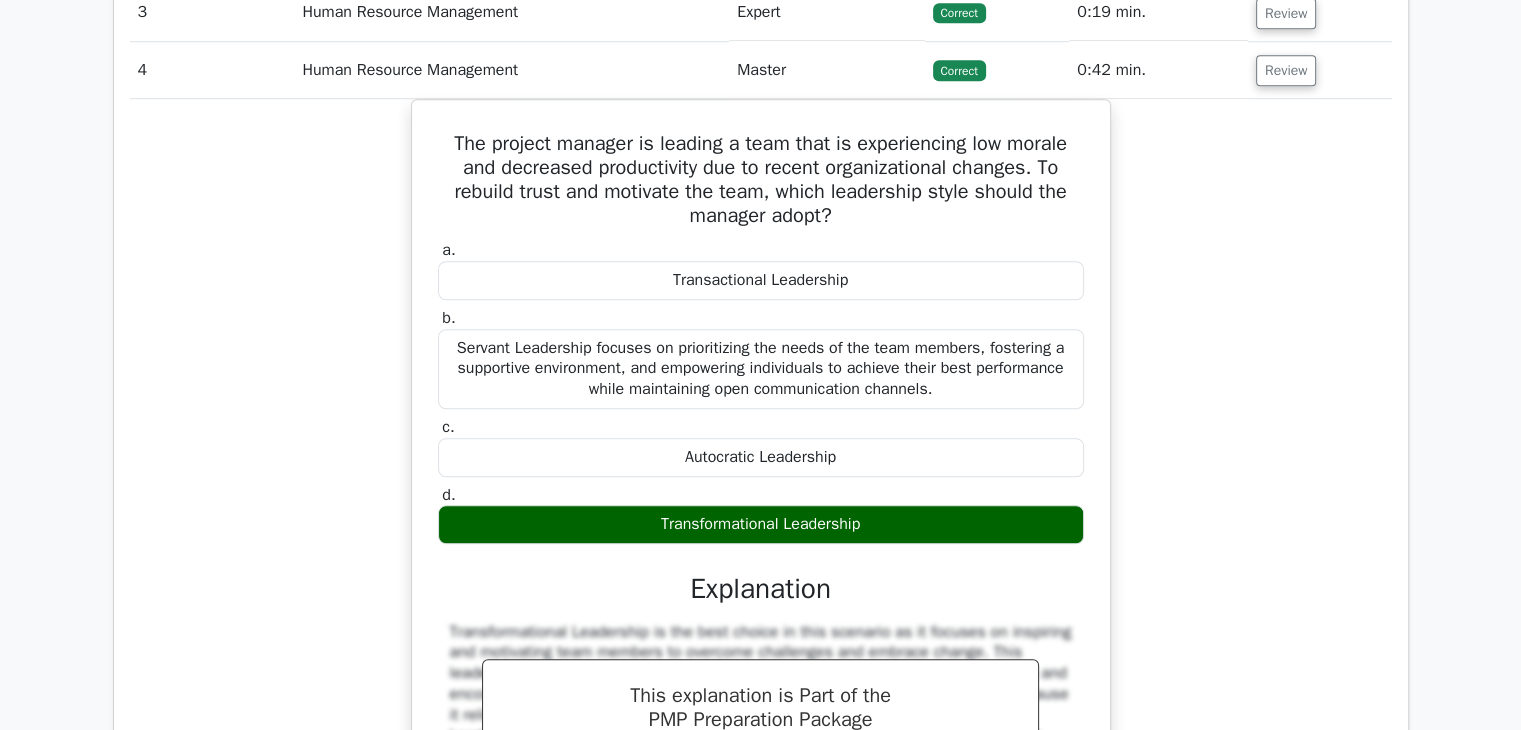 scroll, scrollTop: 1676, scrollLeft: 0, axis: vertical 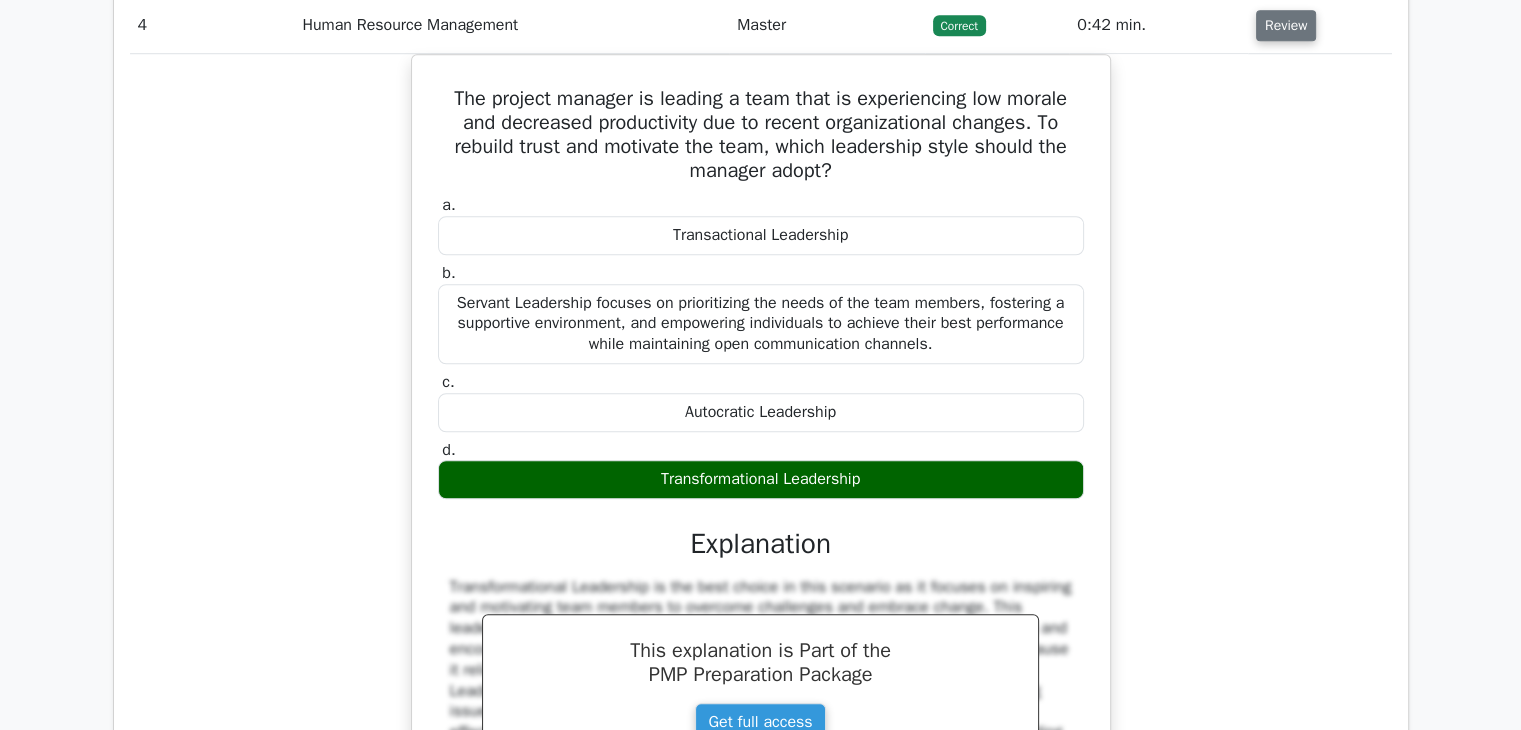 click on "Review" at bounding box center (1286, 25) 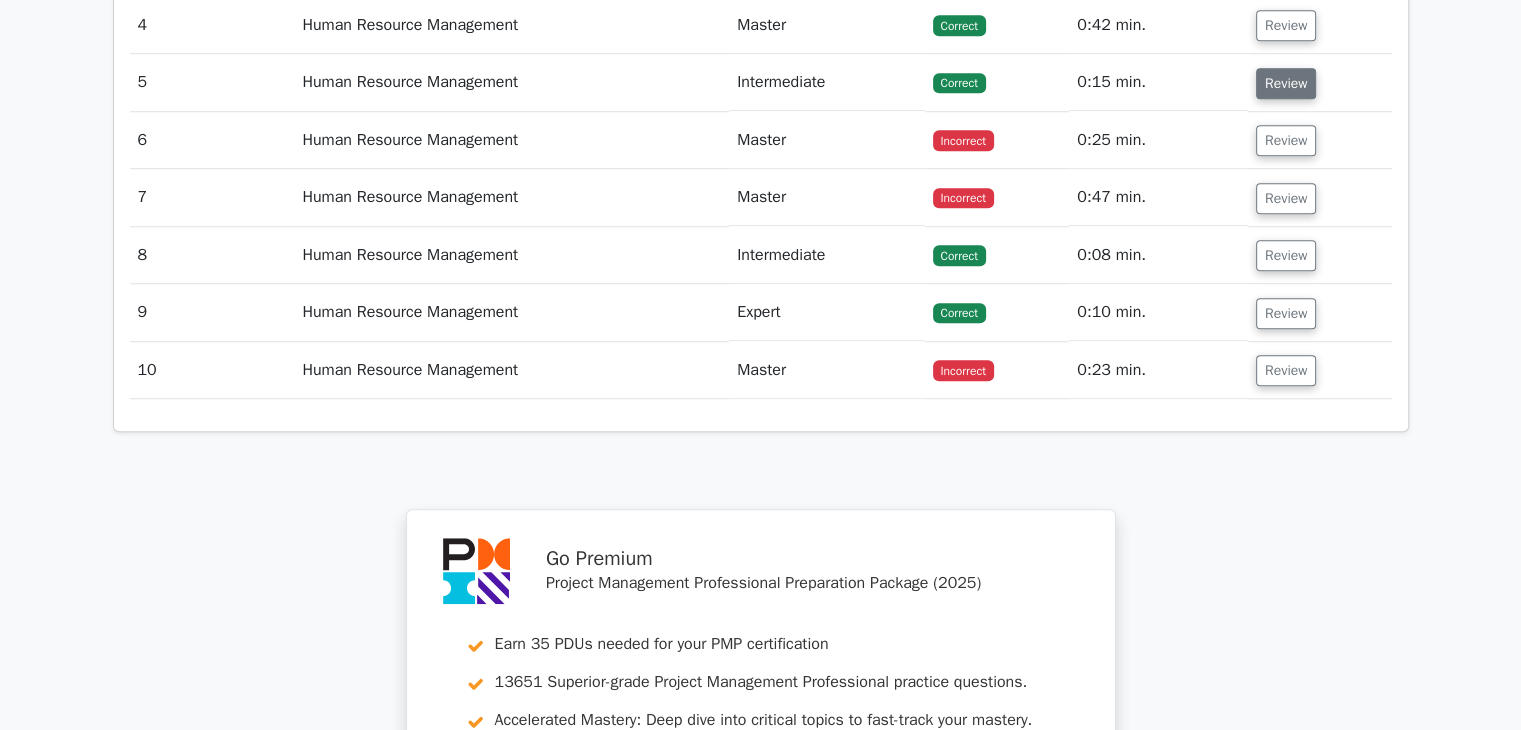 click on "Review" at bounding box center [1286, 83] 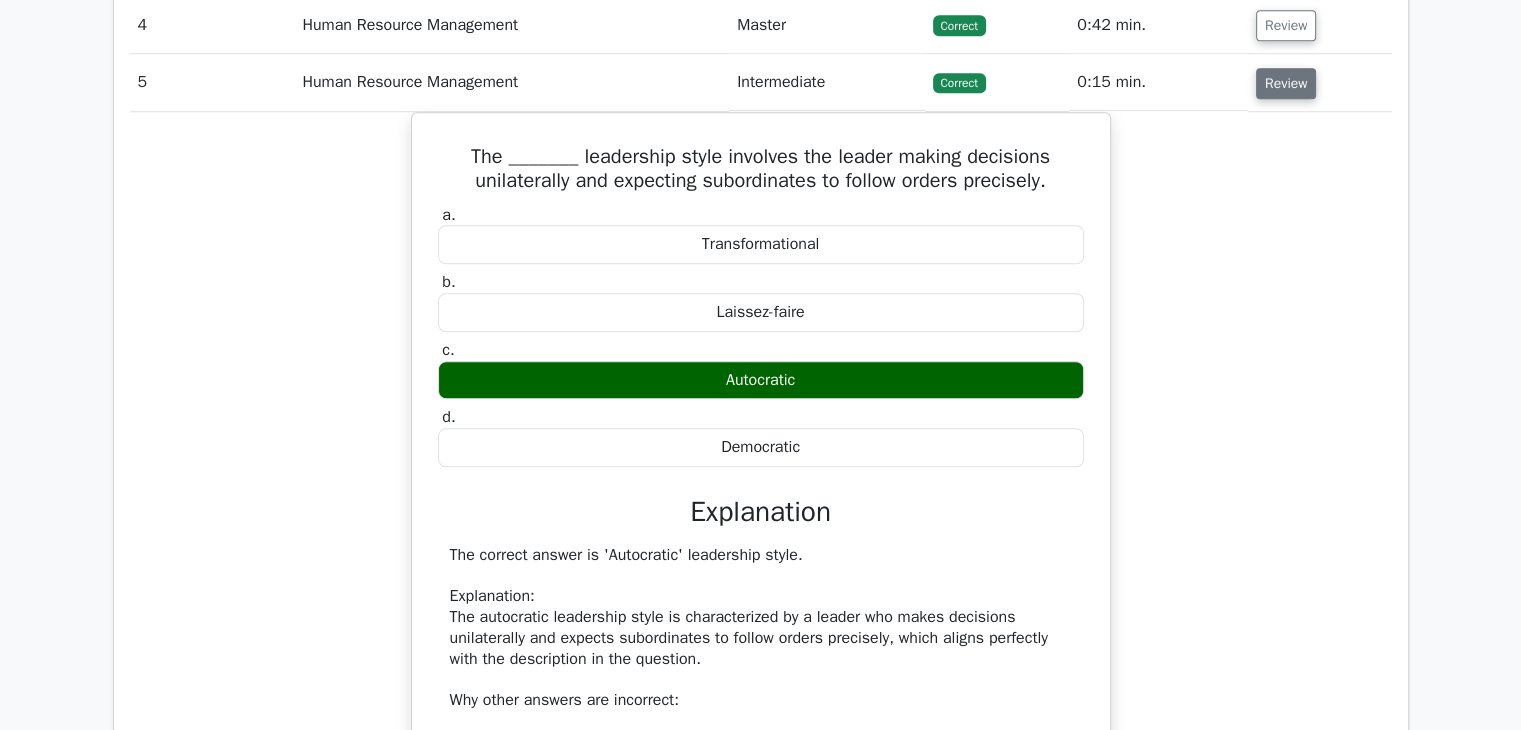 click on "Review" at bounding box center (1286, 83) 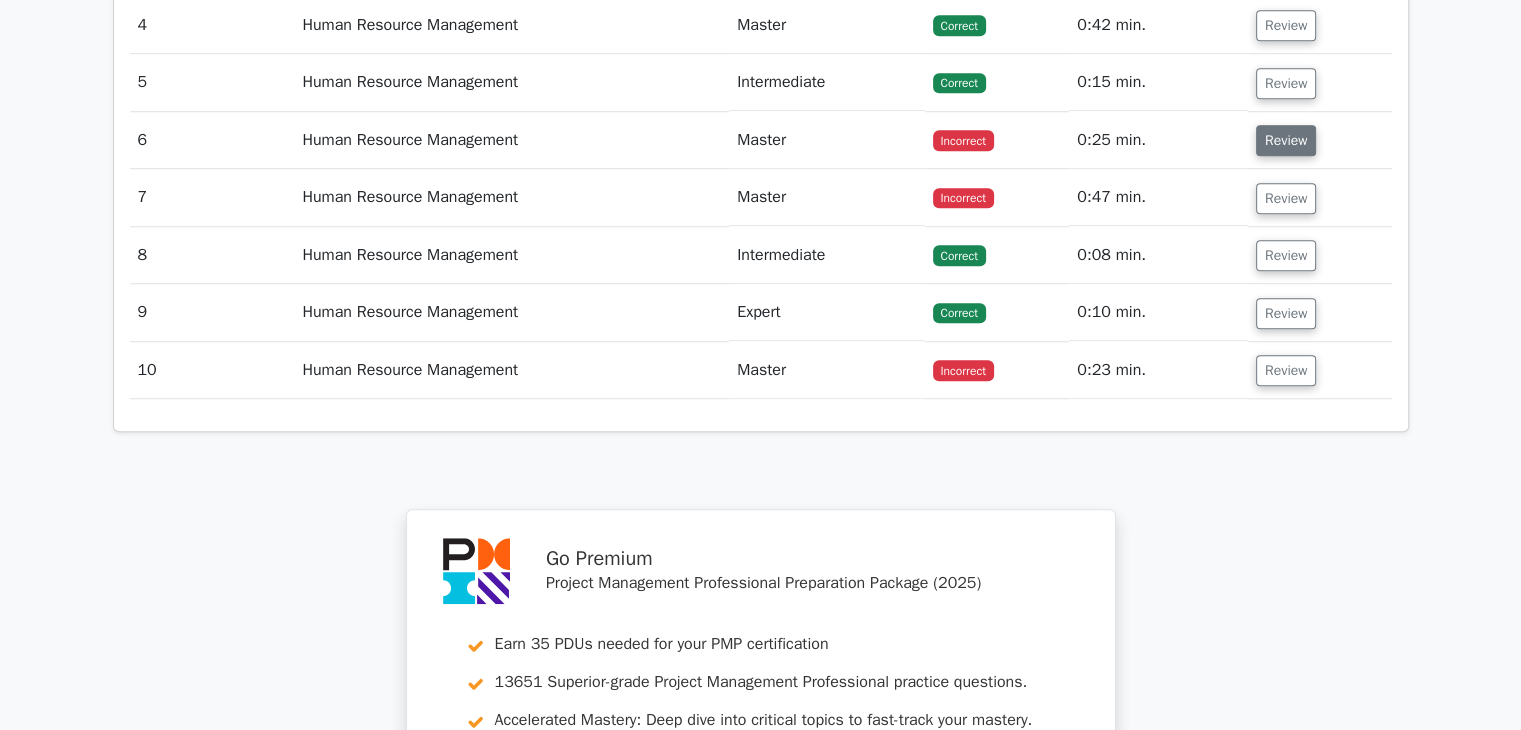 click on "Review" at bounding box center (1286, 140) 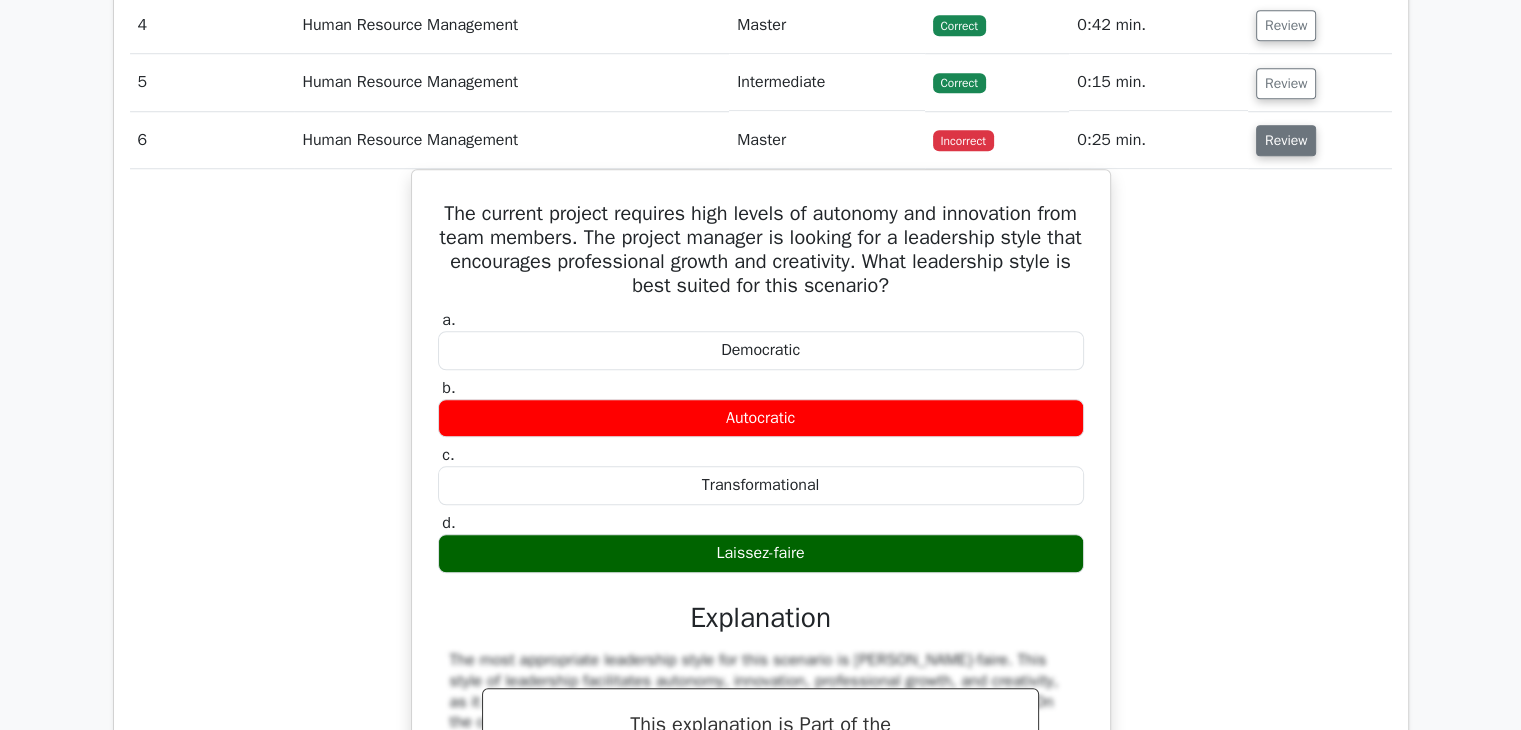 click on "Review" at bounding box center [1286, 140] 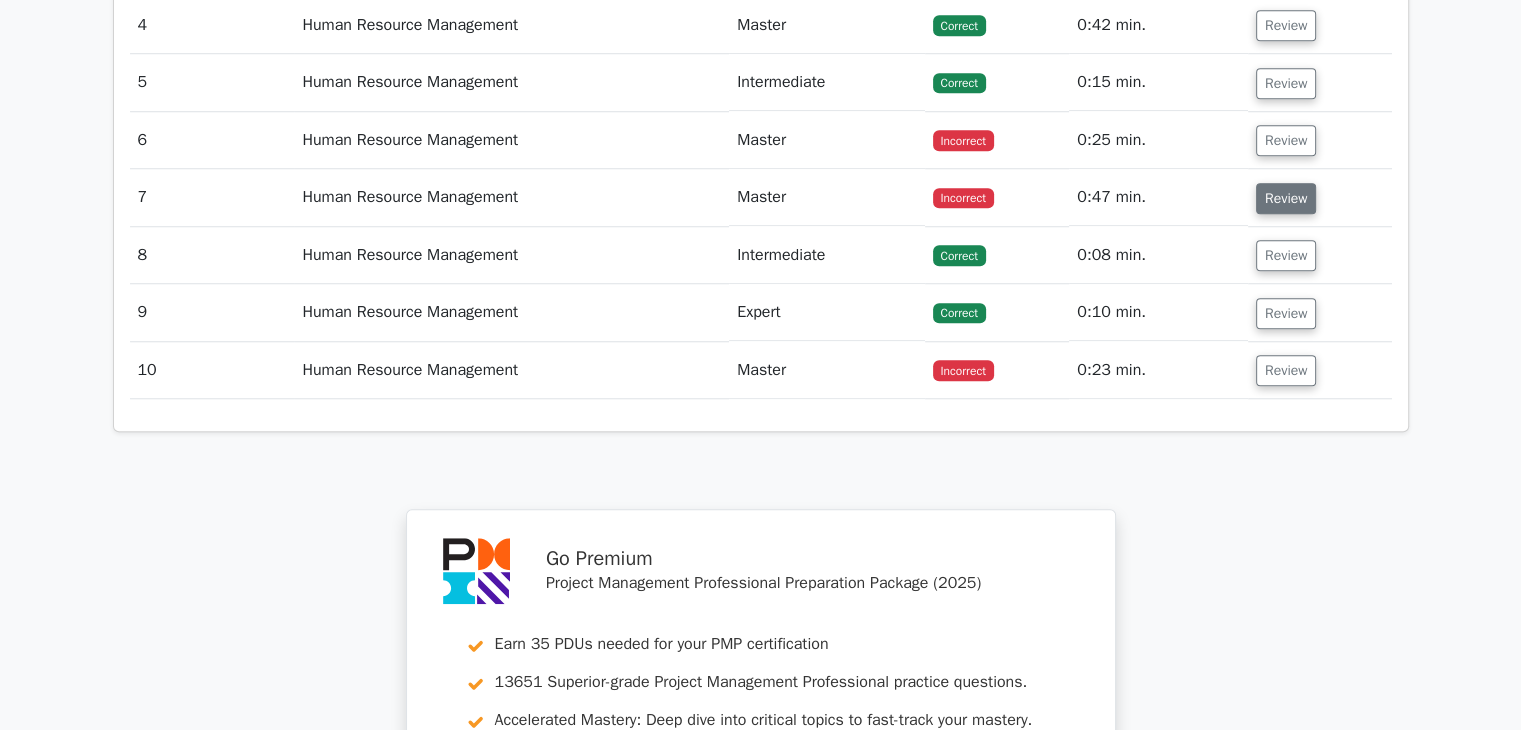 click on "Review" at bounding box center (1286, 198) 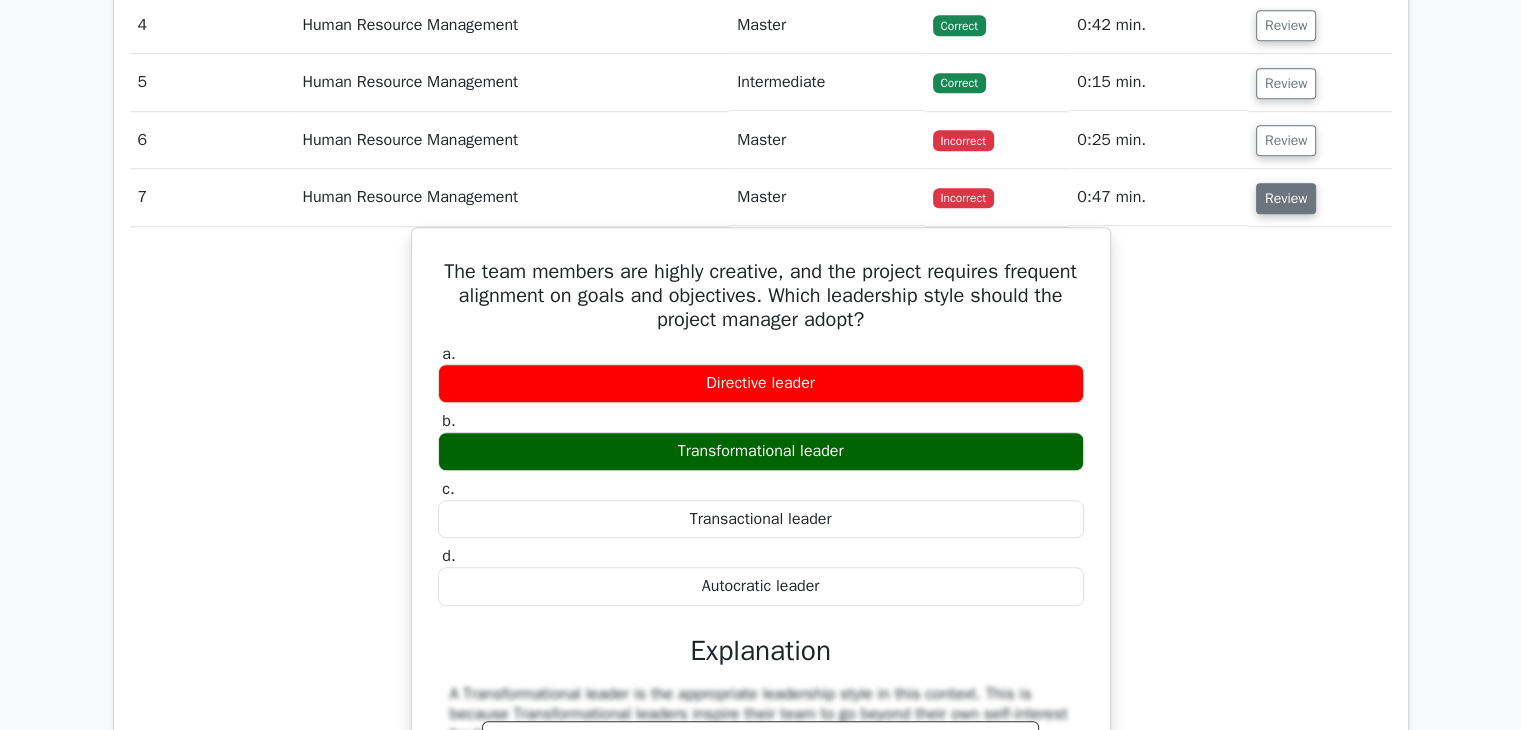 click on "Review" at bounding box center [1286, 198] 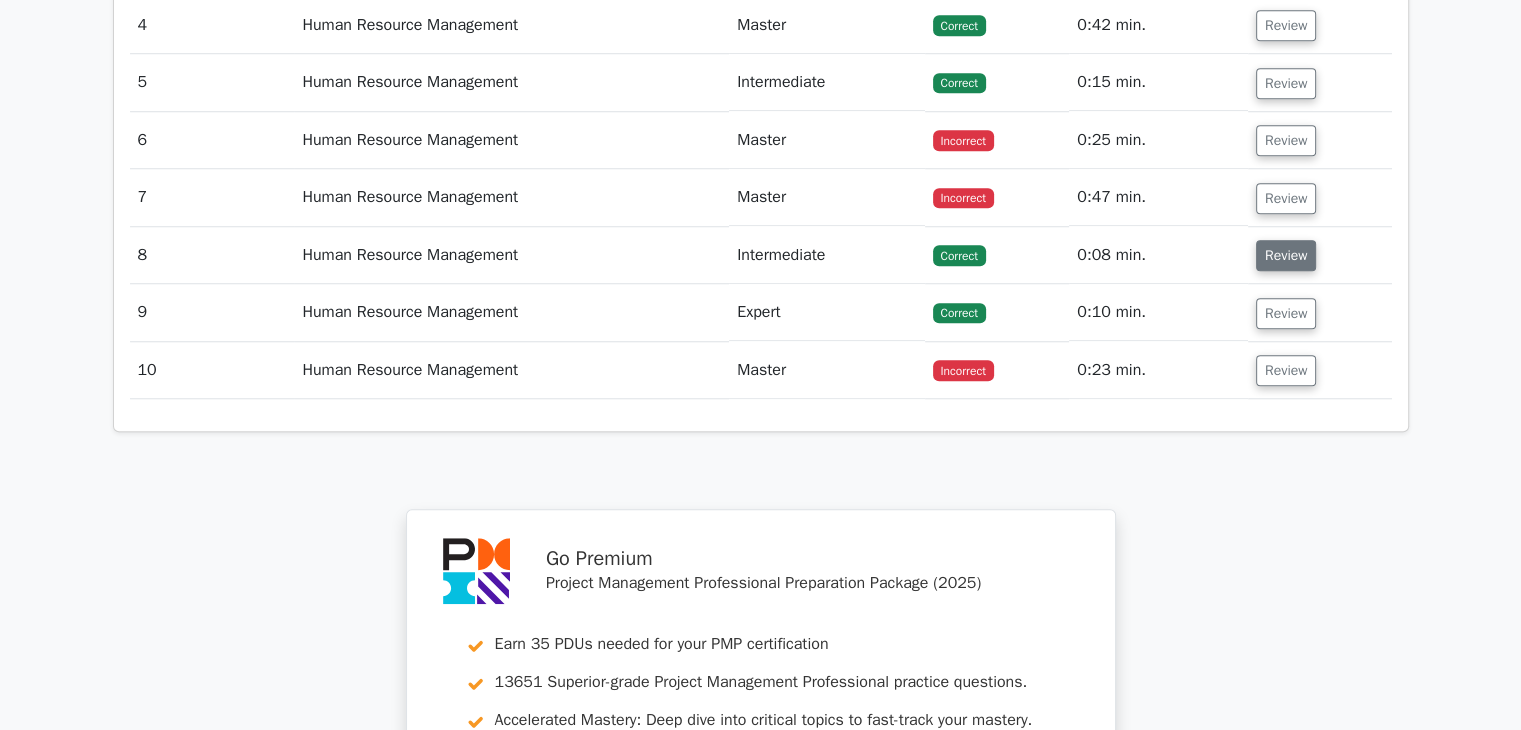click on "Review" at bounding box center [1286, 255] 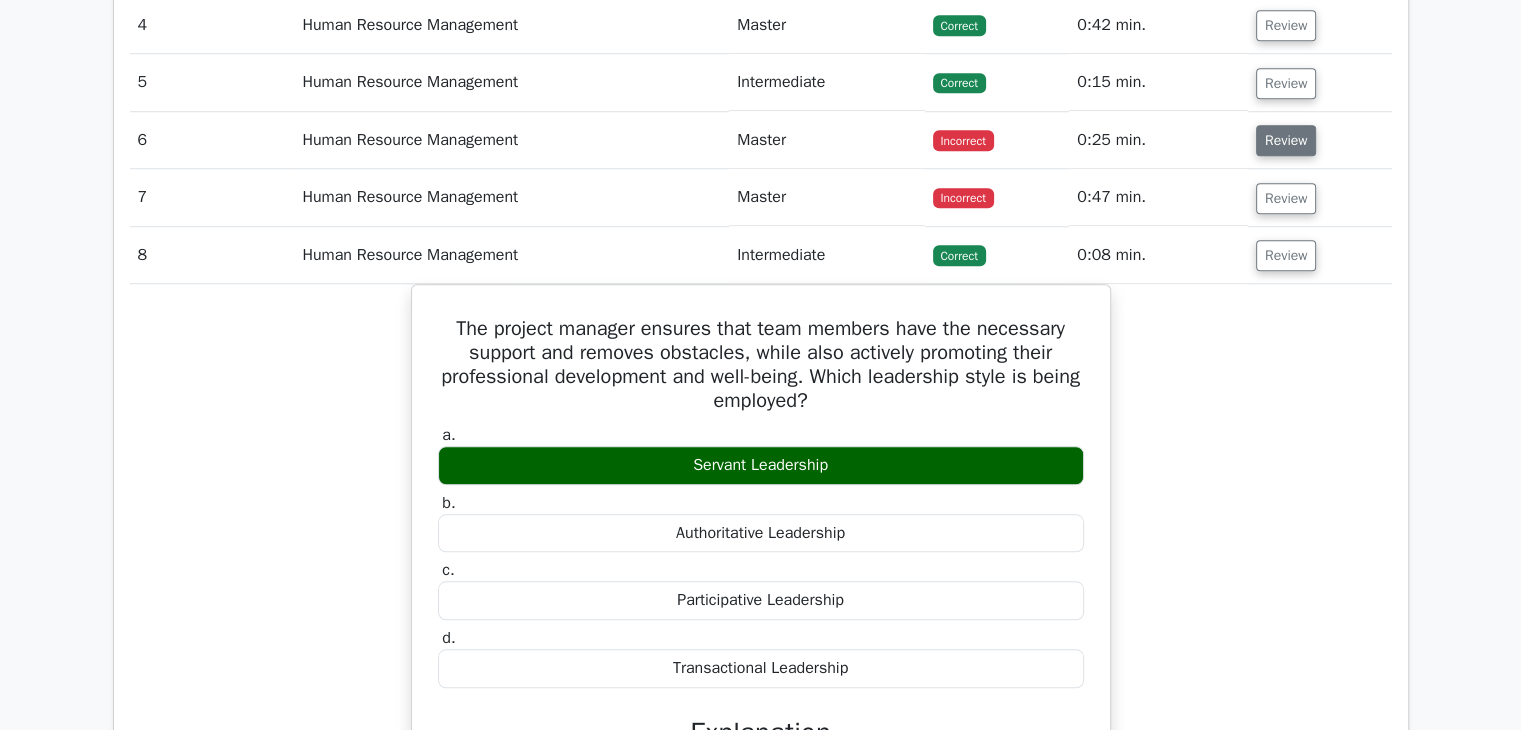 click on "Review" at bounding box center (1286, 140) 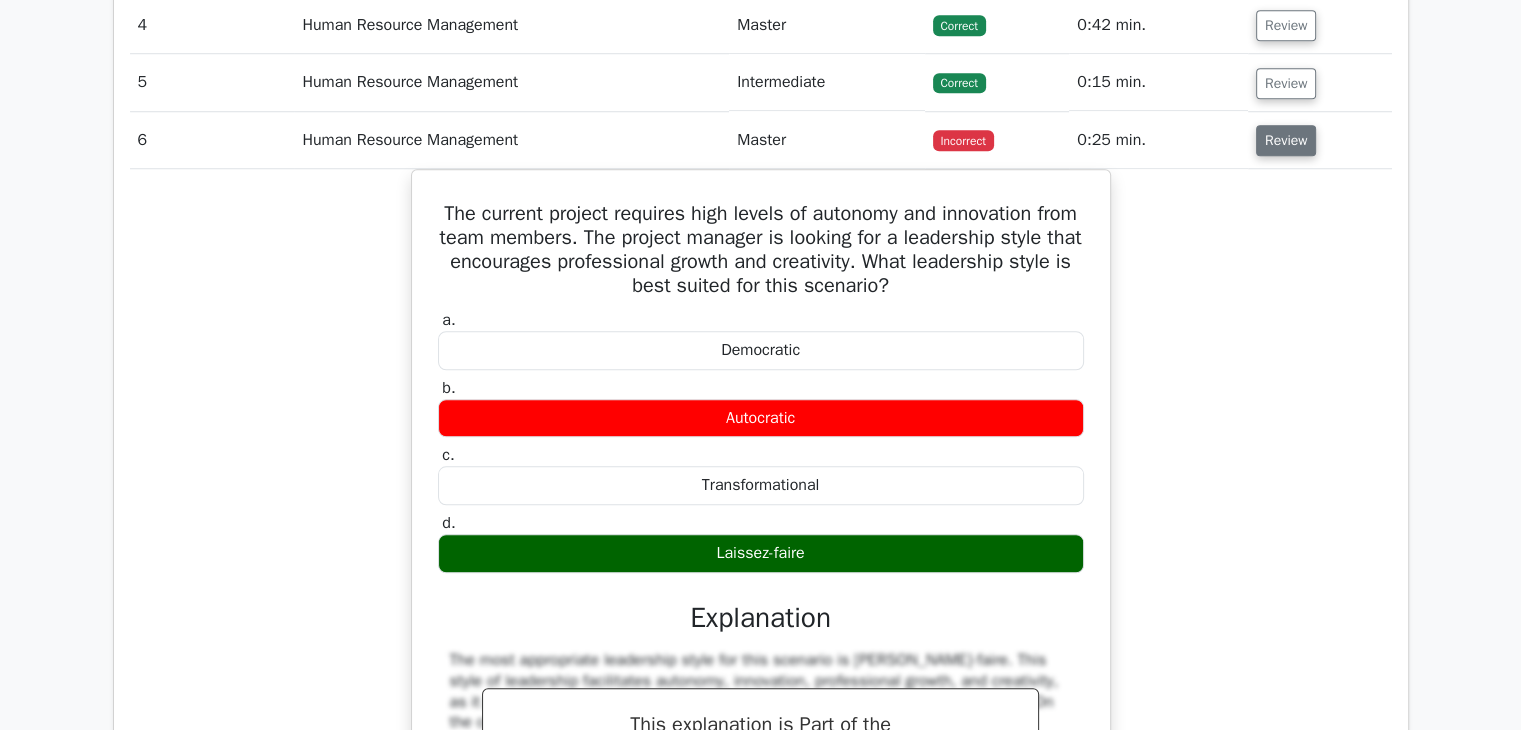 click on "Review" at bounding box center [1286, 140] 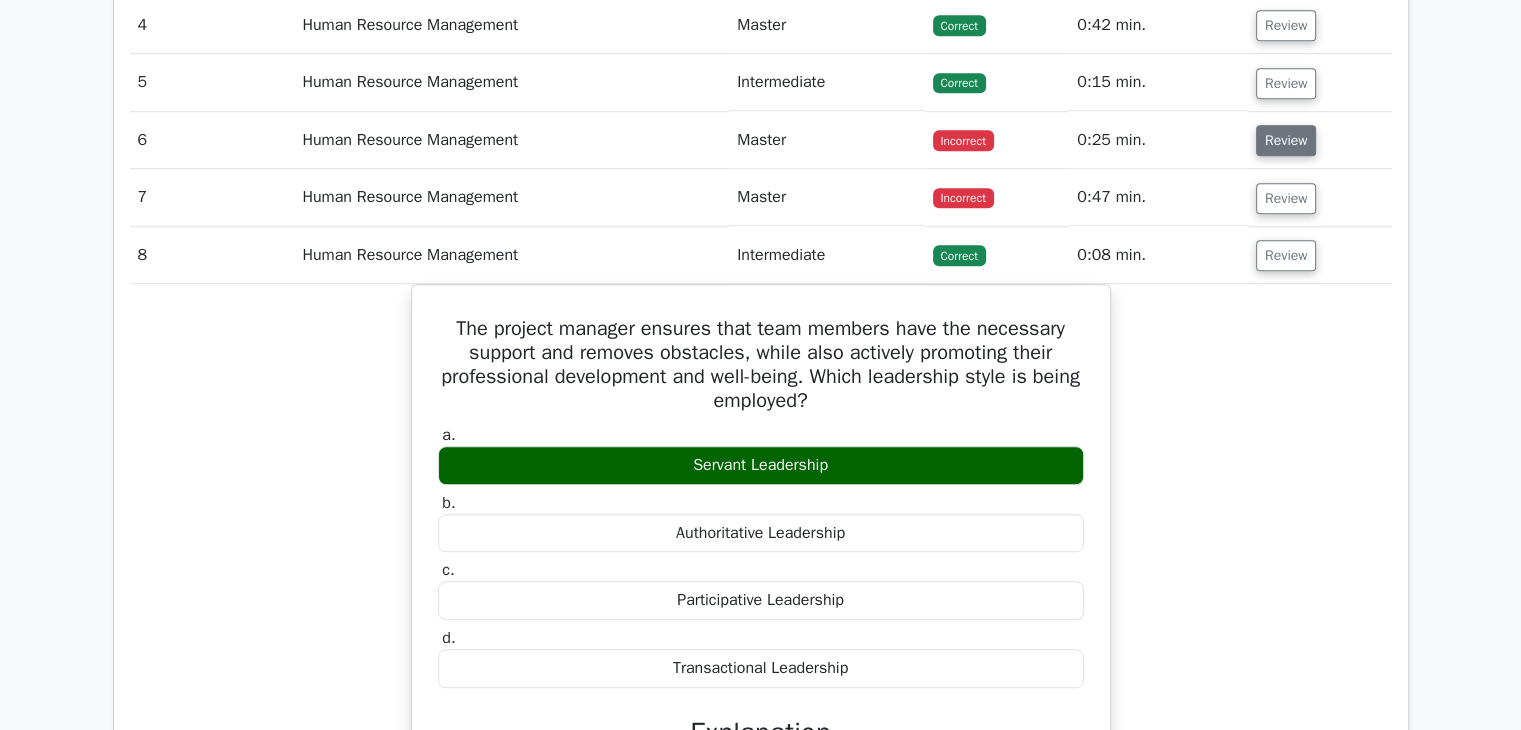click on "Review" at bounding box center (1286, 140) 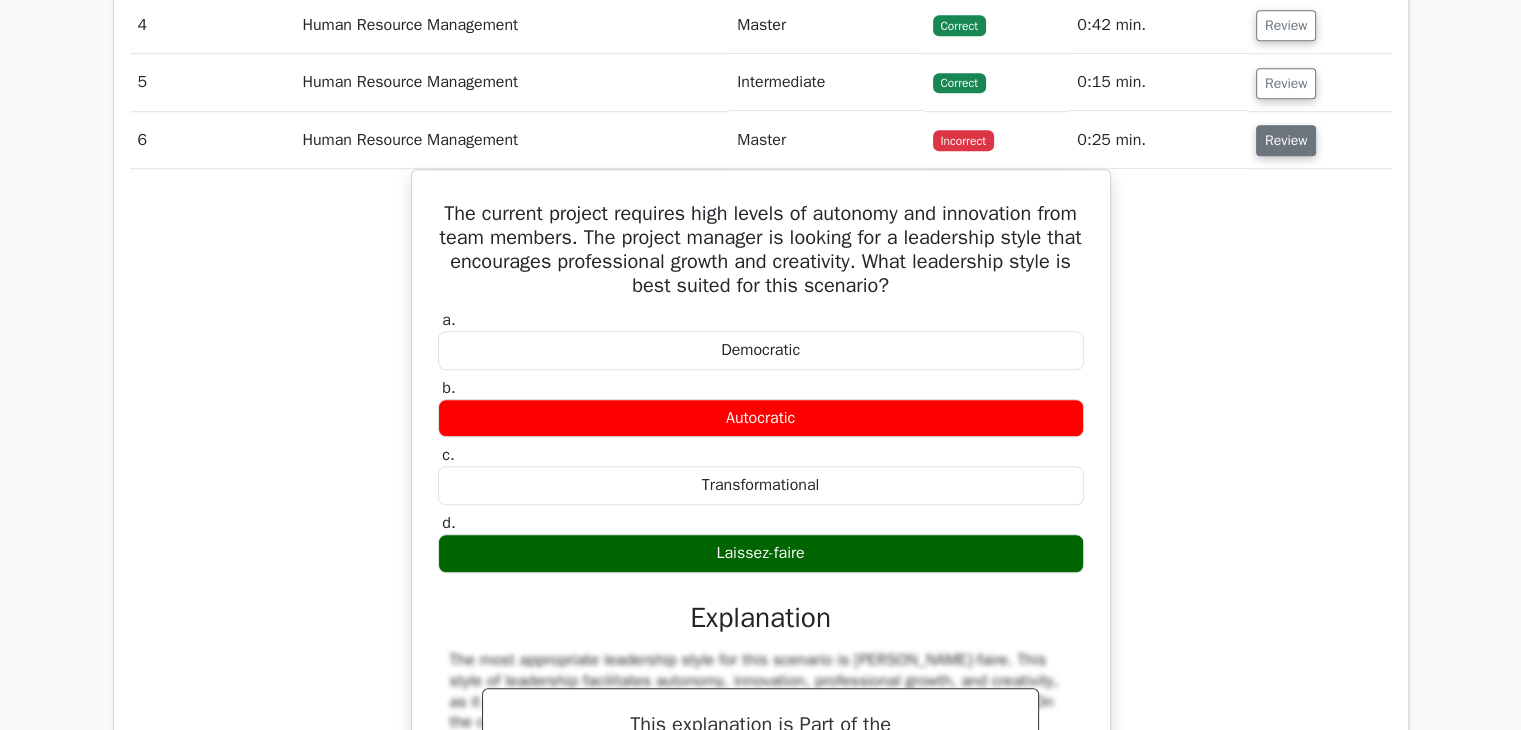 click on "Review" at bounding box center [1286, 140] 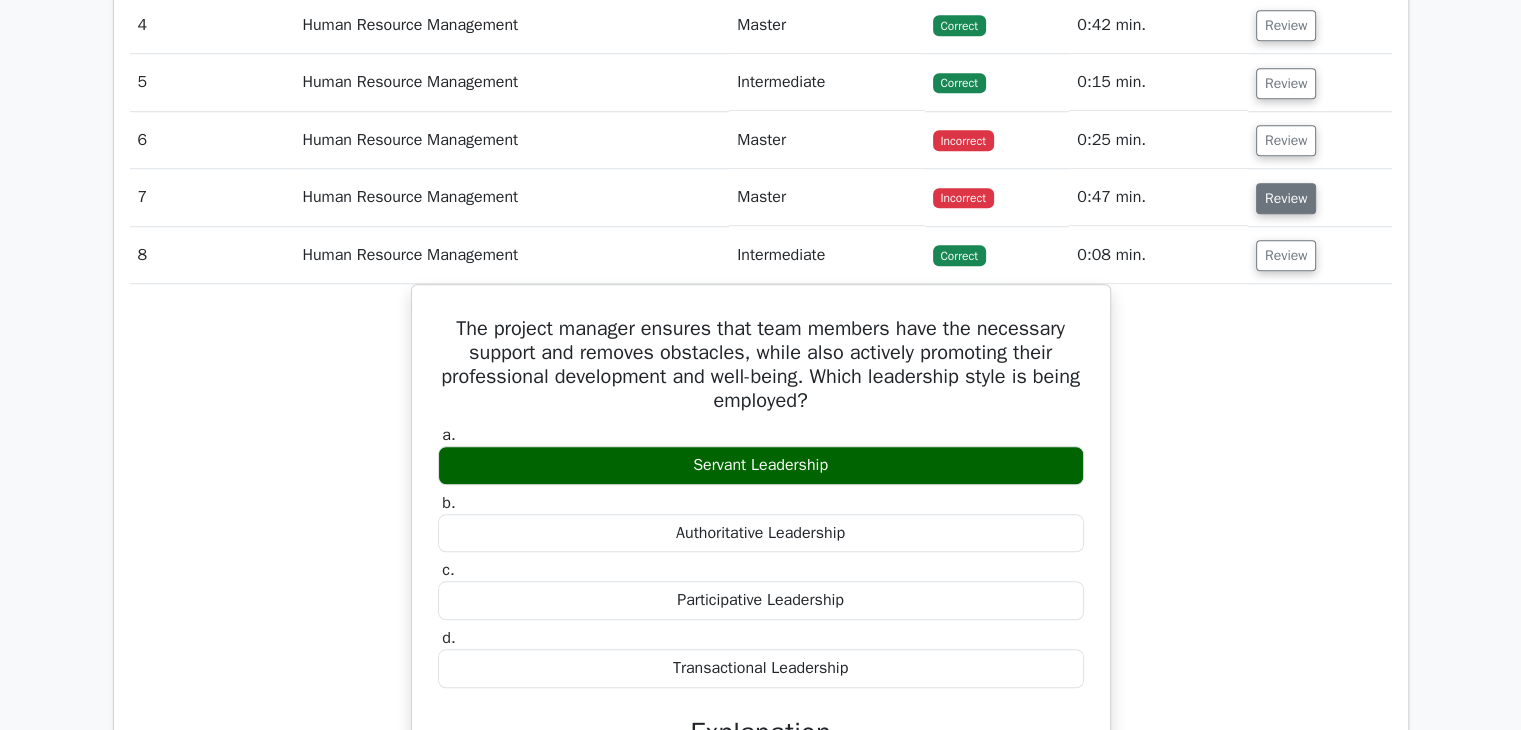 click on "Review" at bounding box center (1286, 198) 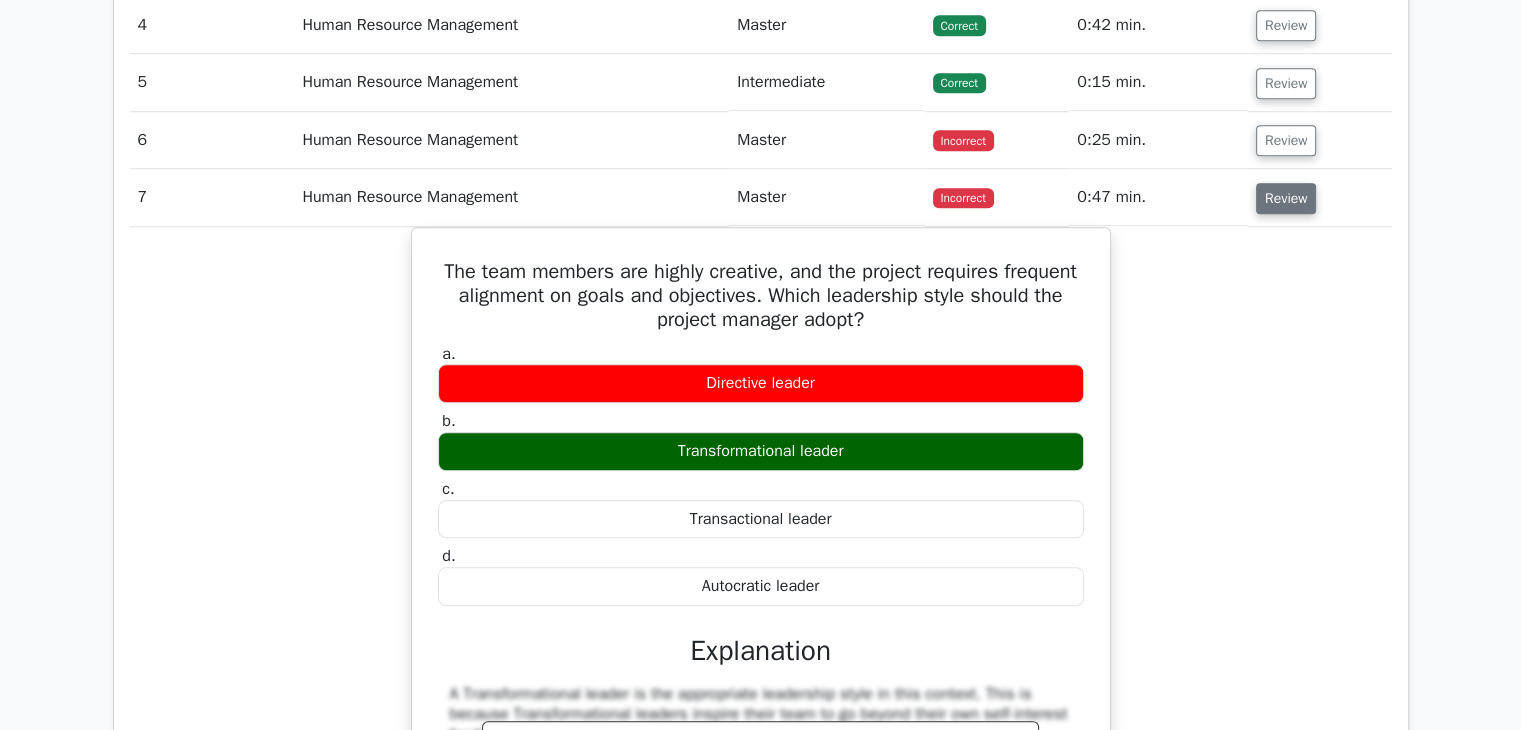 click on "Review" at bounding box center [1286, 198] 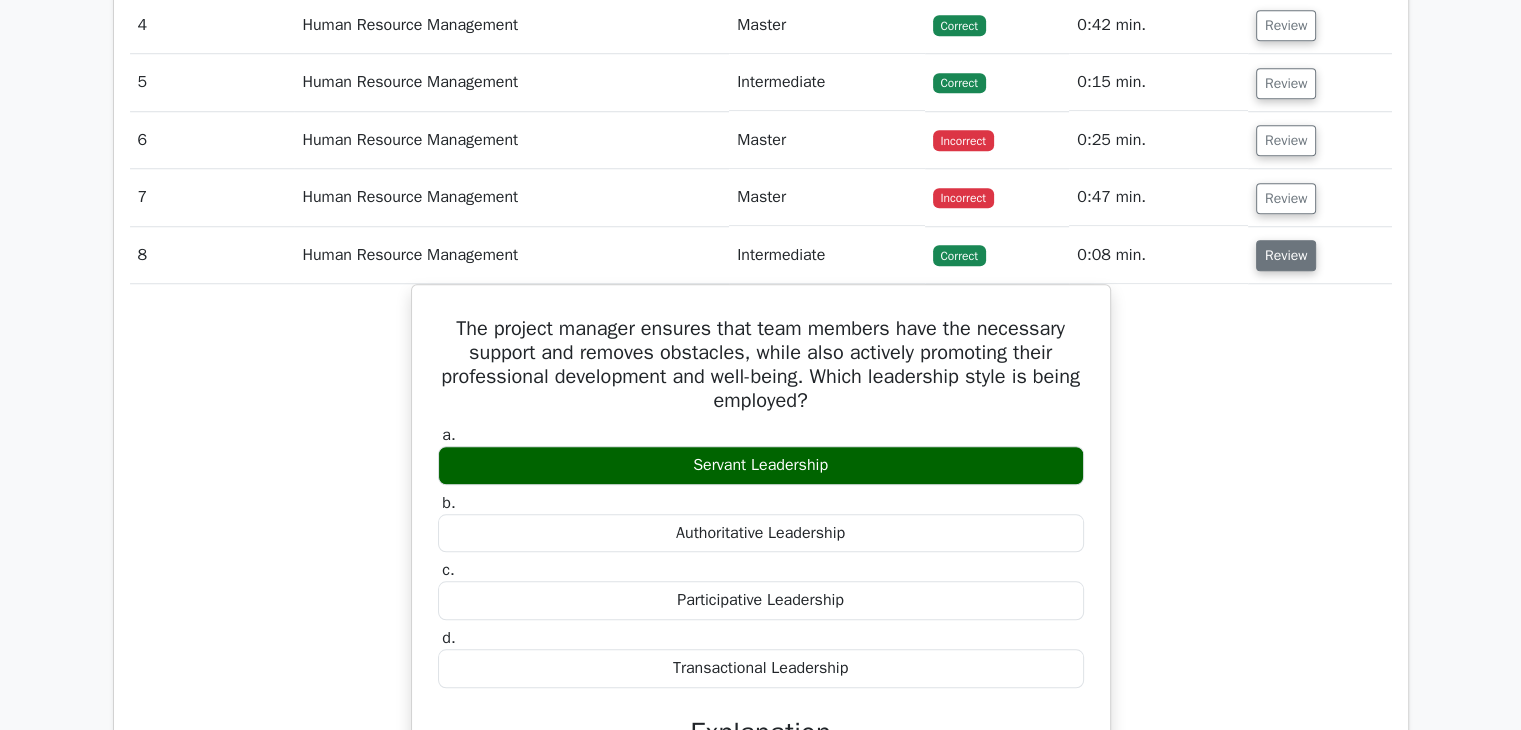 click on "Review" at bounding box center (1286, 255) 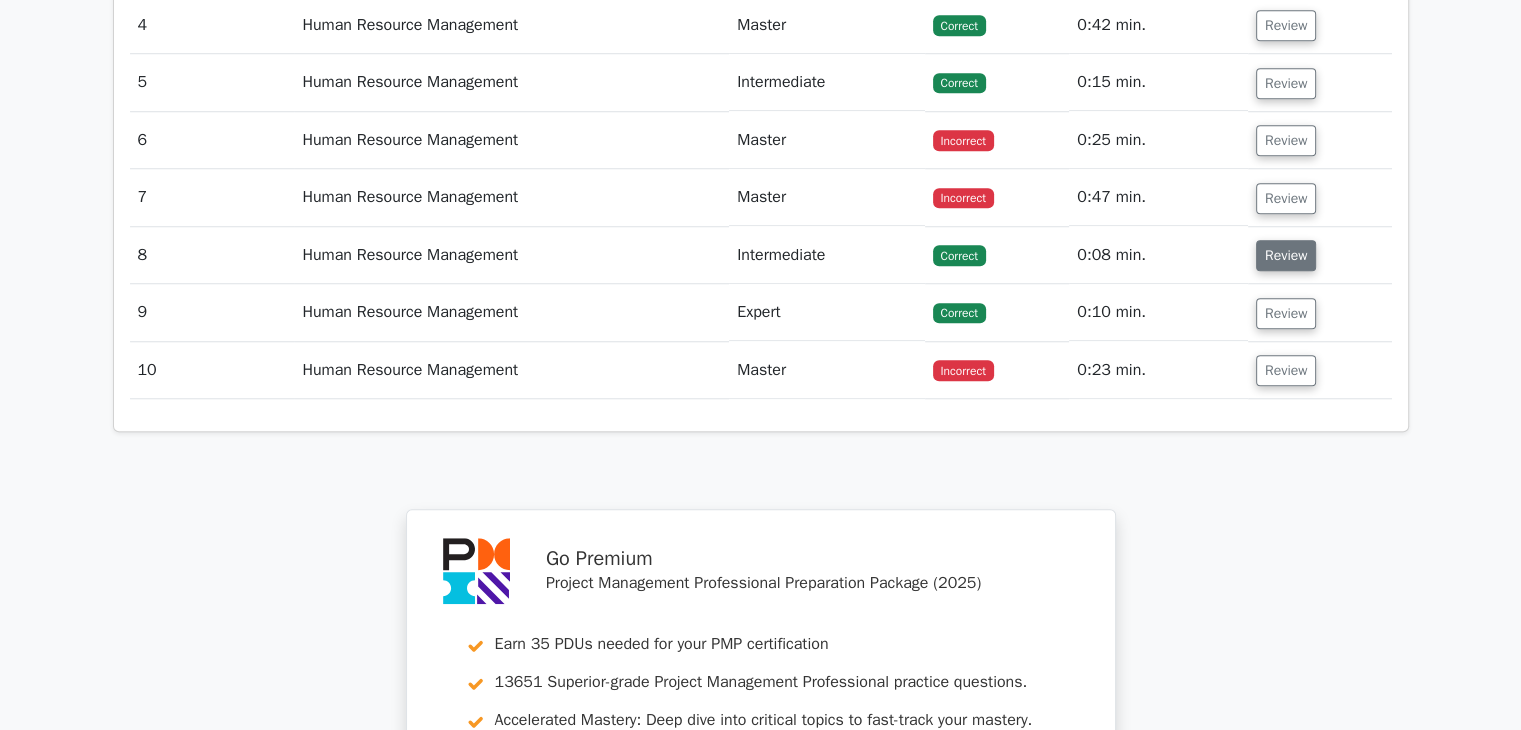 click on "Review" at bounding box center [1286, 255] 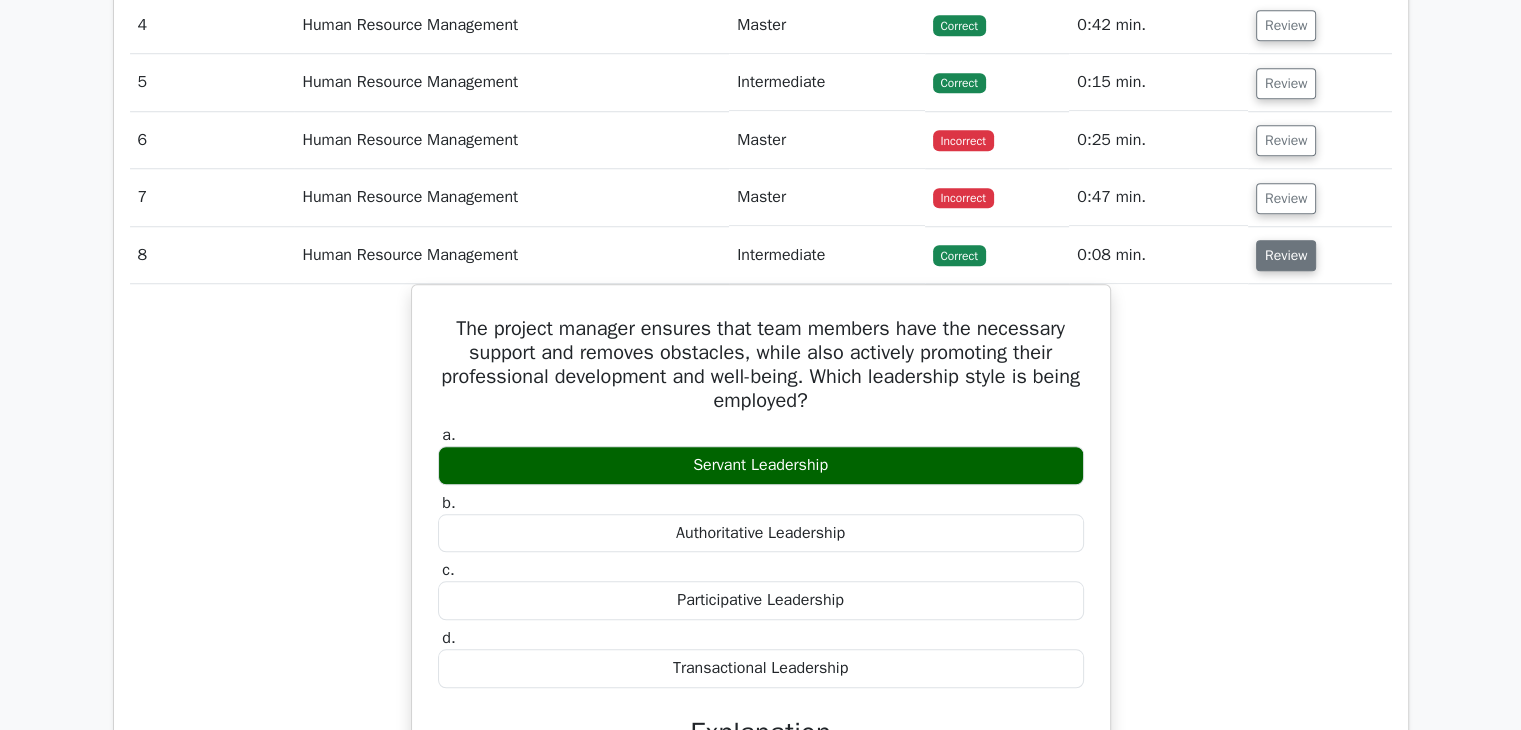 click on "Review" at bounding box center [1286, 255] 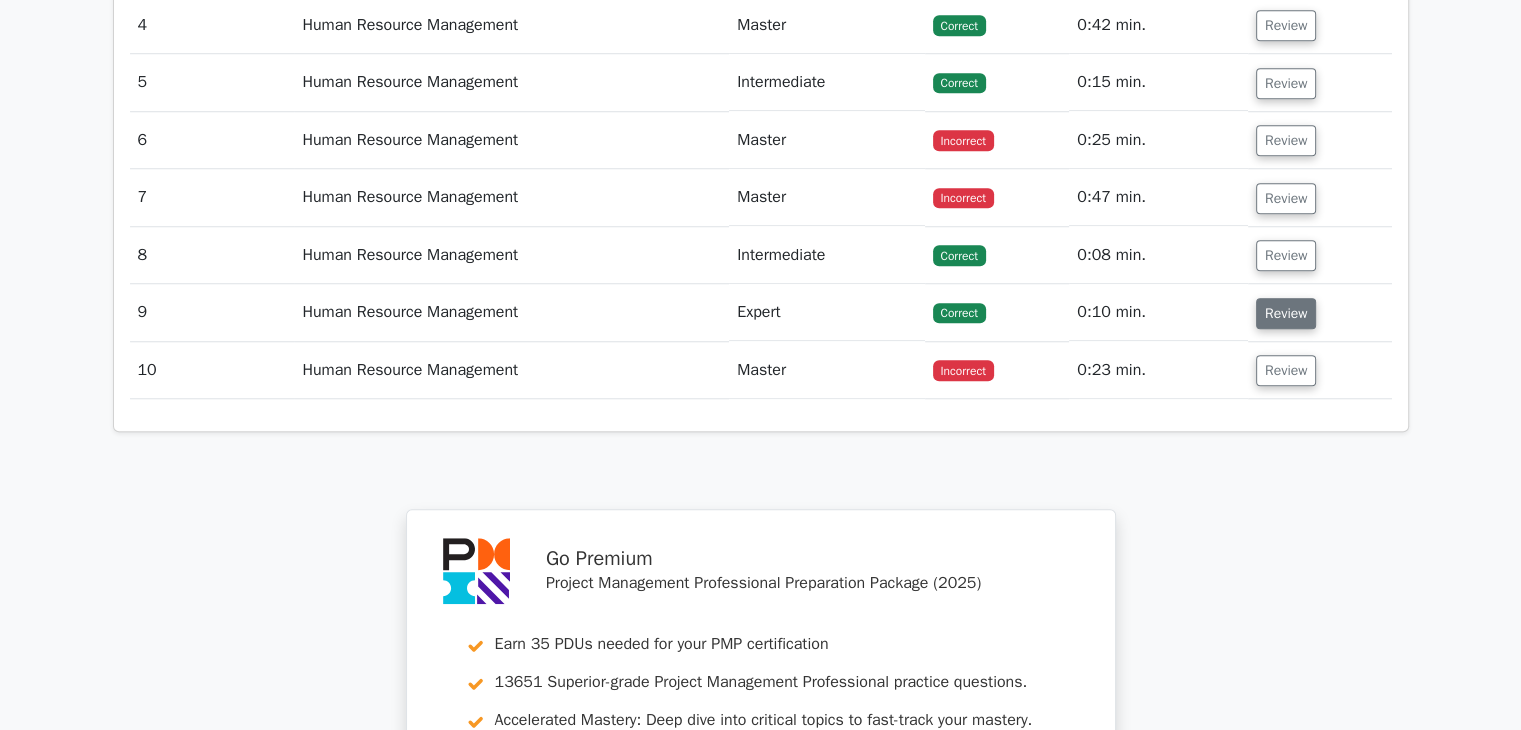 click on "Review" at bounding box center (1286, 313) 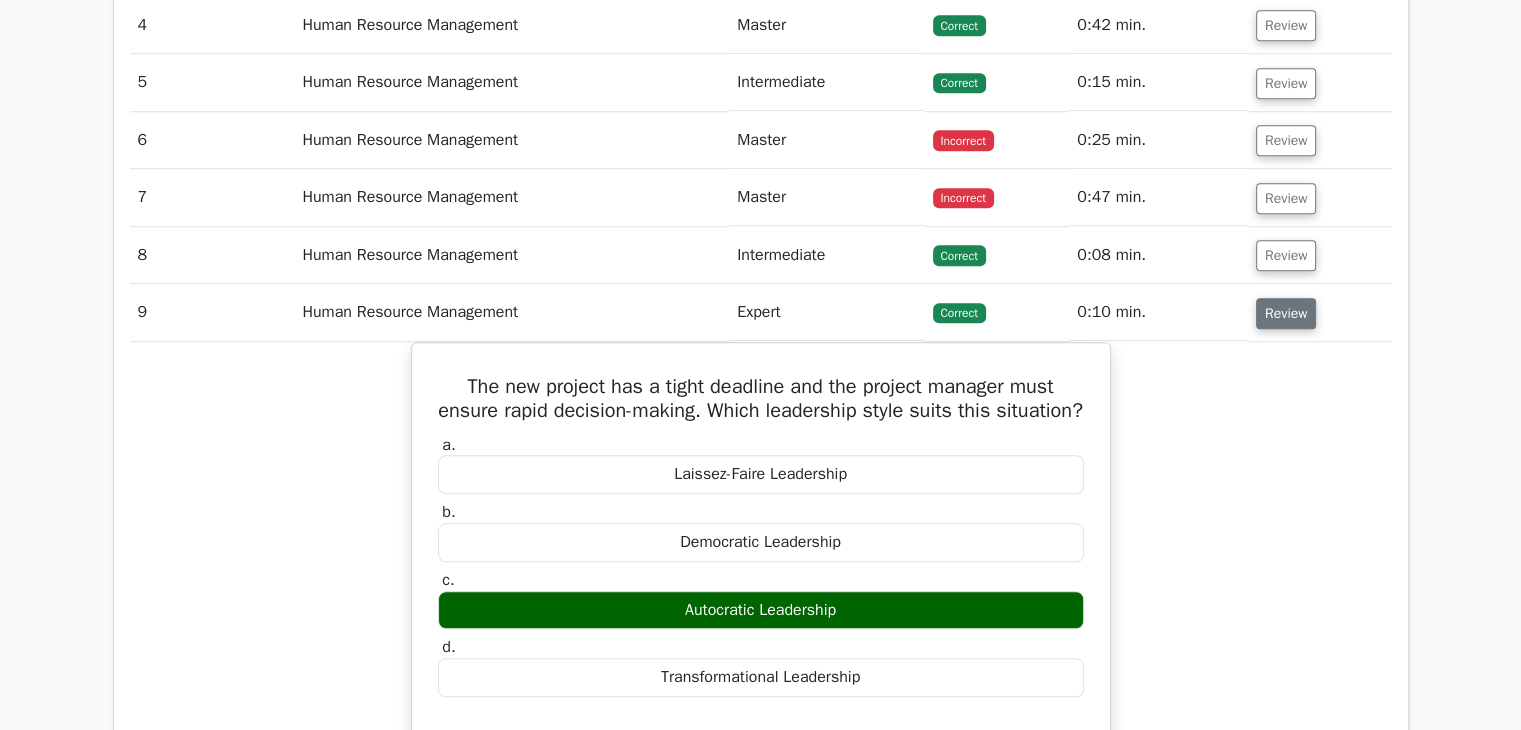 click on "Review" at bounding box center (1286, 313) 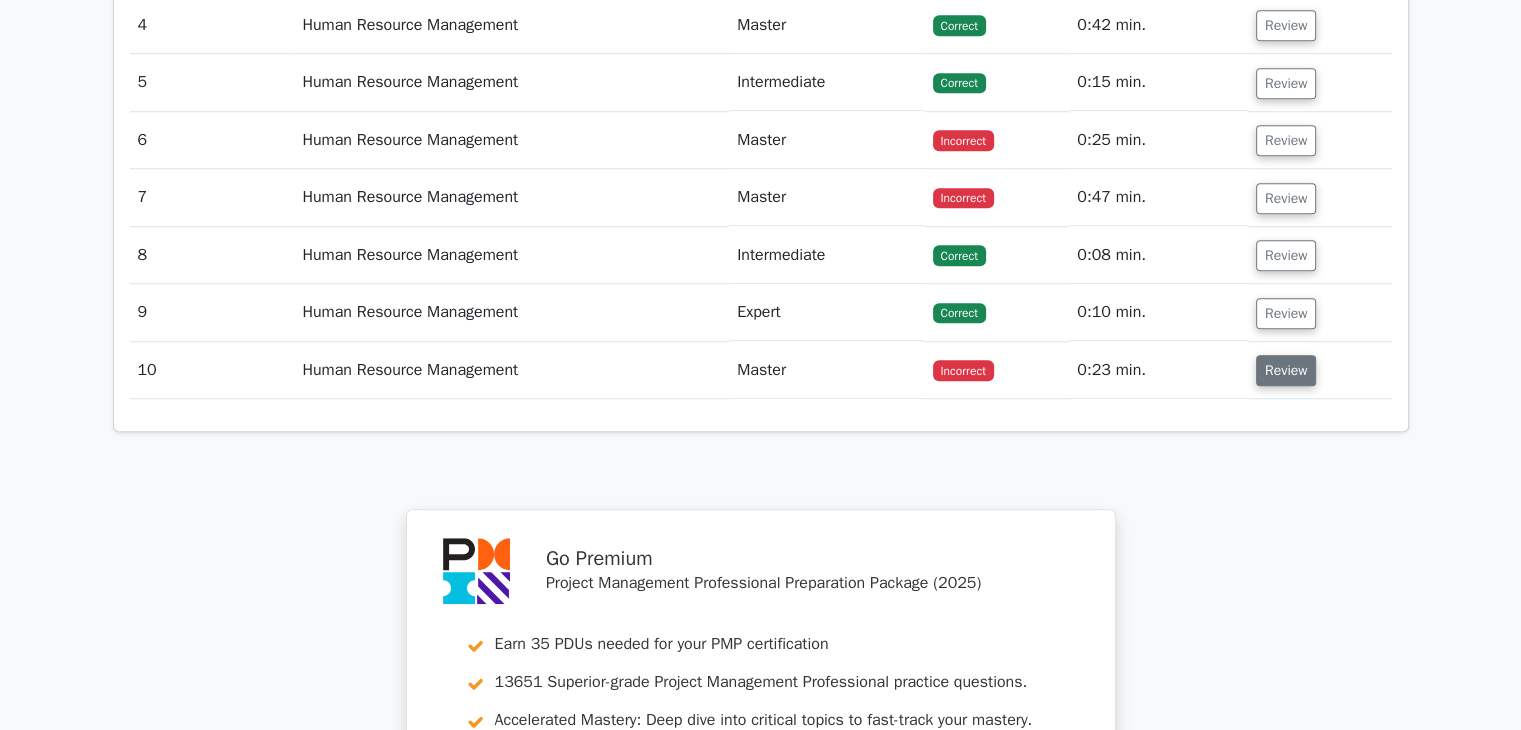 click on "Review" at bounding box center (1286, 370) 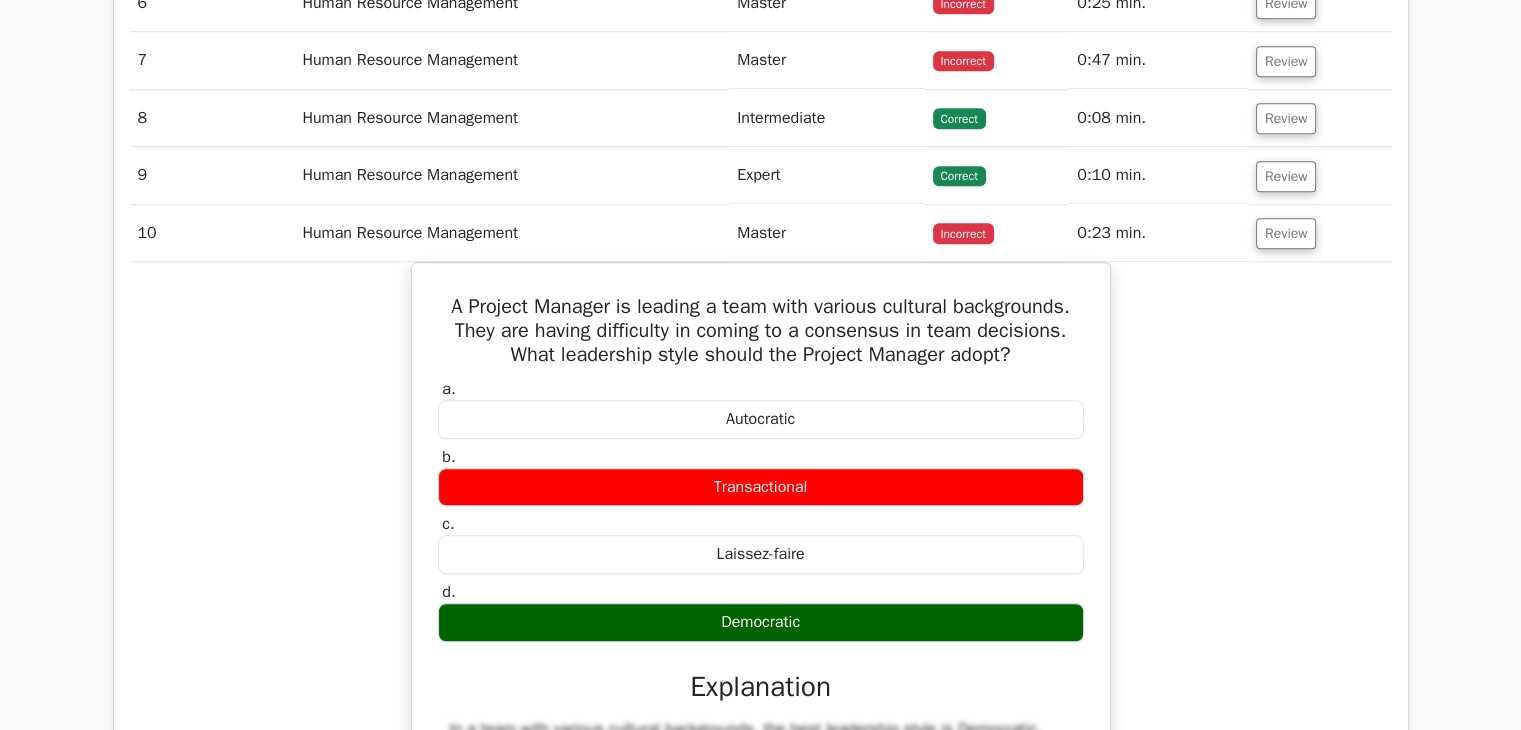 scroll, scrollTop: 1836, scrollLeft: 0, axis: vertical 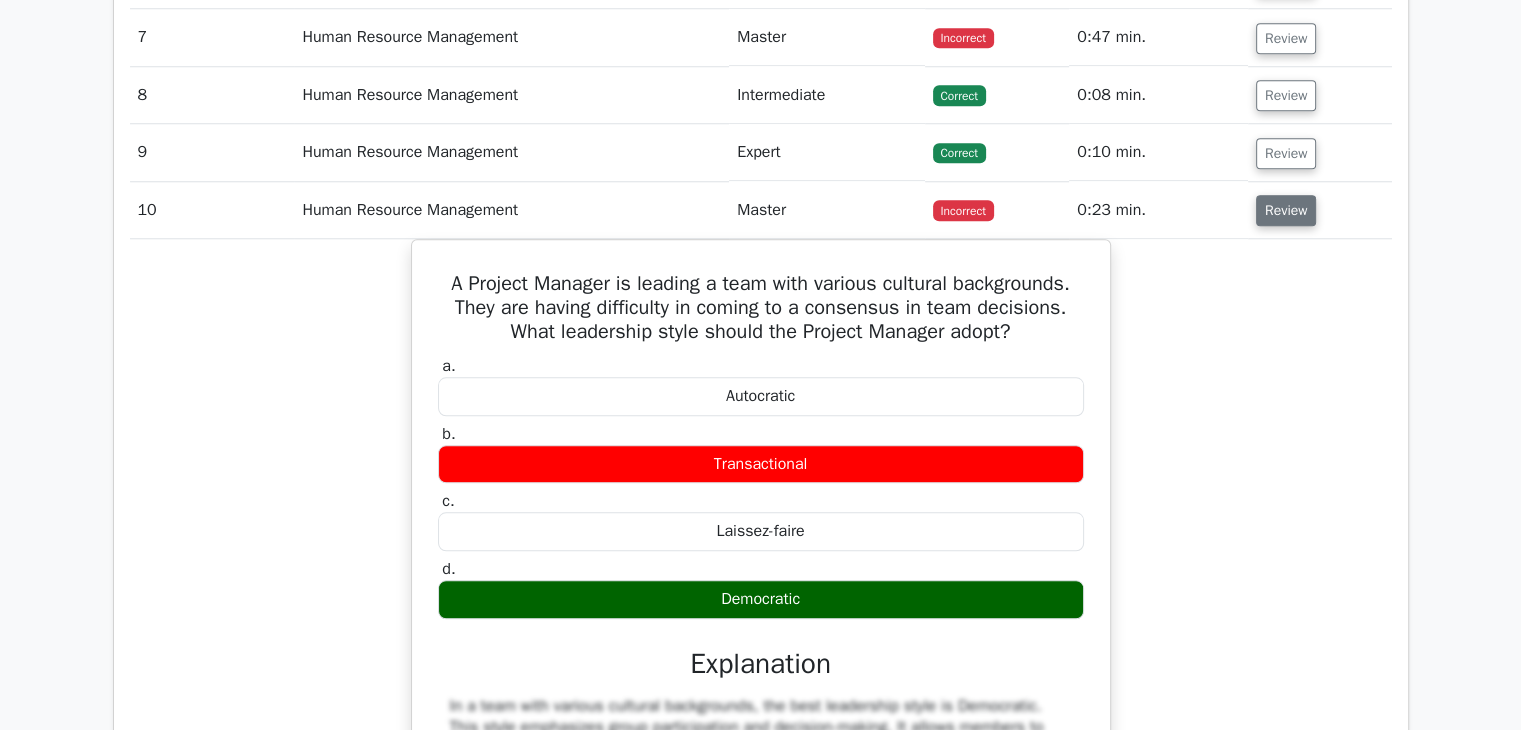 click on "Review" at bounding box center [1286, 210] 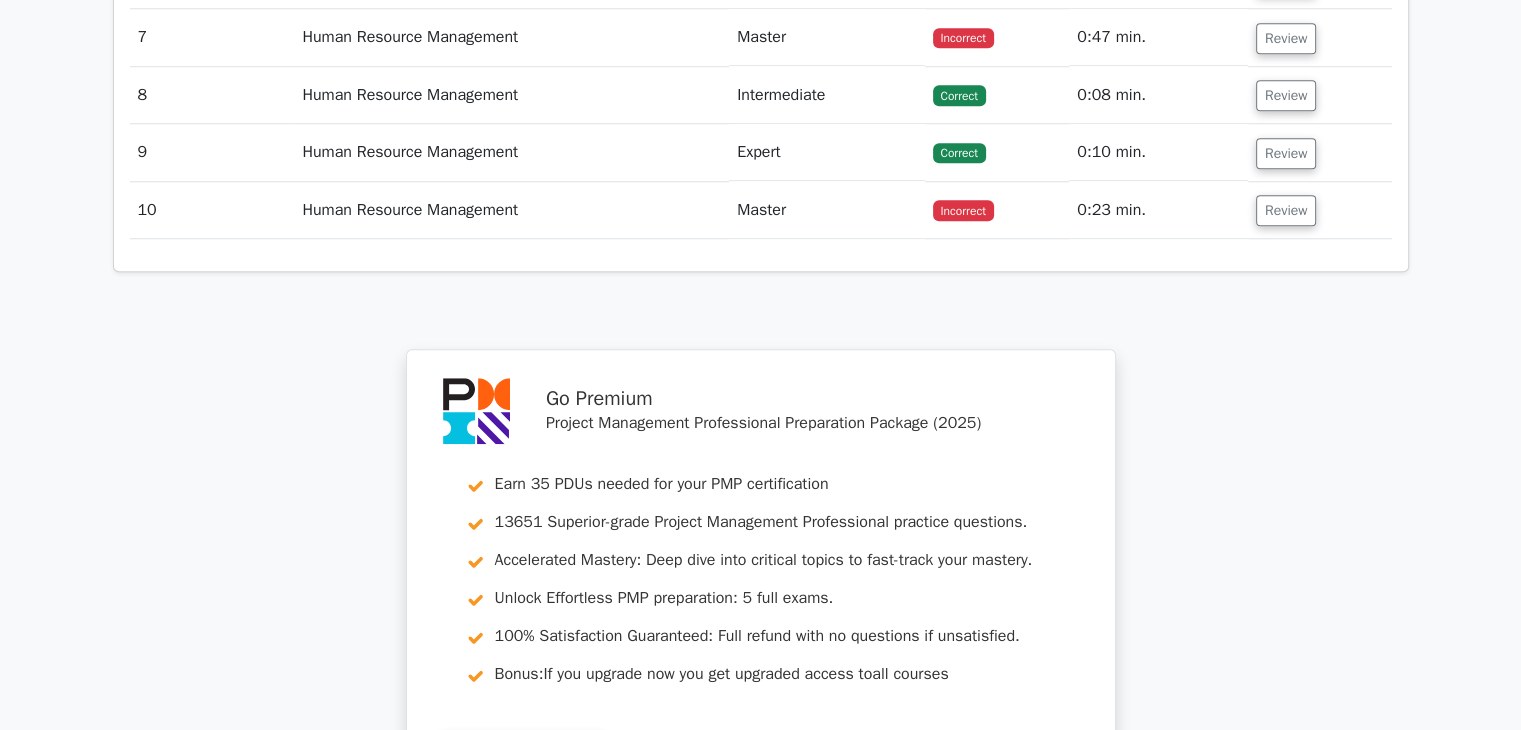 click on "0:23 min." at bounding box center (1158, 210) 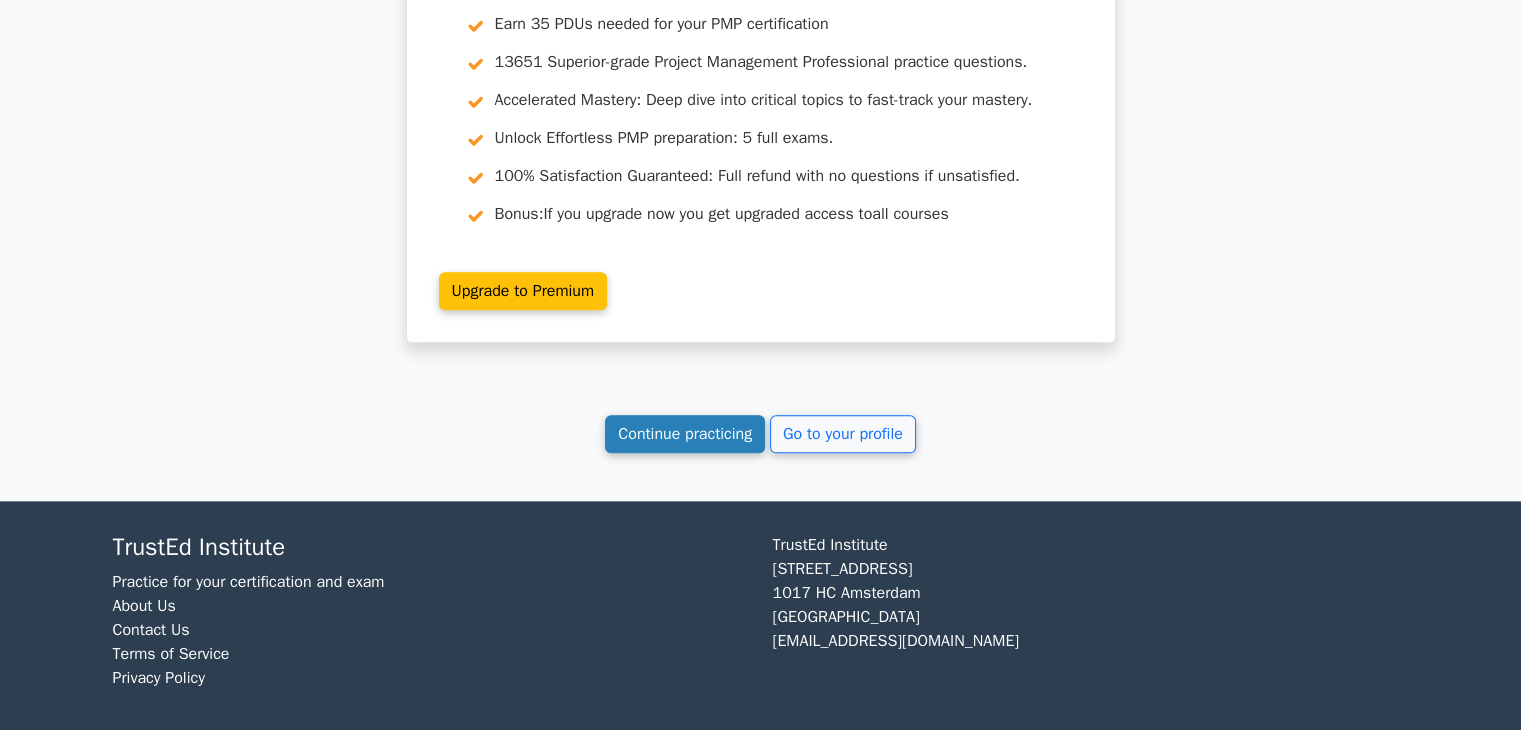 click on "Continue practicing" at bounding box center (685, 434) 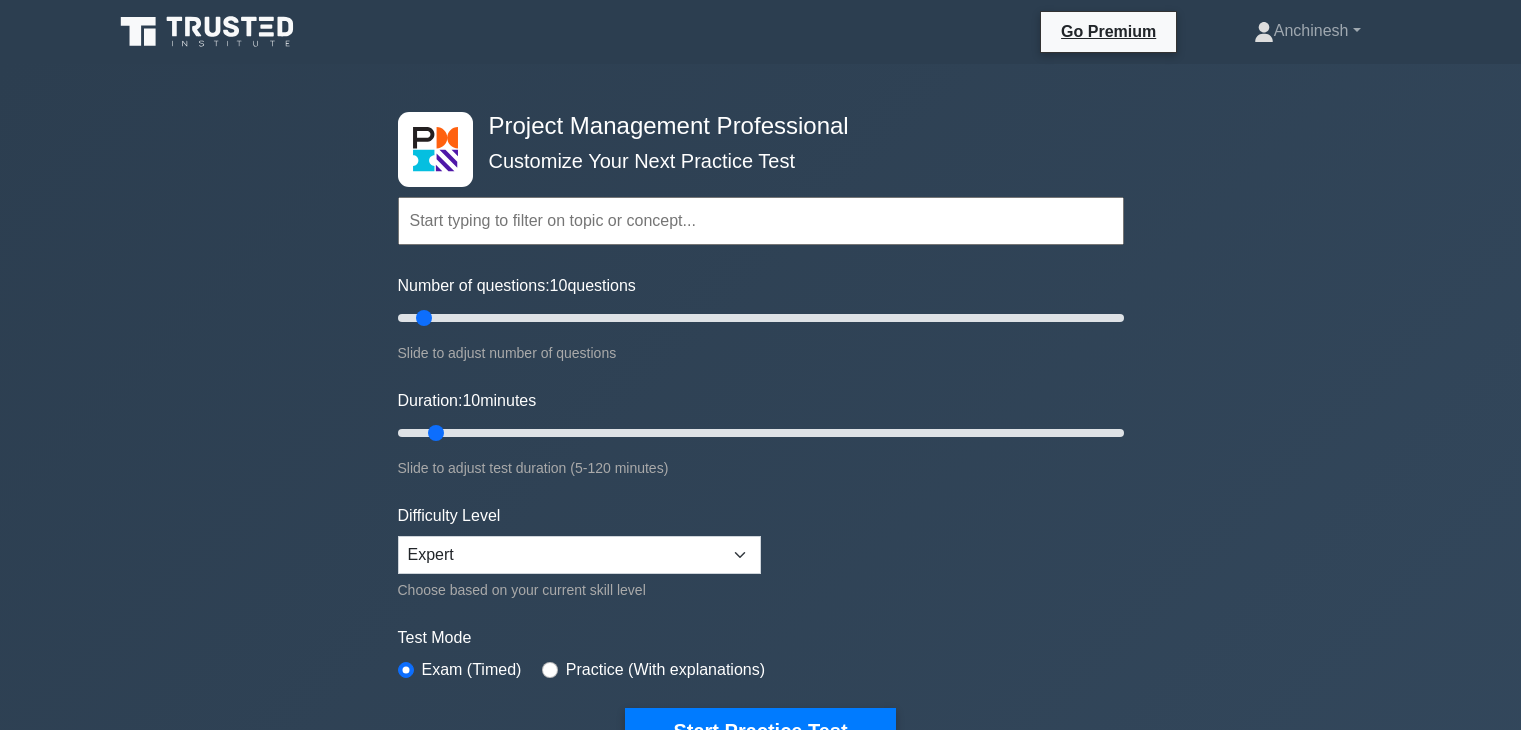 scroll, scrollTop: 0, scrollLeft: 0, axis: both 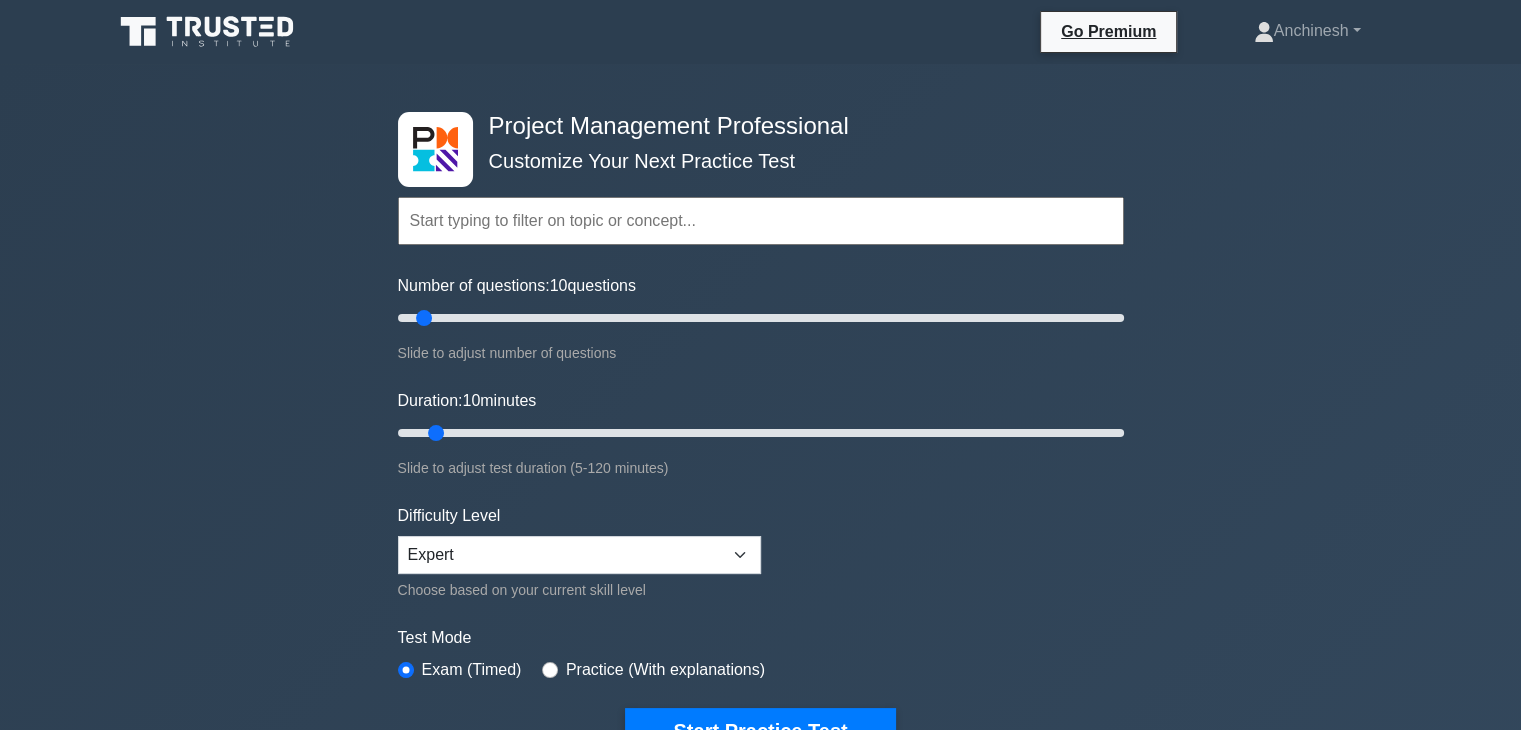 click at bounding box center (761, 221) 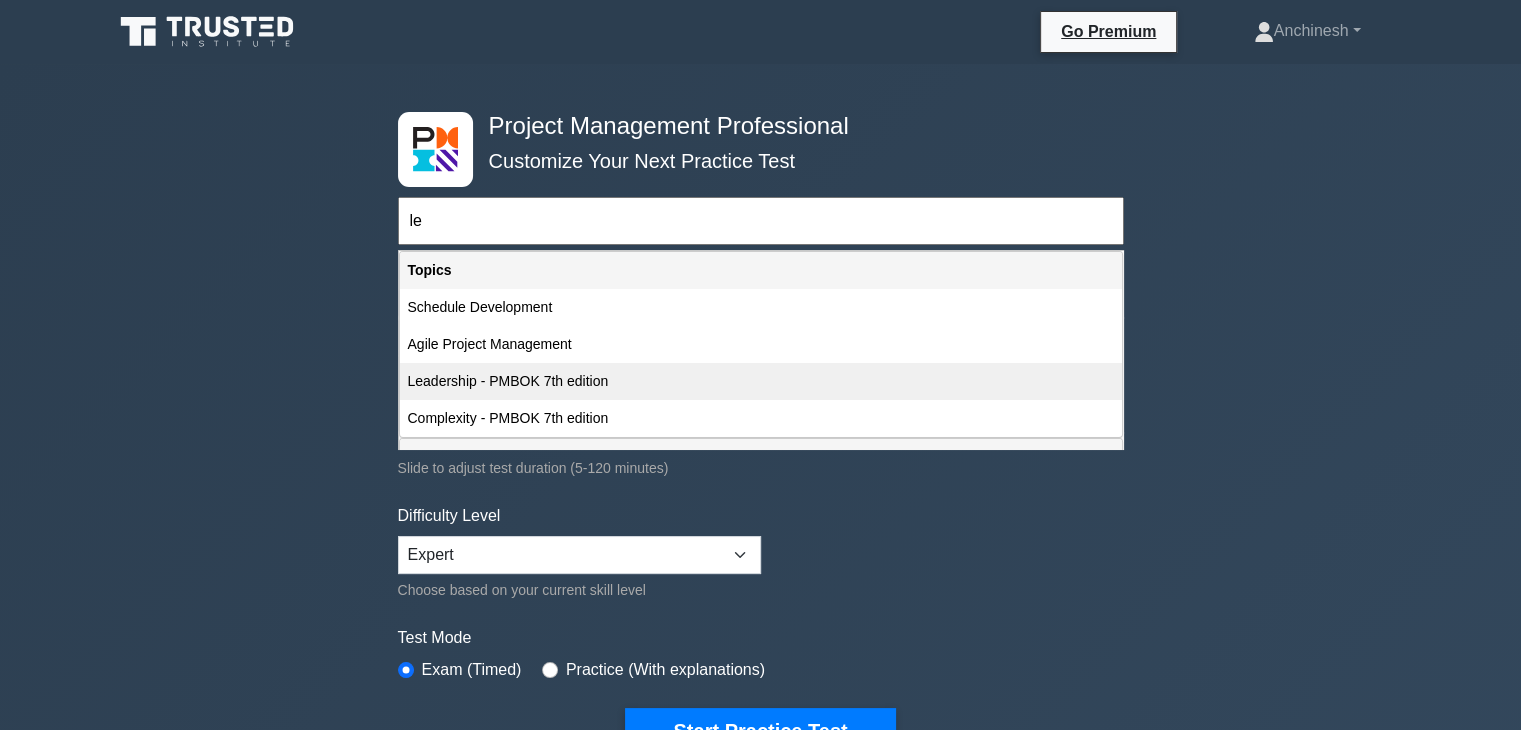 click on "Leadership - PMBOK 7th edition" at bounding box center (761, 381) 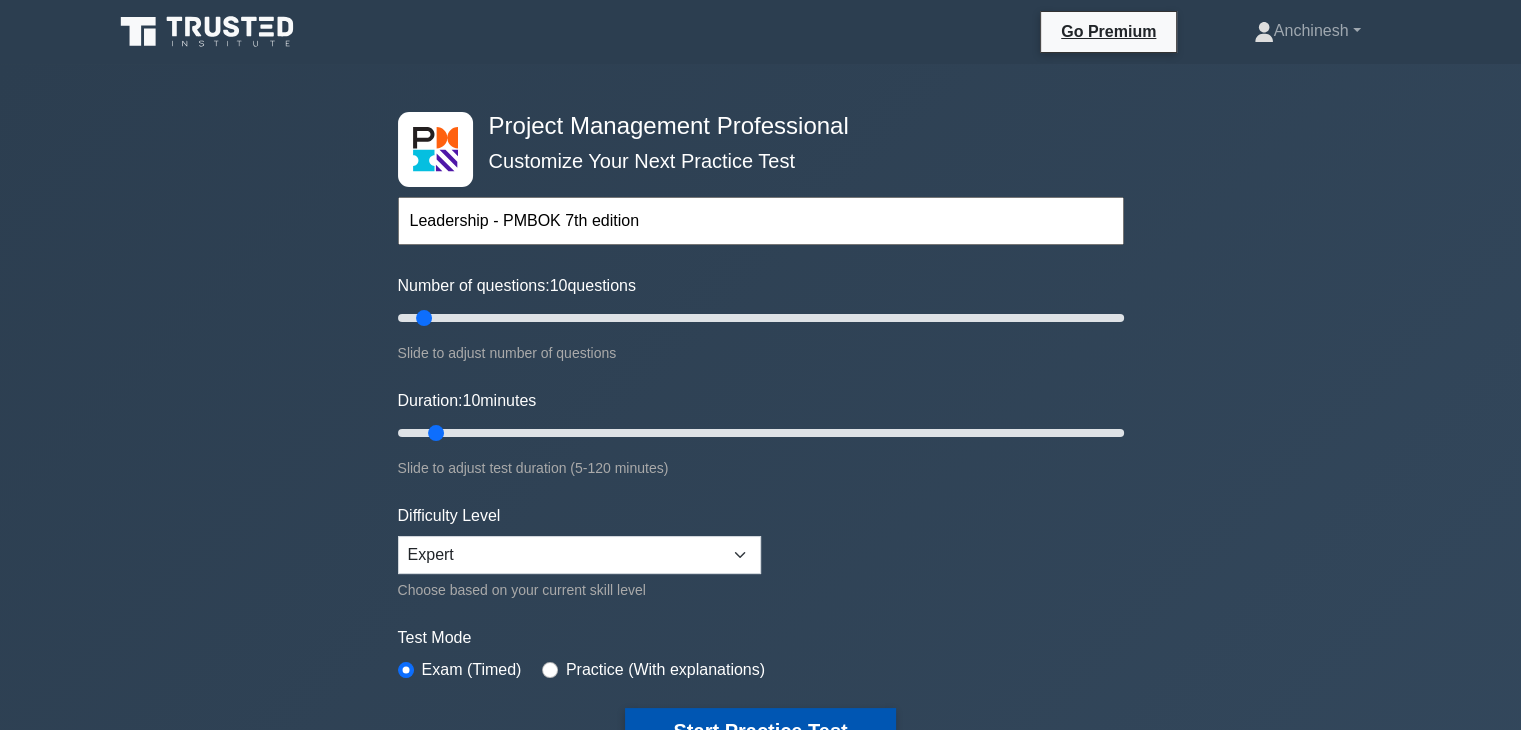 click on "Start Practice Test" at bounding box center [760, 731] 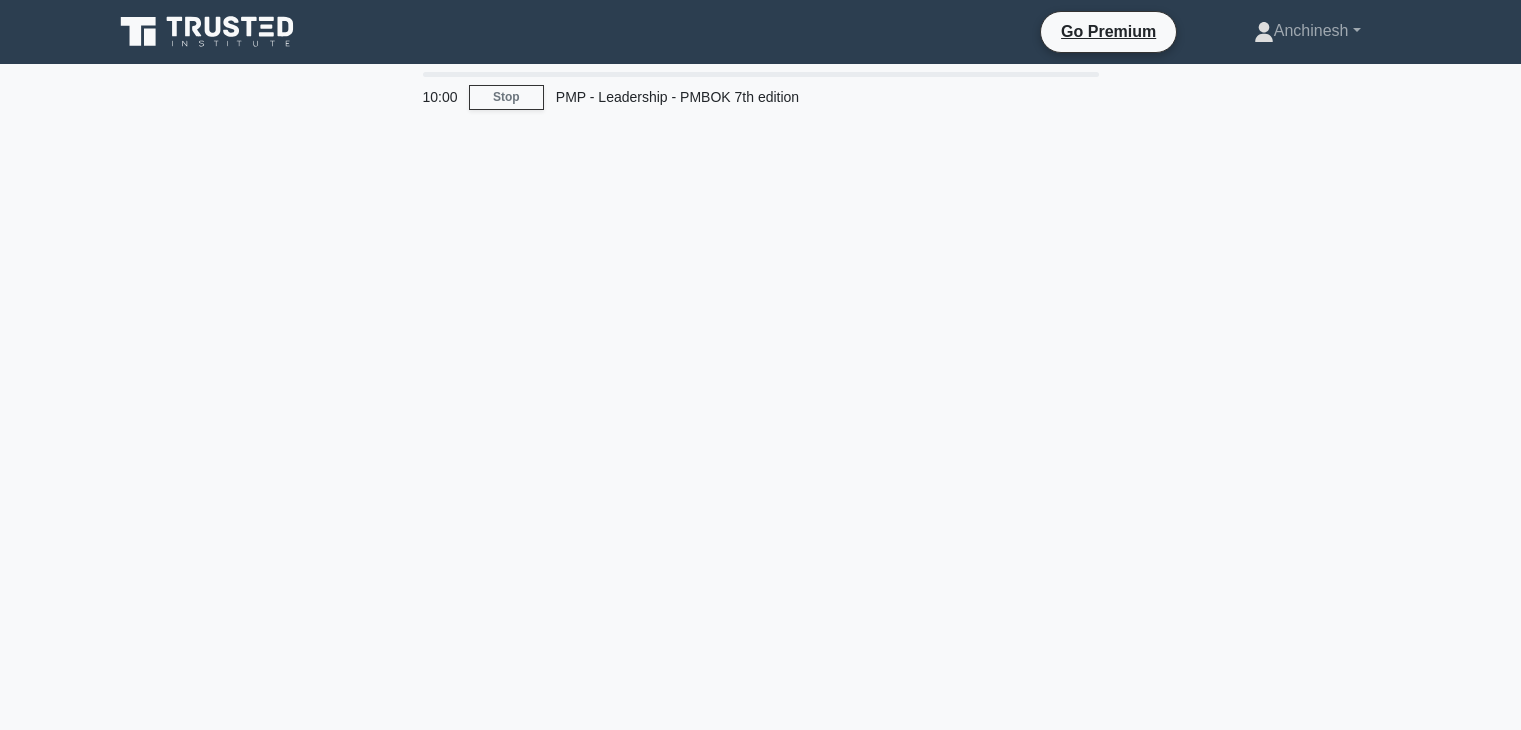 scroll, scrollTop: 0, scrollLeft: 0, axis: both 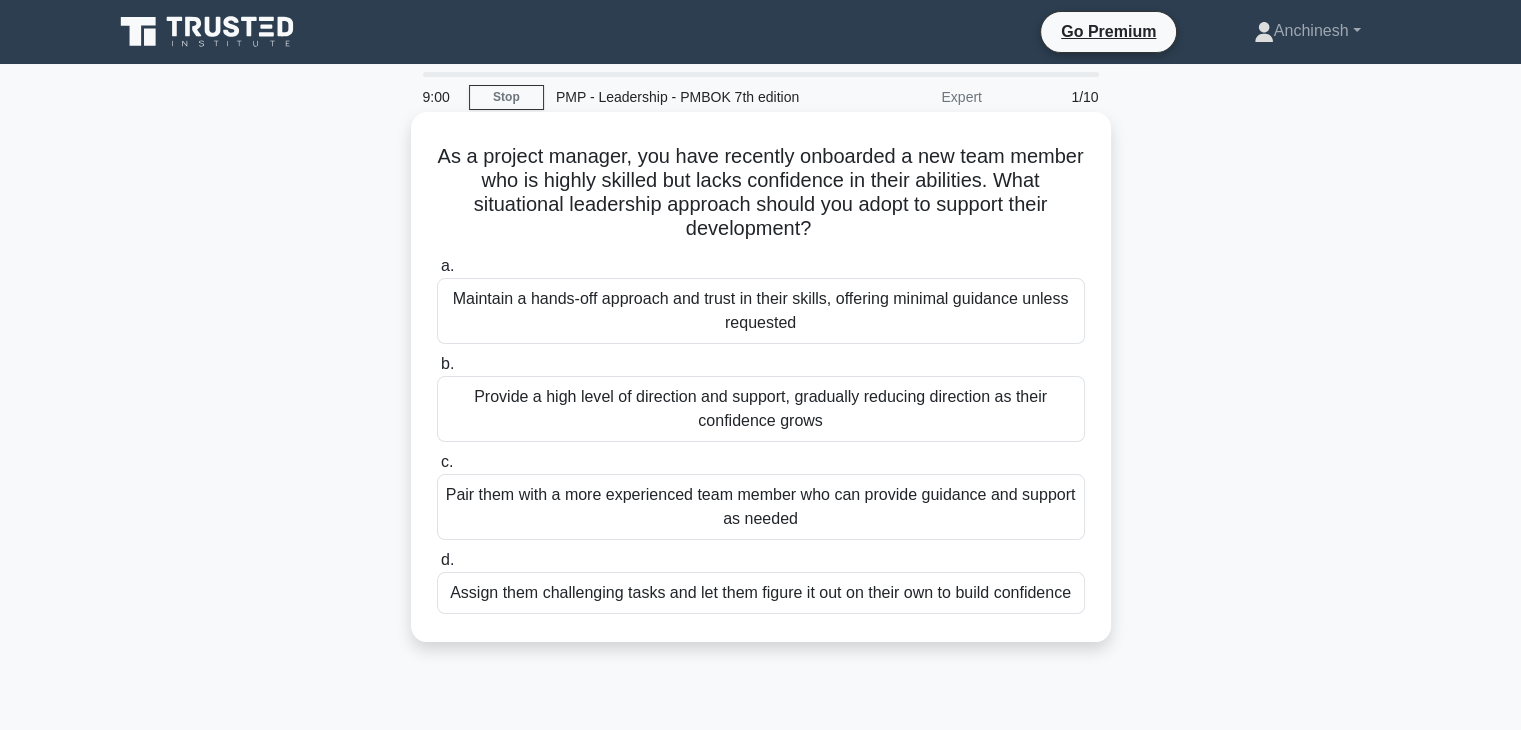 click on "Pair them with a more experienced team member who can provide guidance and support as needed" at bounding box center (761, 507) 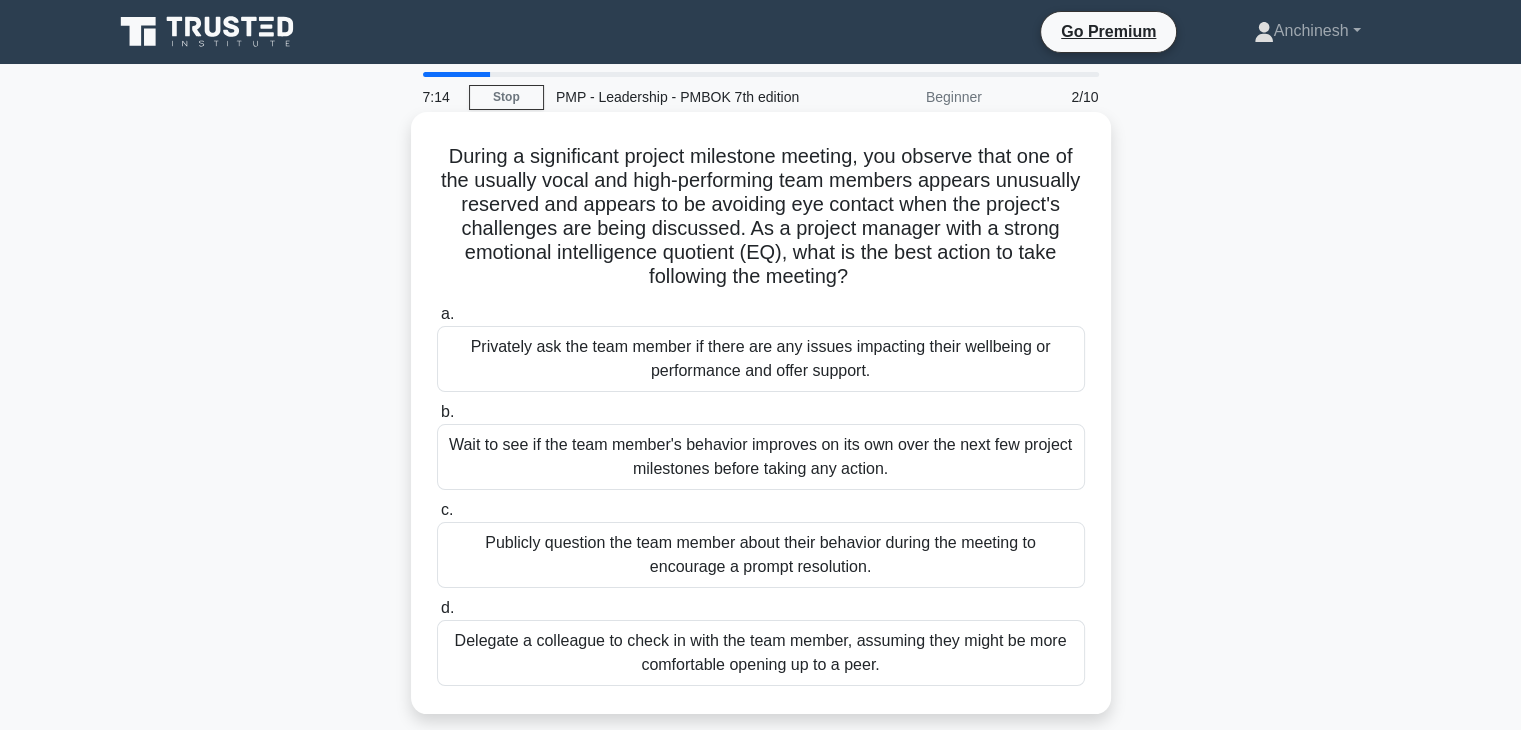 click on "Privately ask the team member if there are any issues impacting their wellbeing or performance and offer support." at bounding box center [761, 359] 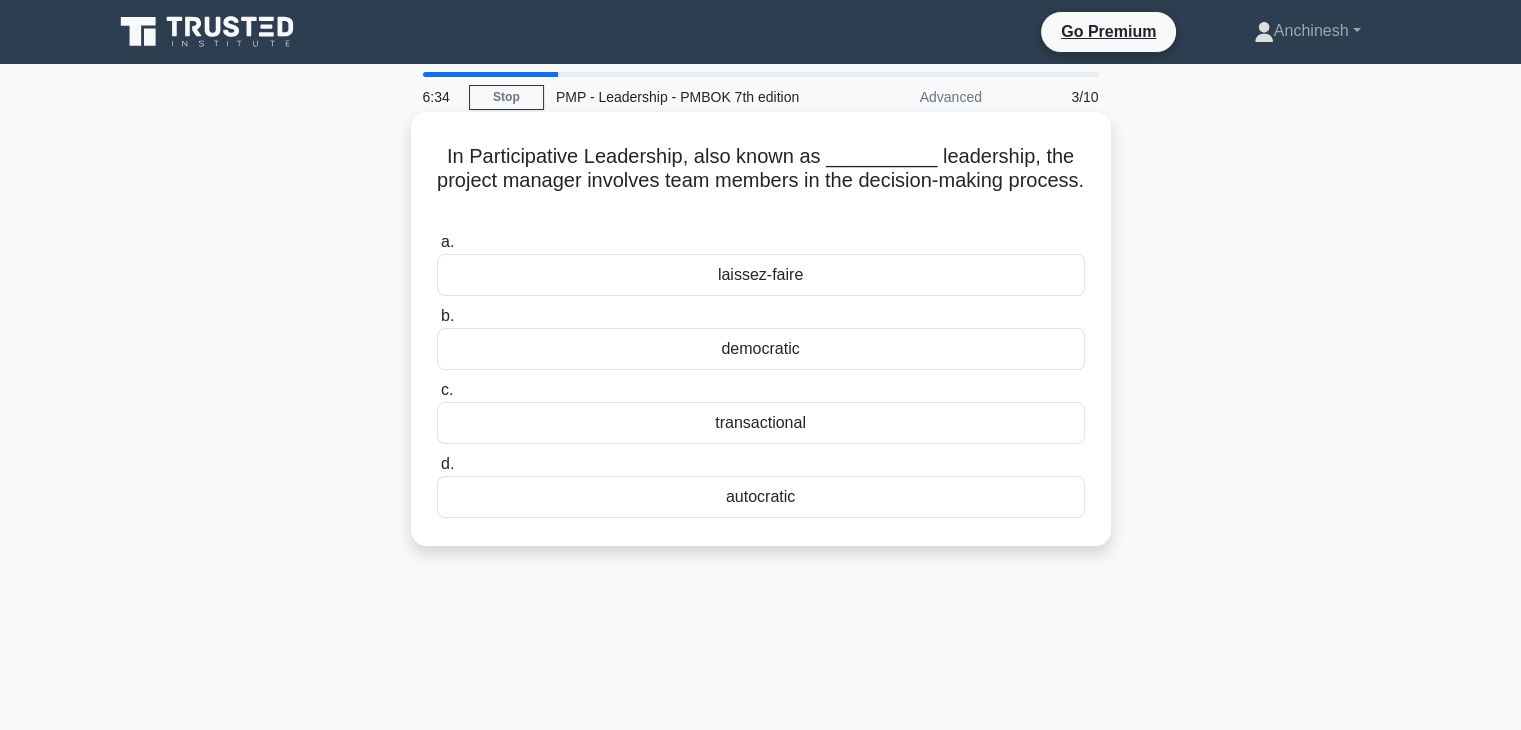 click on "laissez-faire" at bounding box center [761, 275] 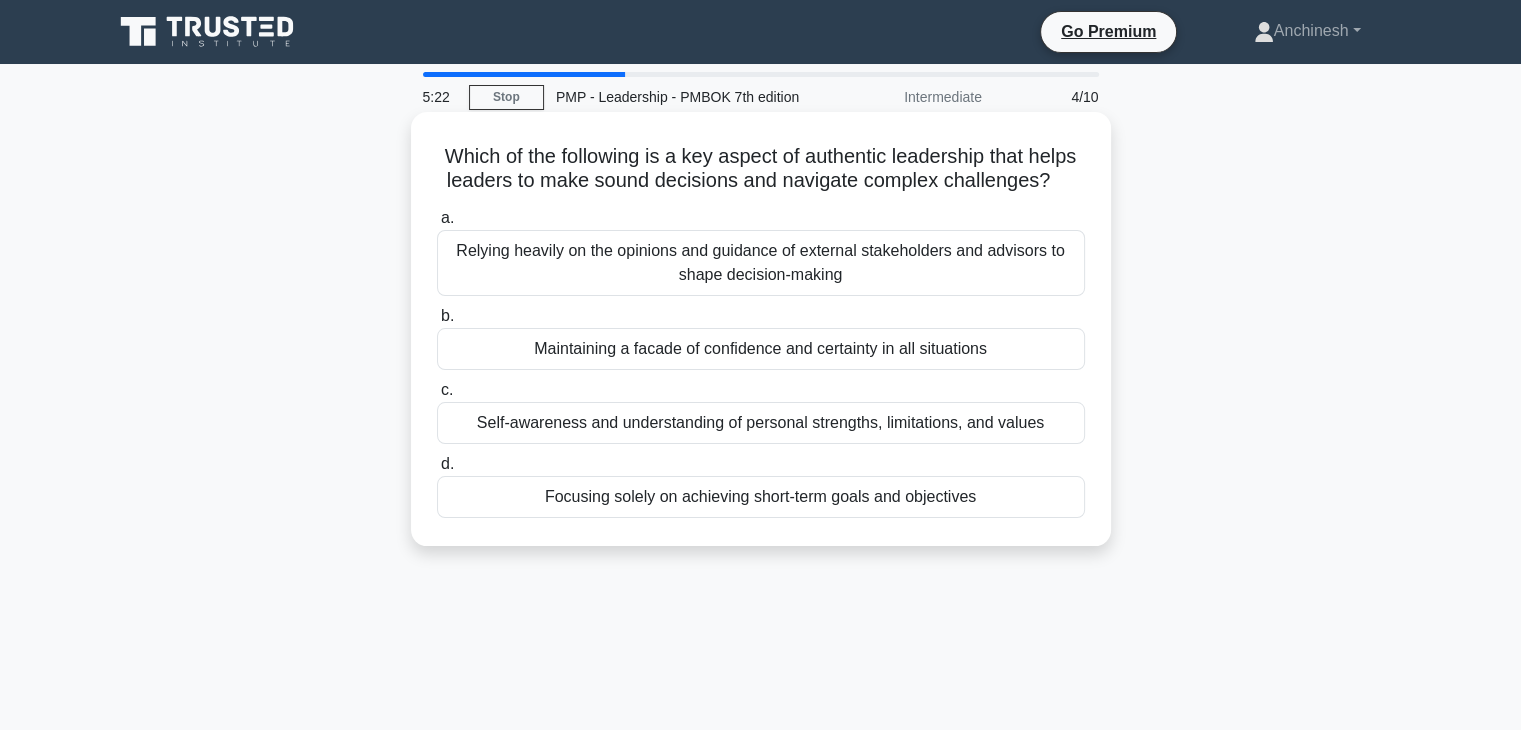 click on "Self-awareness and understanding of personal strengths, limitations, and values" at bounding box center (761, 423) 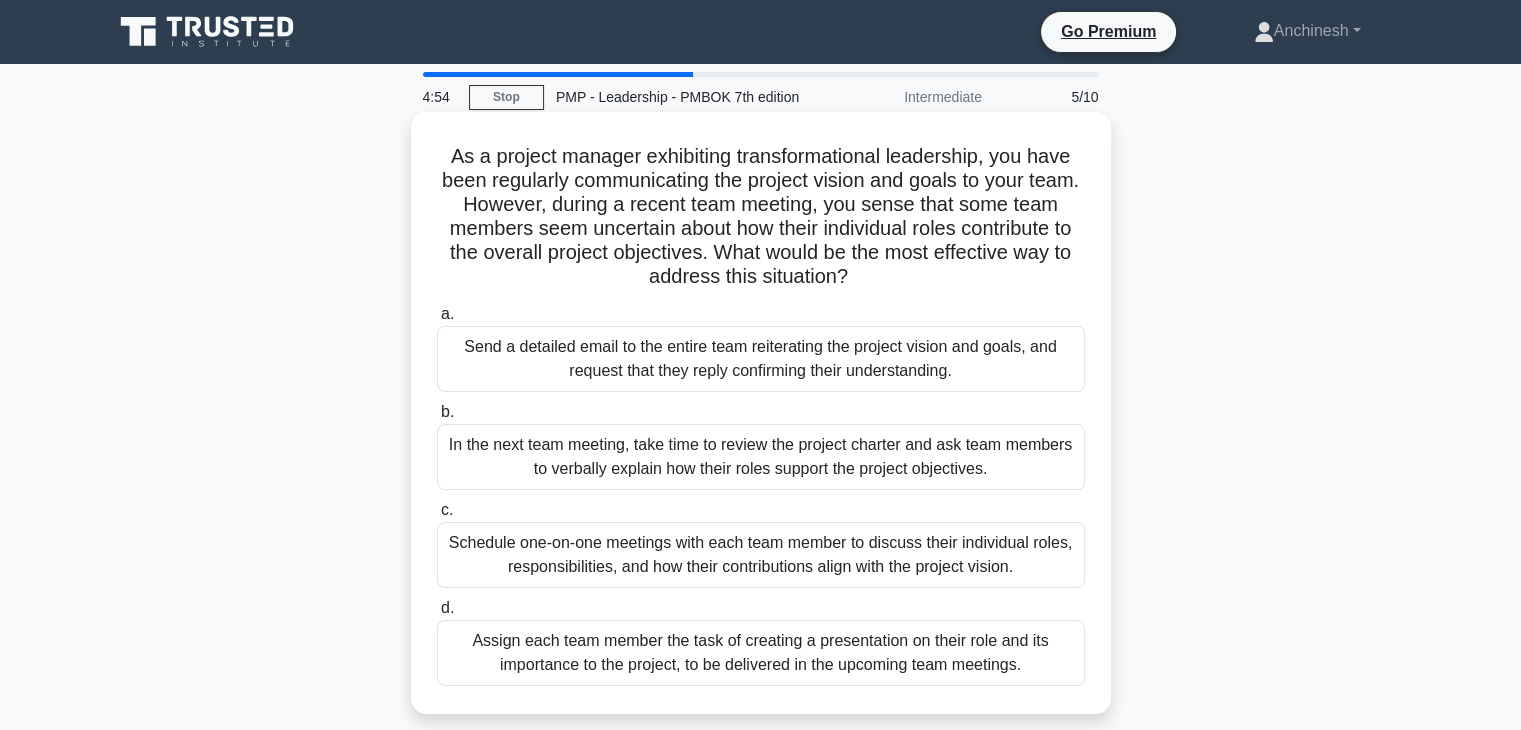 click on "Schedule one-on-one meetings with each team member to discuss their individual roles, responsibilities, and how their contributions align with the project vision." at bounding box center [761, 555] 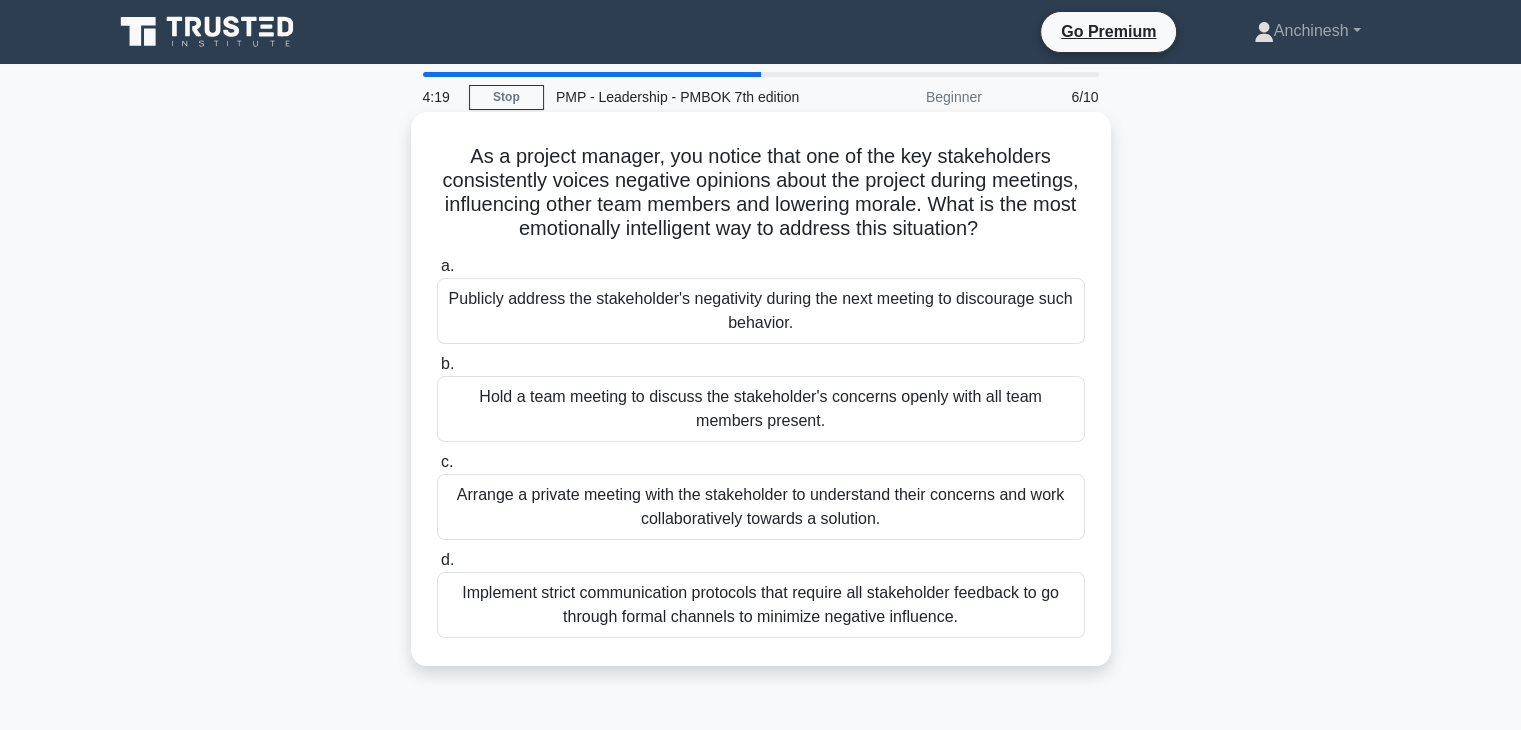 click on "Arrange a private meeting with the stakeholder to understand their concerns and work collaboratively towards a solution." at bounding box center [761, 507] 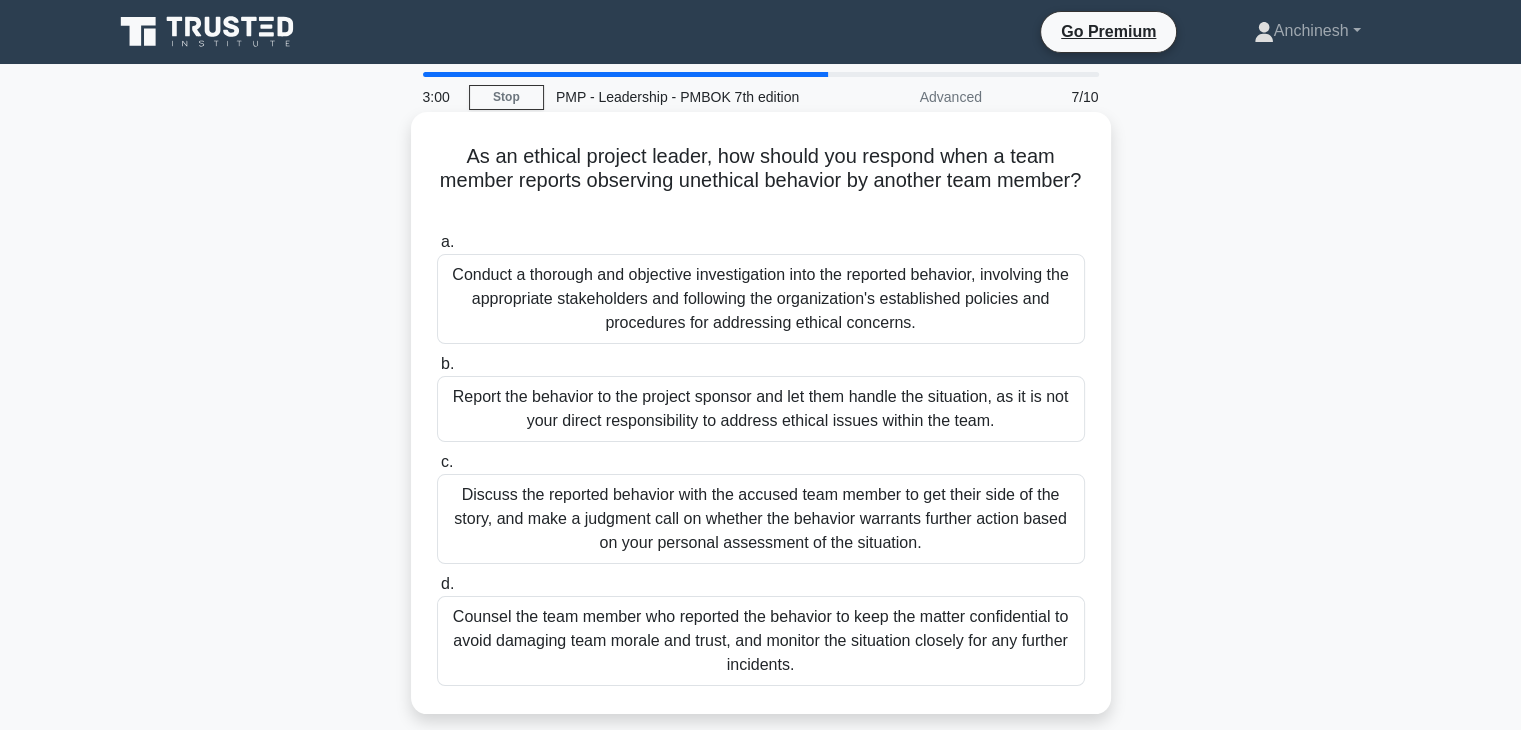 click on "Conduct a thorough and objective investigation into the reported behavior, involving the appropriate stakeholders and following the organization's established policies and procedures for addressing ethical concerns." at bounding box center [761, 299] 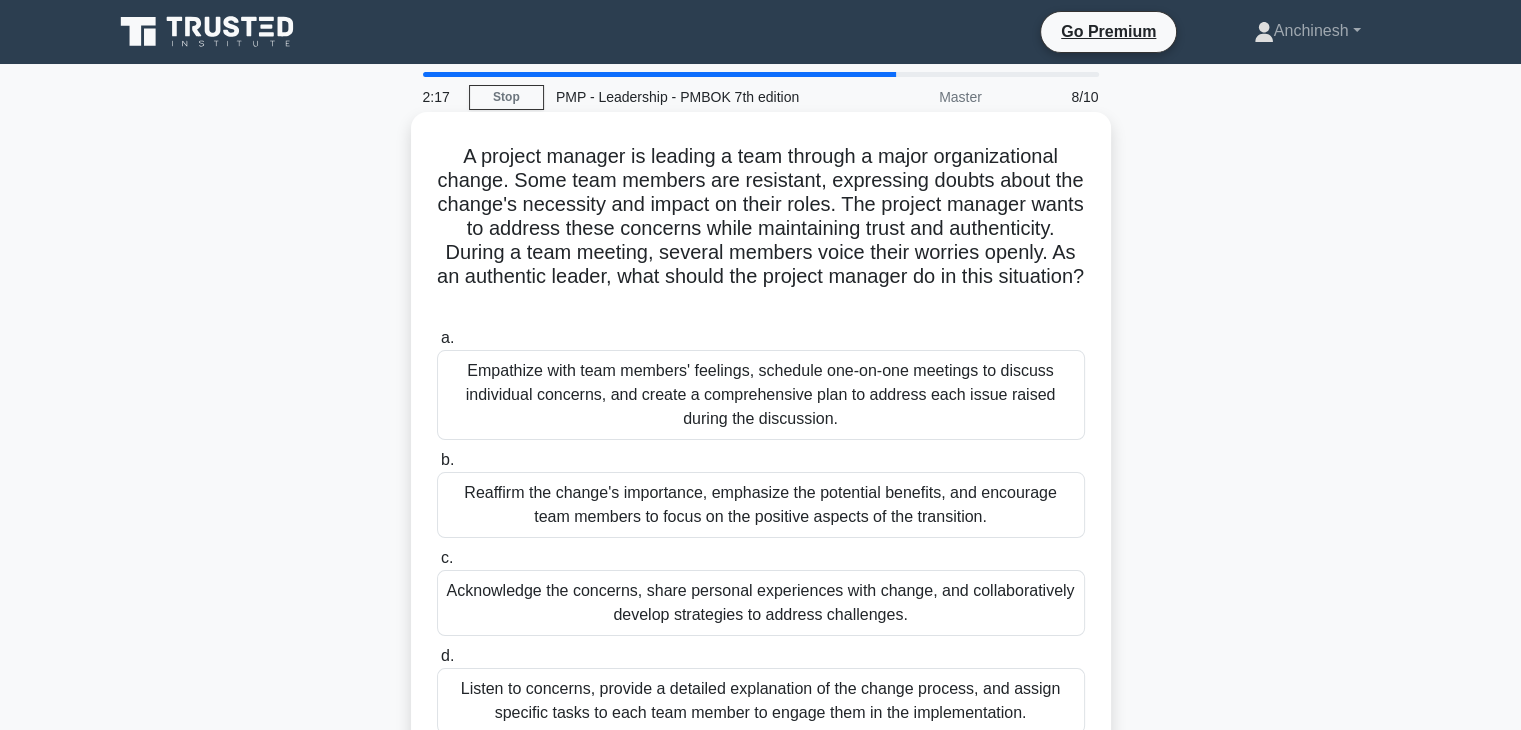 click on "Listen to concerns, provide a detailed explanation of the change process, and assign specific tasks to each team member to engage them in the implementation." at bounding box center (761, 701) 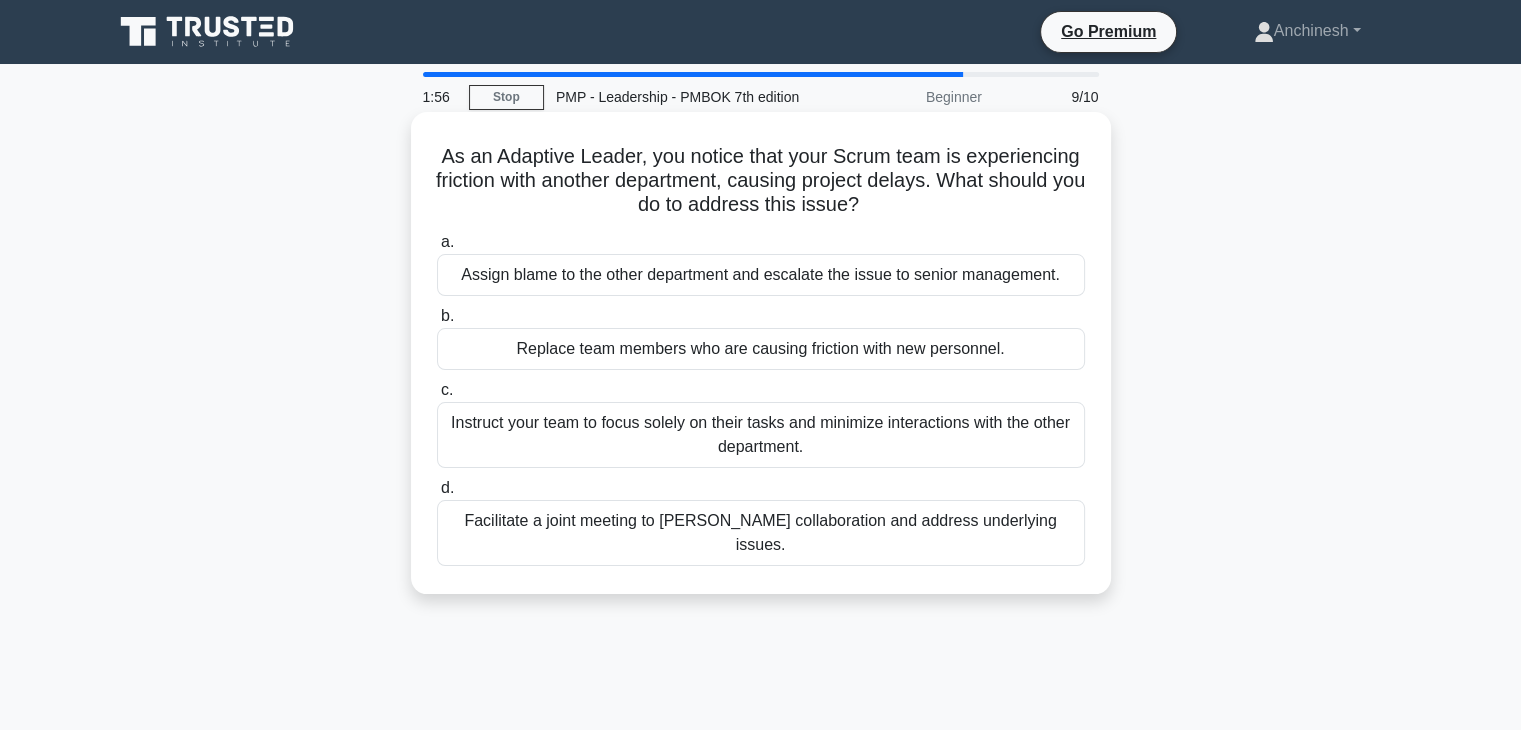 click on "Facilitate a joint meeting to [PERSON_NAME] collaboration and address underlying issues." at bounding box center (761, 533) 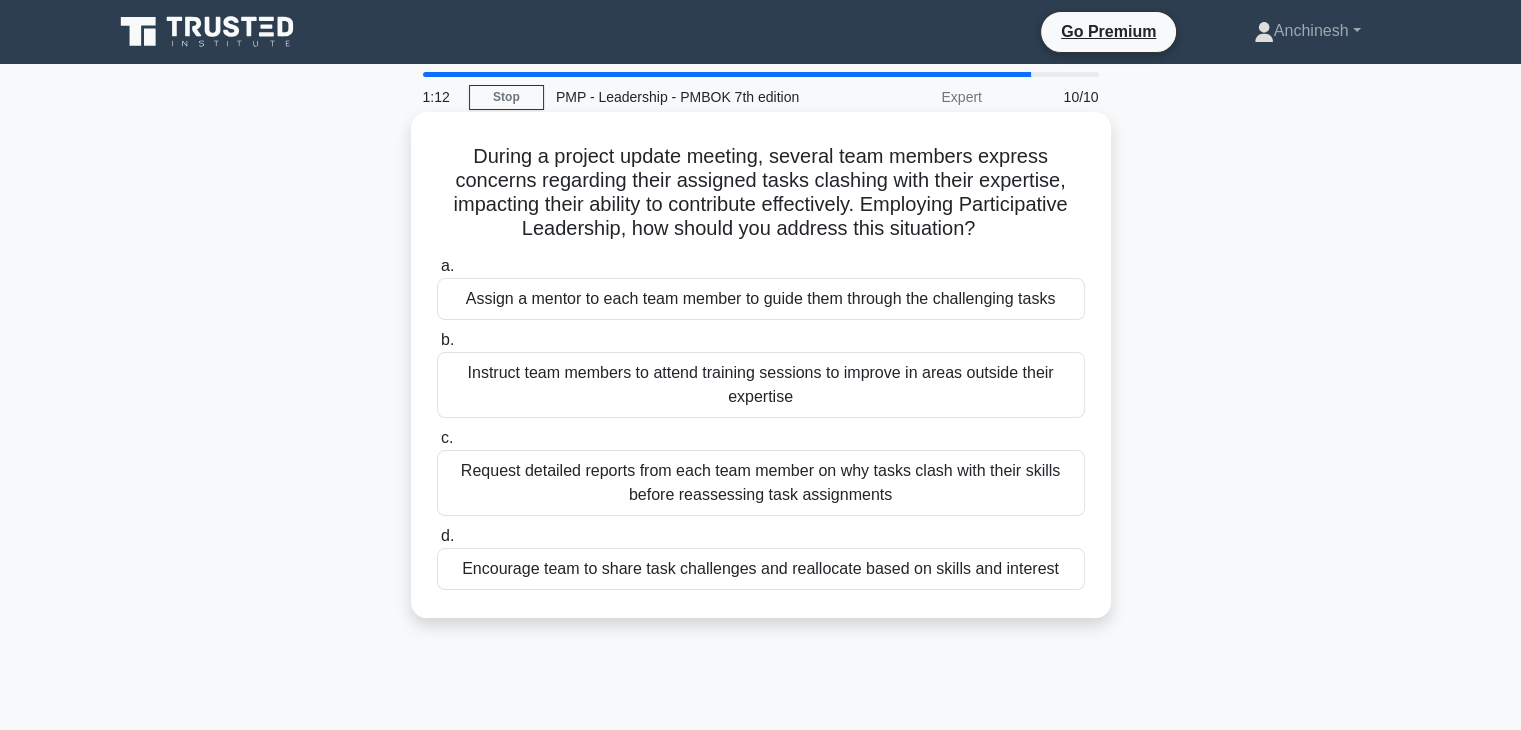 click on "Assign a mentor to each team member to guide them through the challenging tasks" at bounding box center (761, 299) 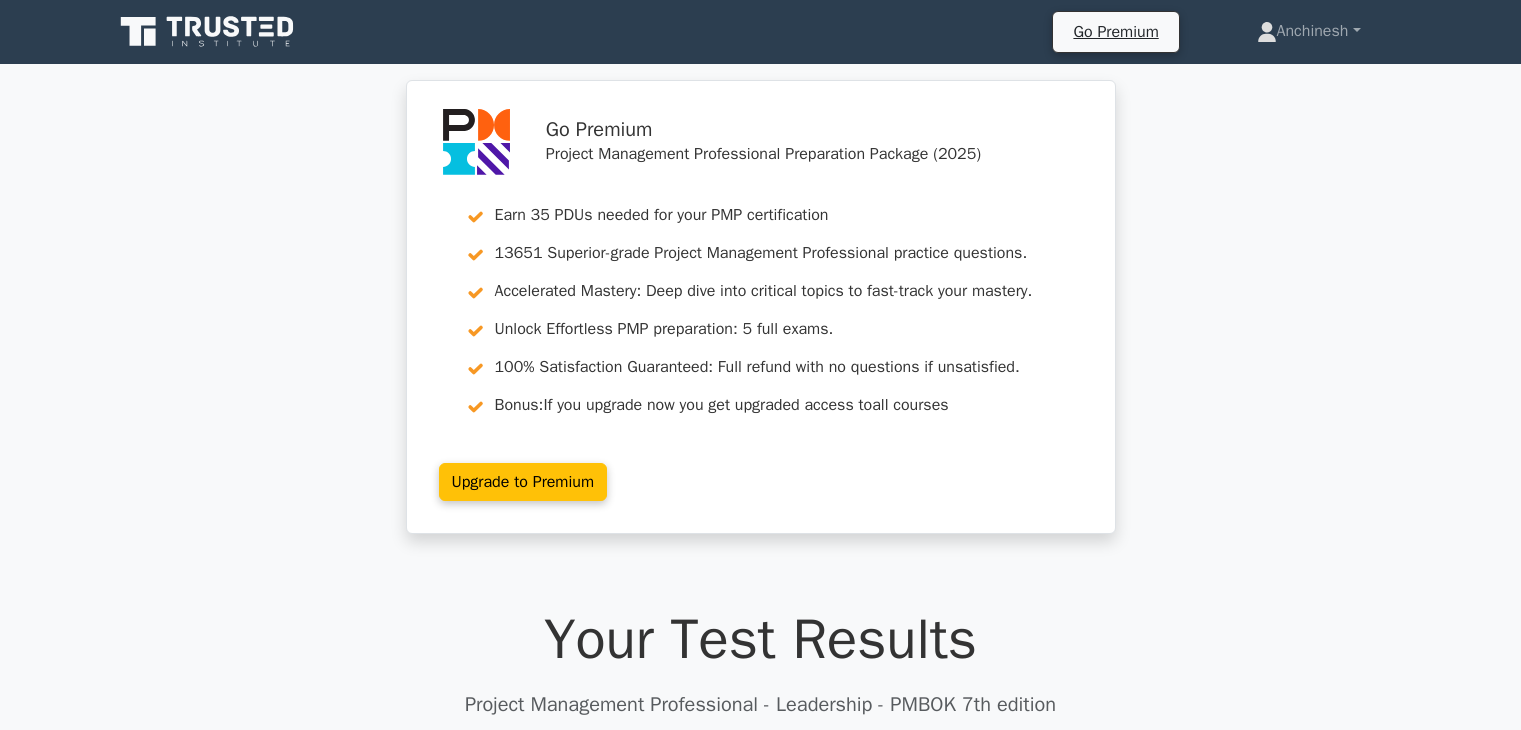 scroll, scrollTop: 0, scrollLeft: 0, axis: both 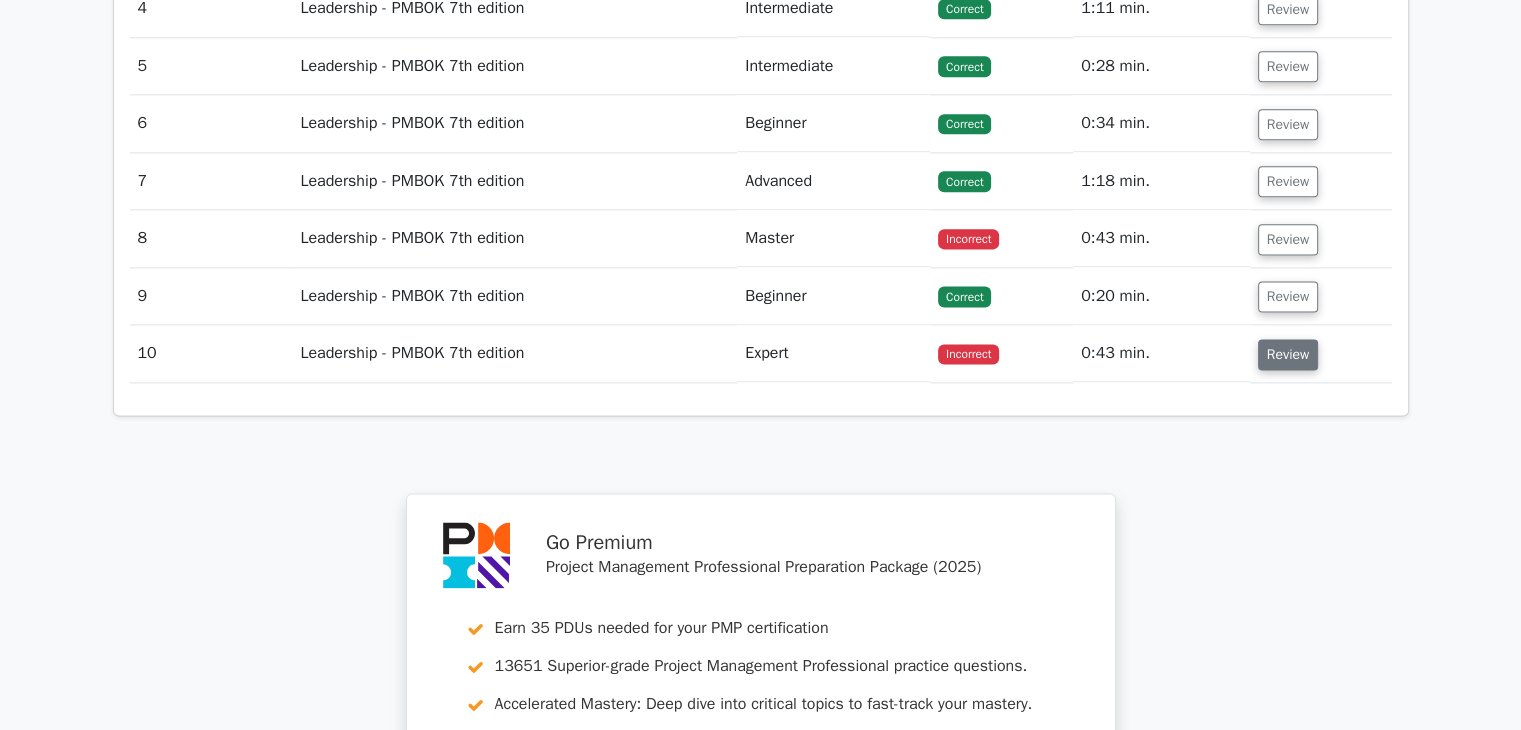 click on "Review" at bounding box center [1288, 354] 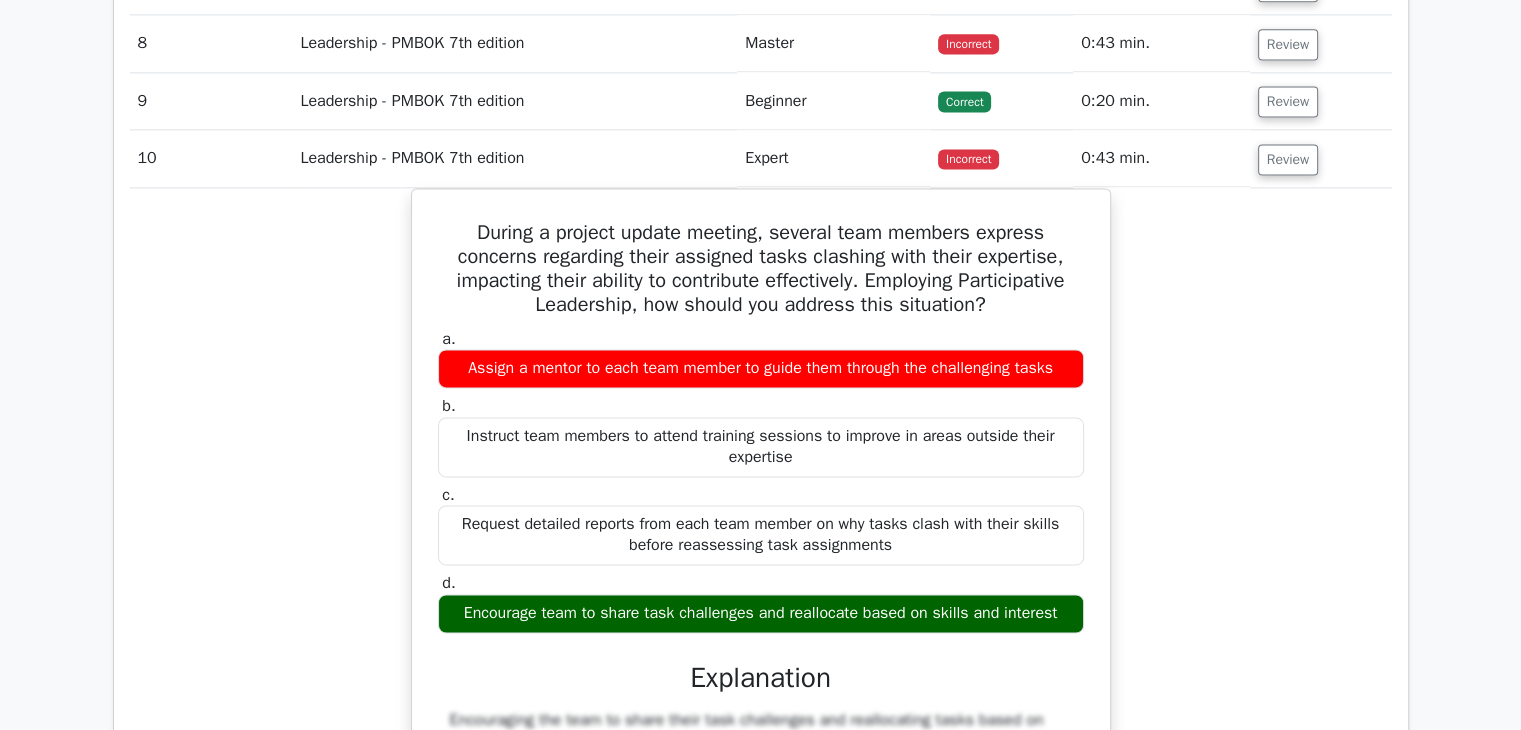 scroll, scrollTop: 2856, scrollLeft: 0, axis: vertical 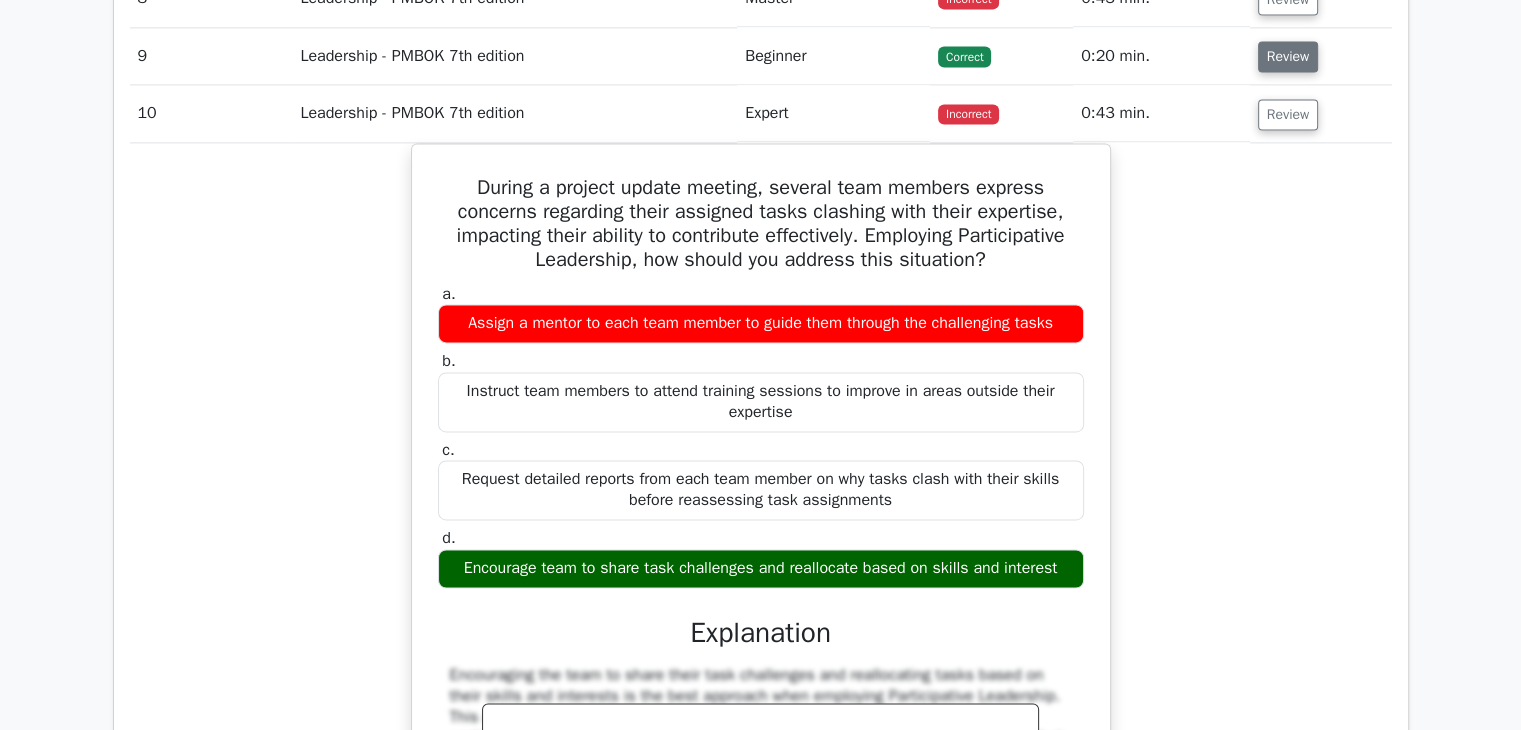 click on "Review" at bounding box center [1288, 56] 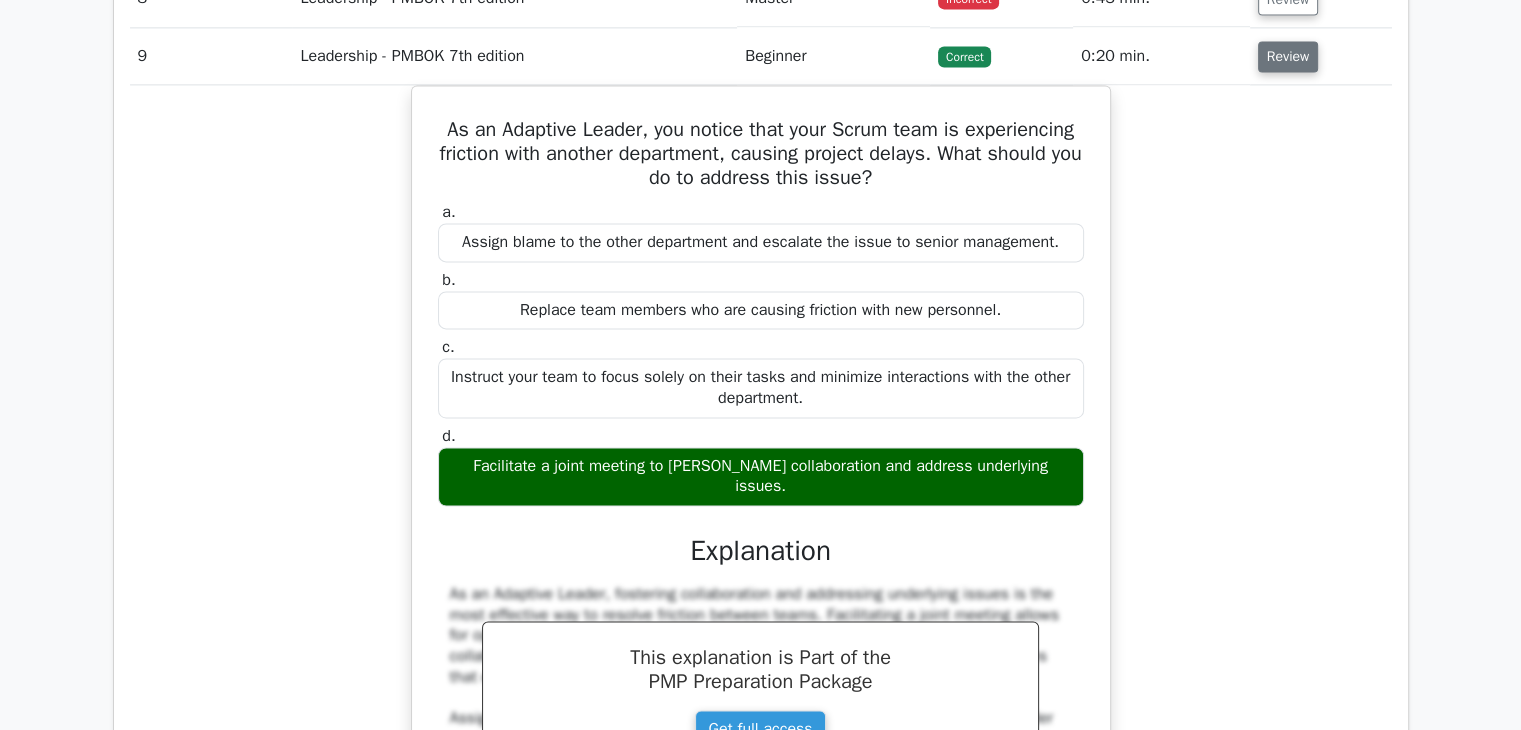 click on "Review" at bounding box center [1288, 56] 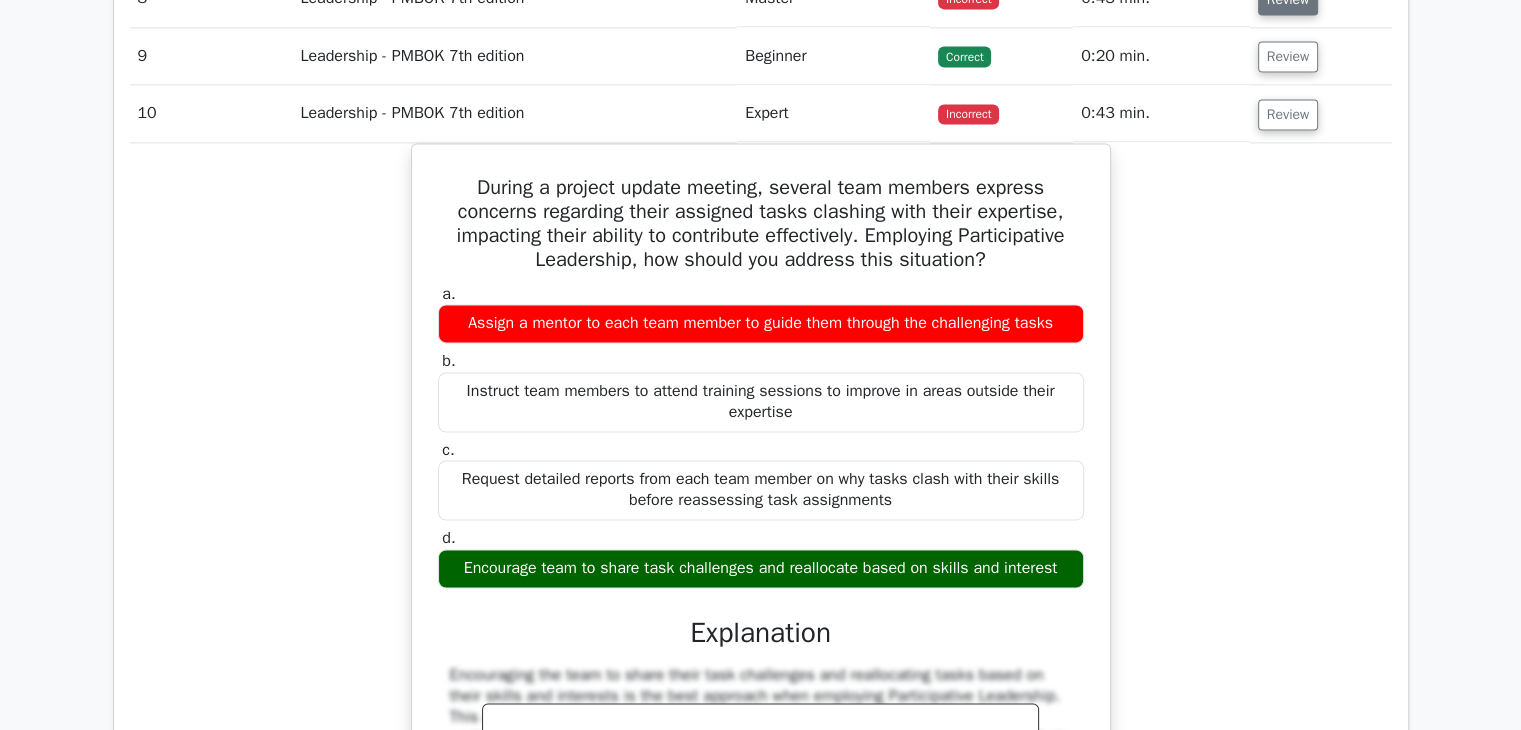 click on "Review" at bounding box center [1288, -1] 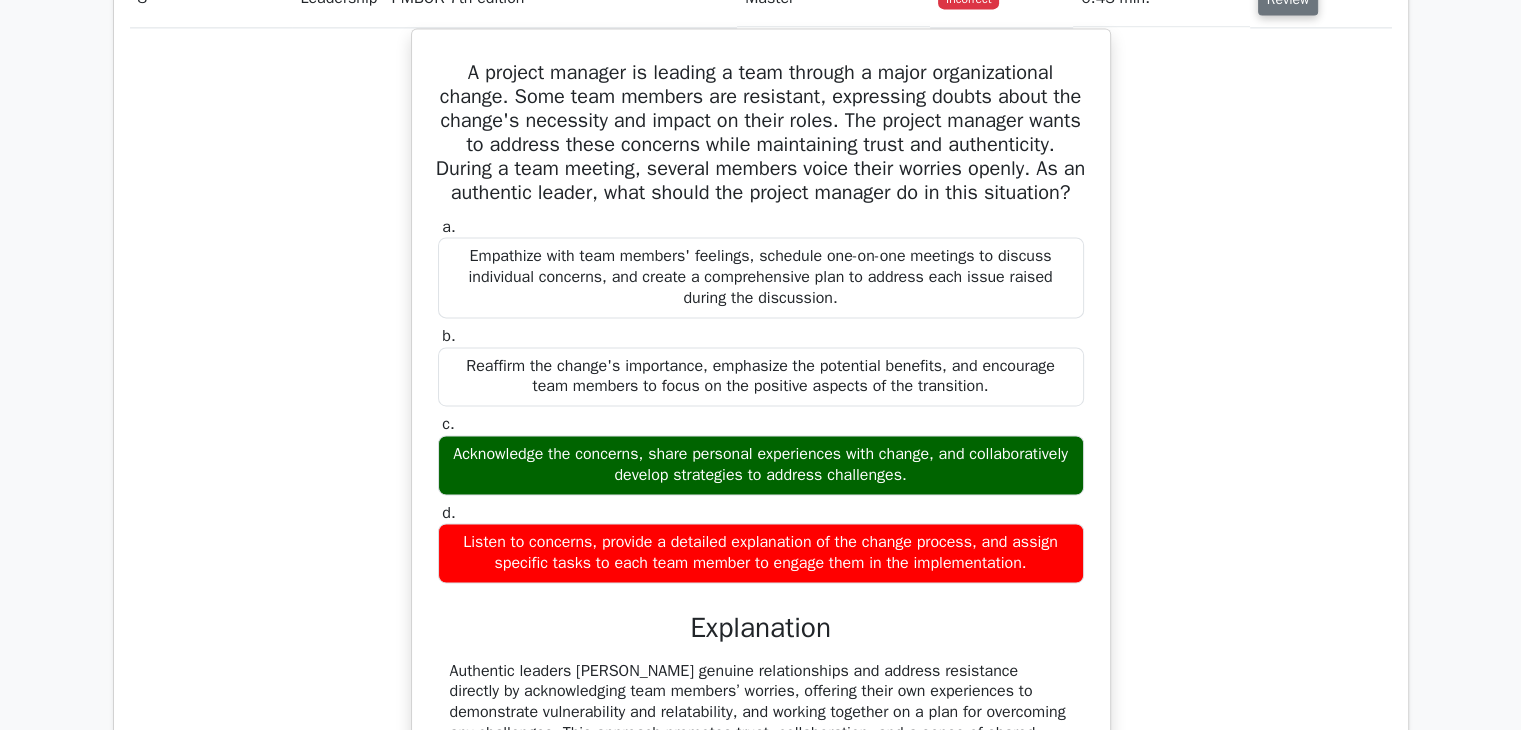 click on "Review" at bounding box center (1288, -1) 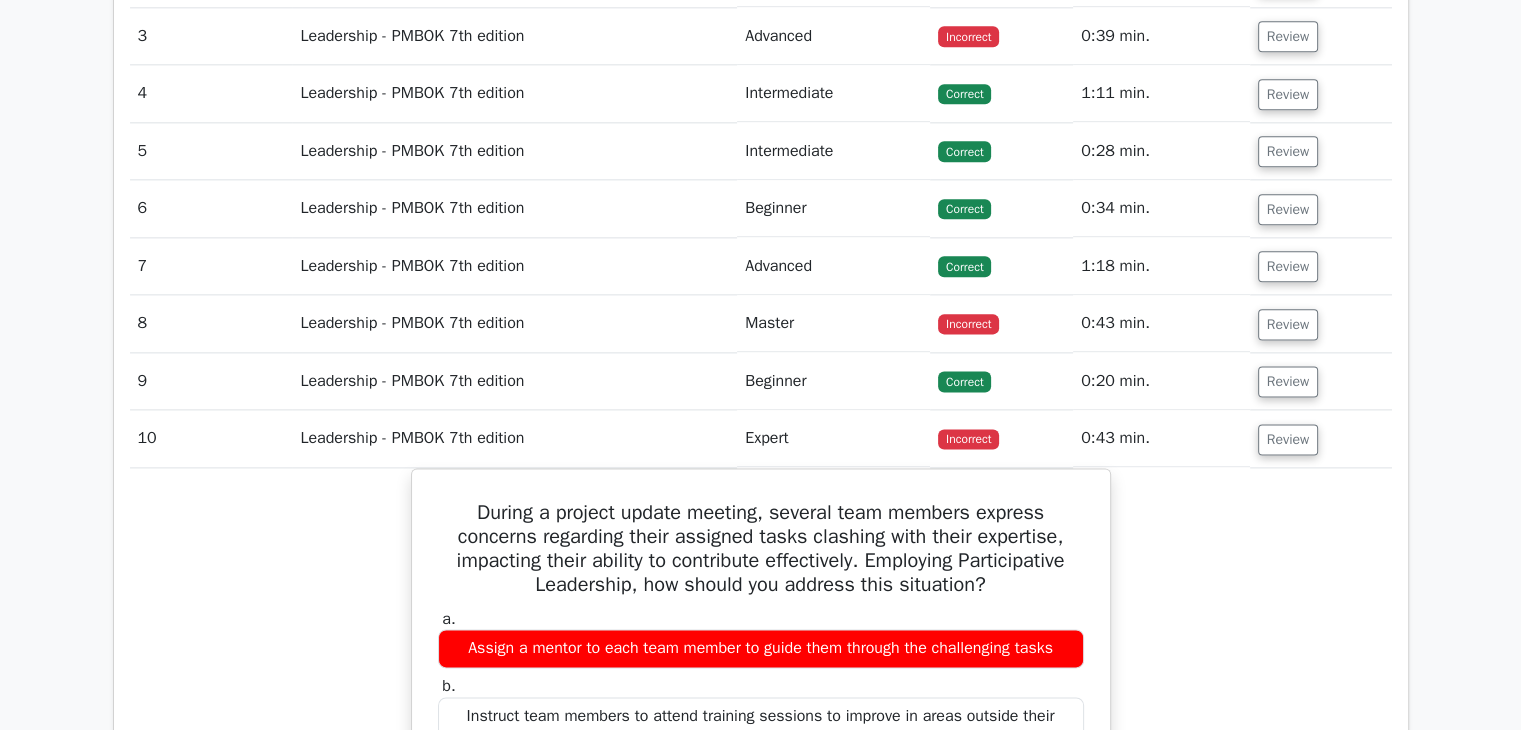 scroll, scrollTop: 2496, scrollLeft: 0, axis: vertical 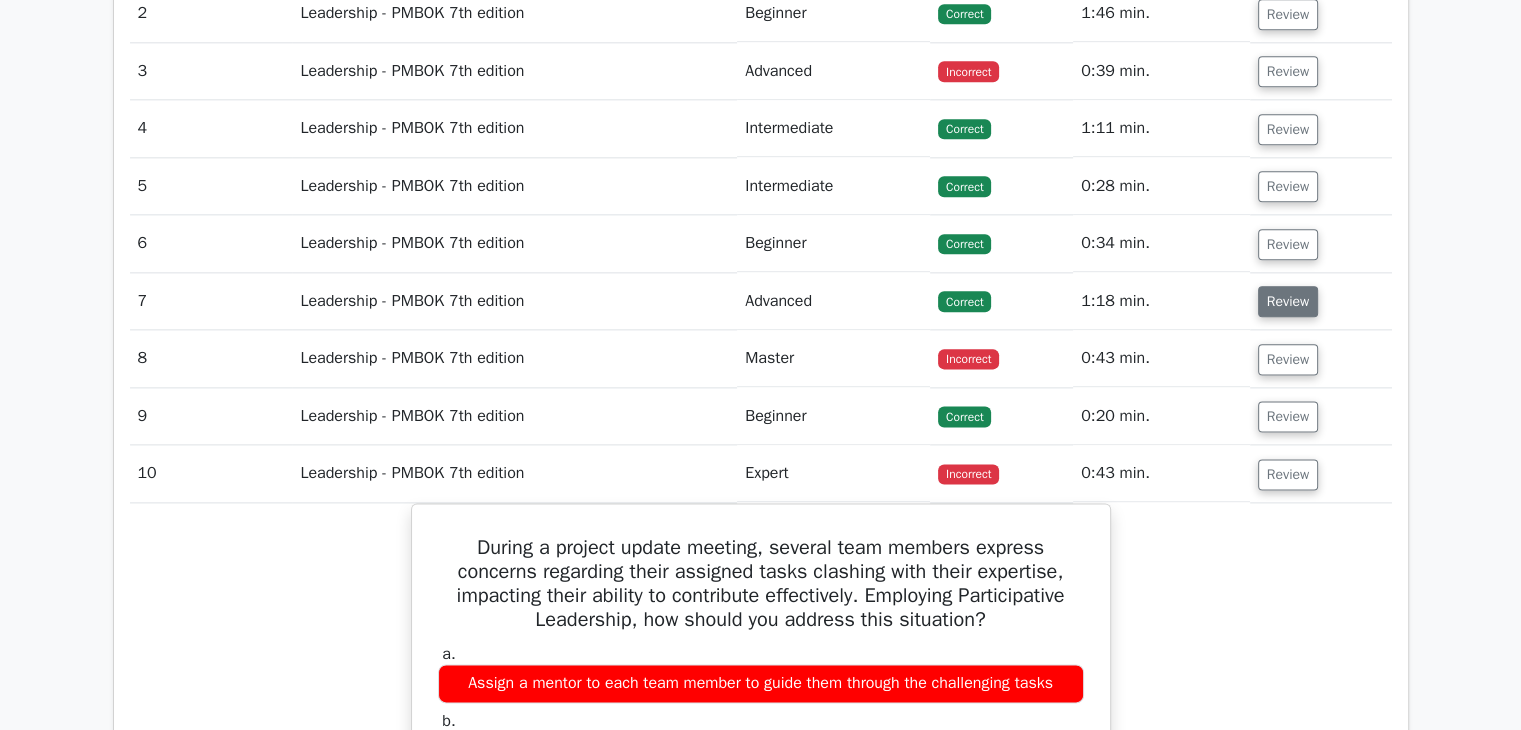 click on "Review" at bounding box center [1288, 301] 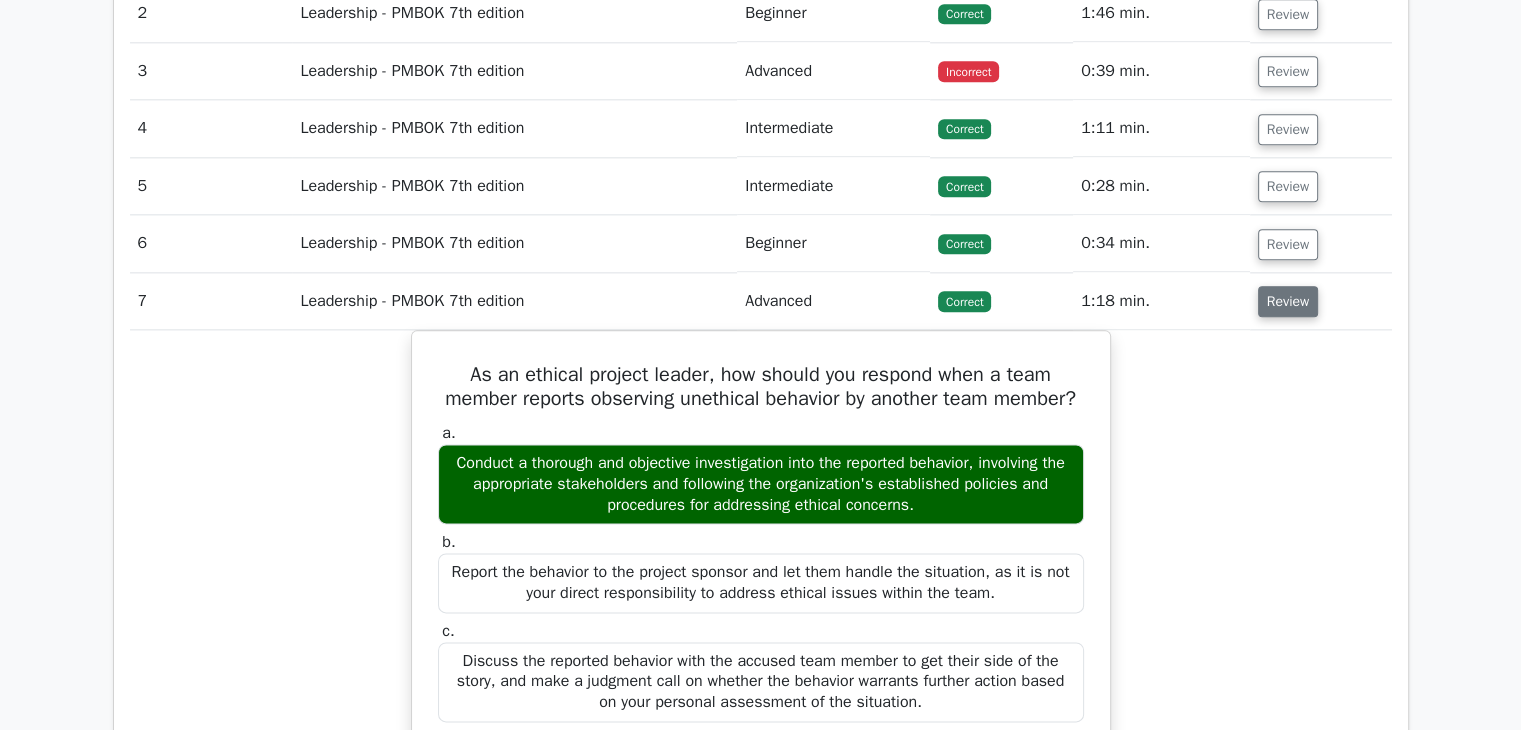 click on "Review" at bounding box center (1288, 301) 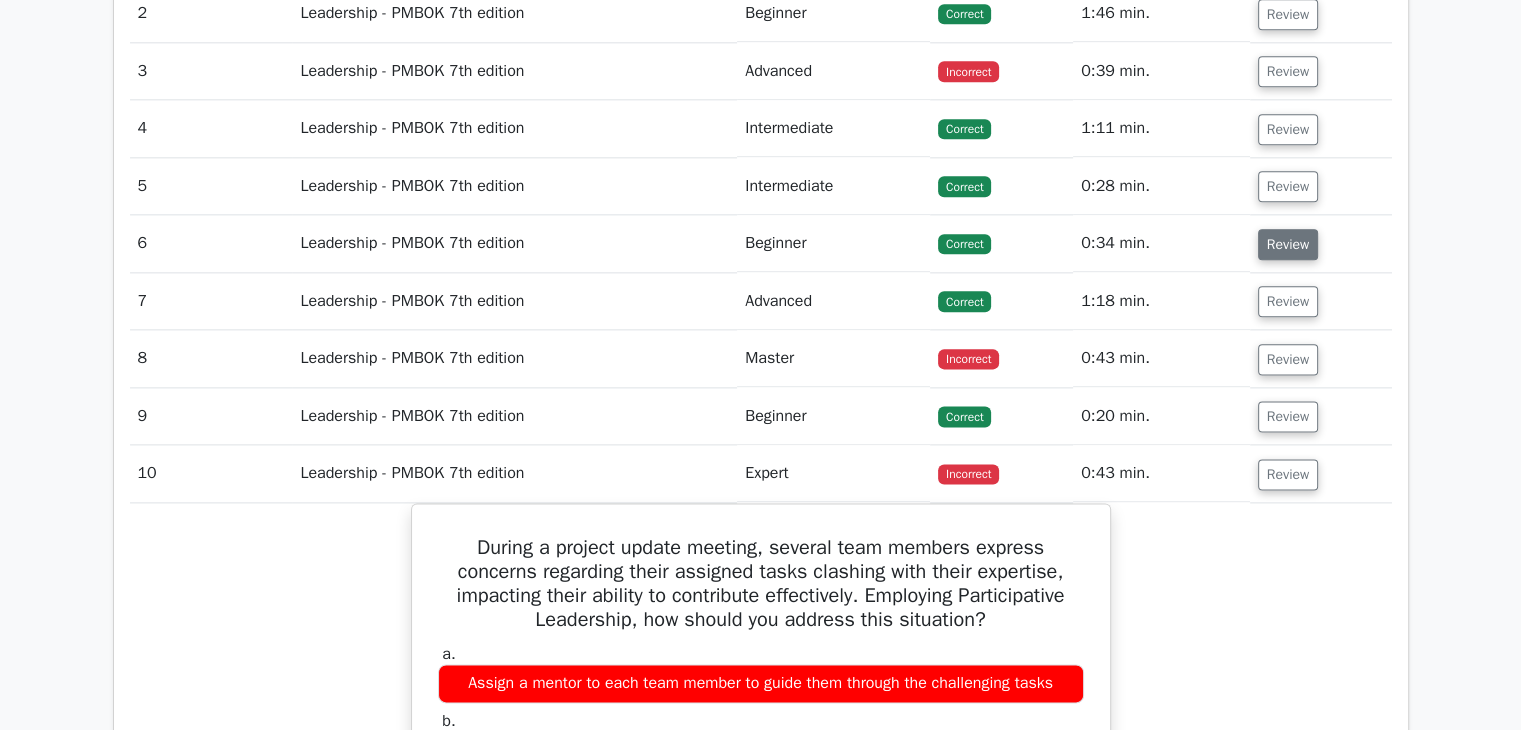 click on "Review" at bounding box center [1288, 244] 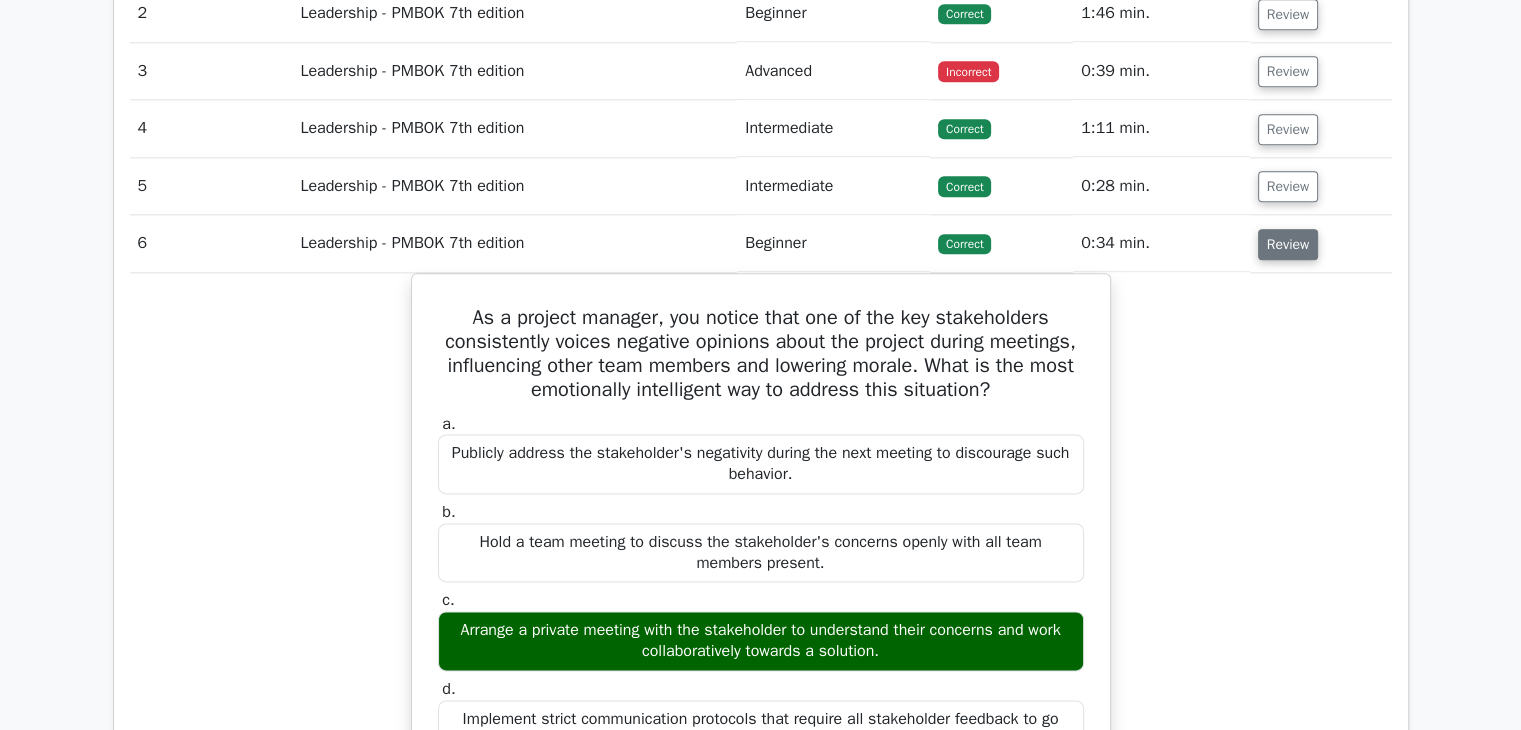 click on "Review" at bounding box center (1288, 244) 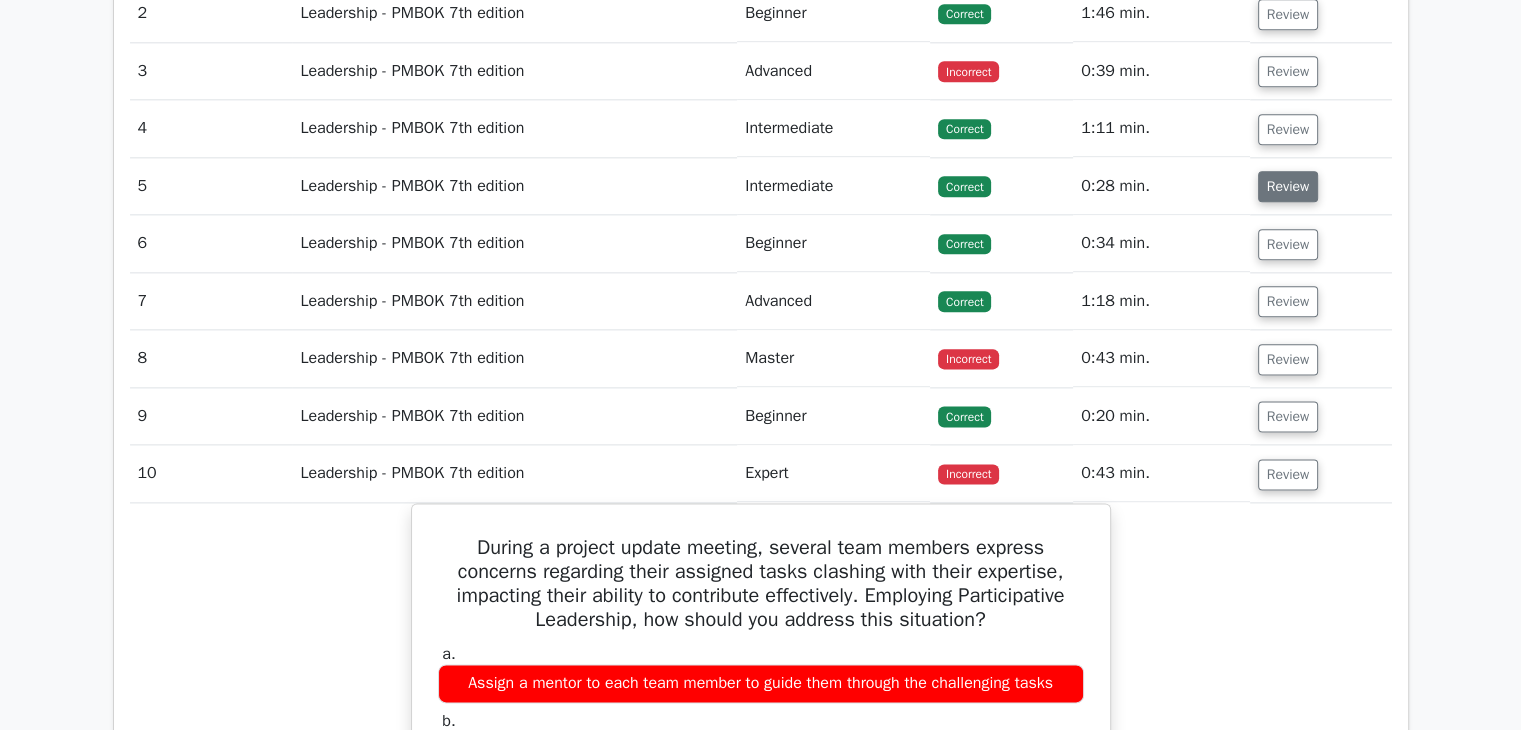 click on "Review" at bounding box center (1288, 186) 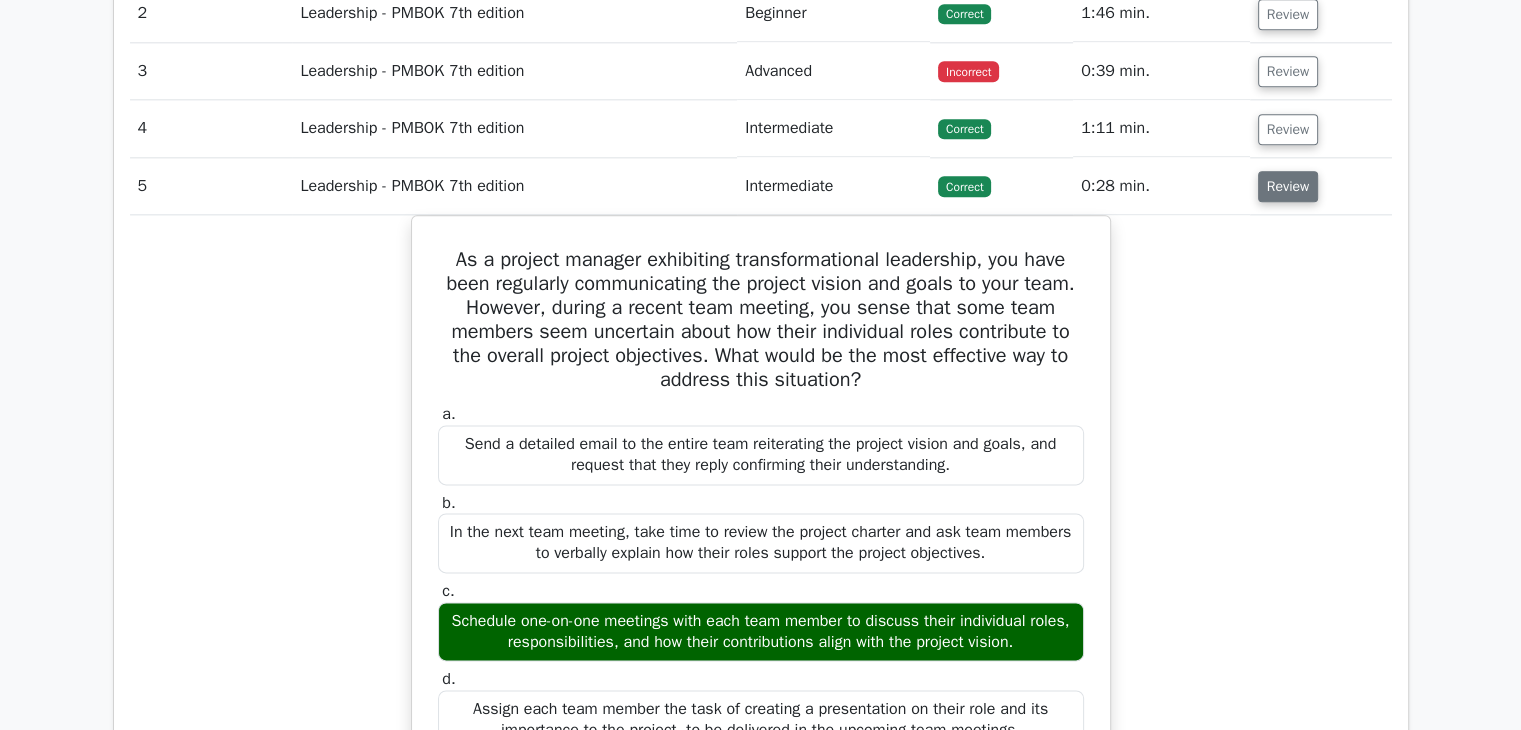 click on "Review" at bounding box center [1288, 186] 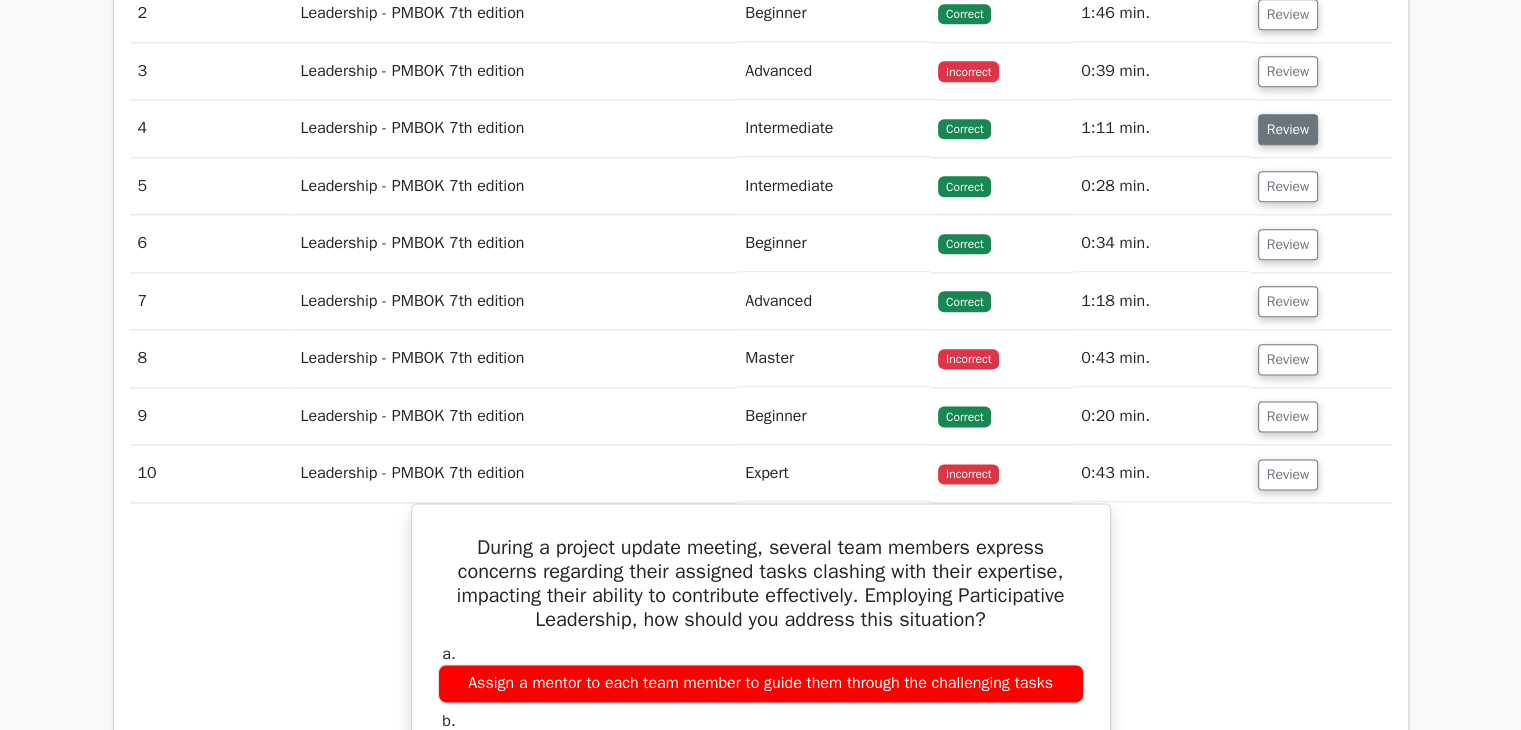 click on "Review" at bounding box center [1288, 129] 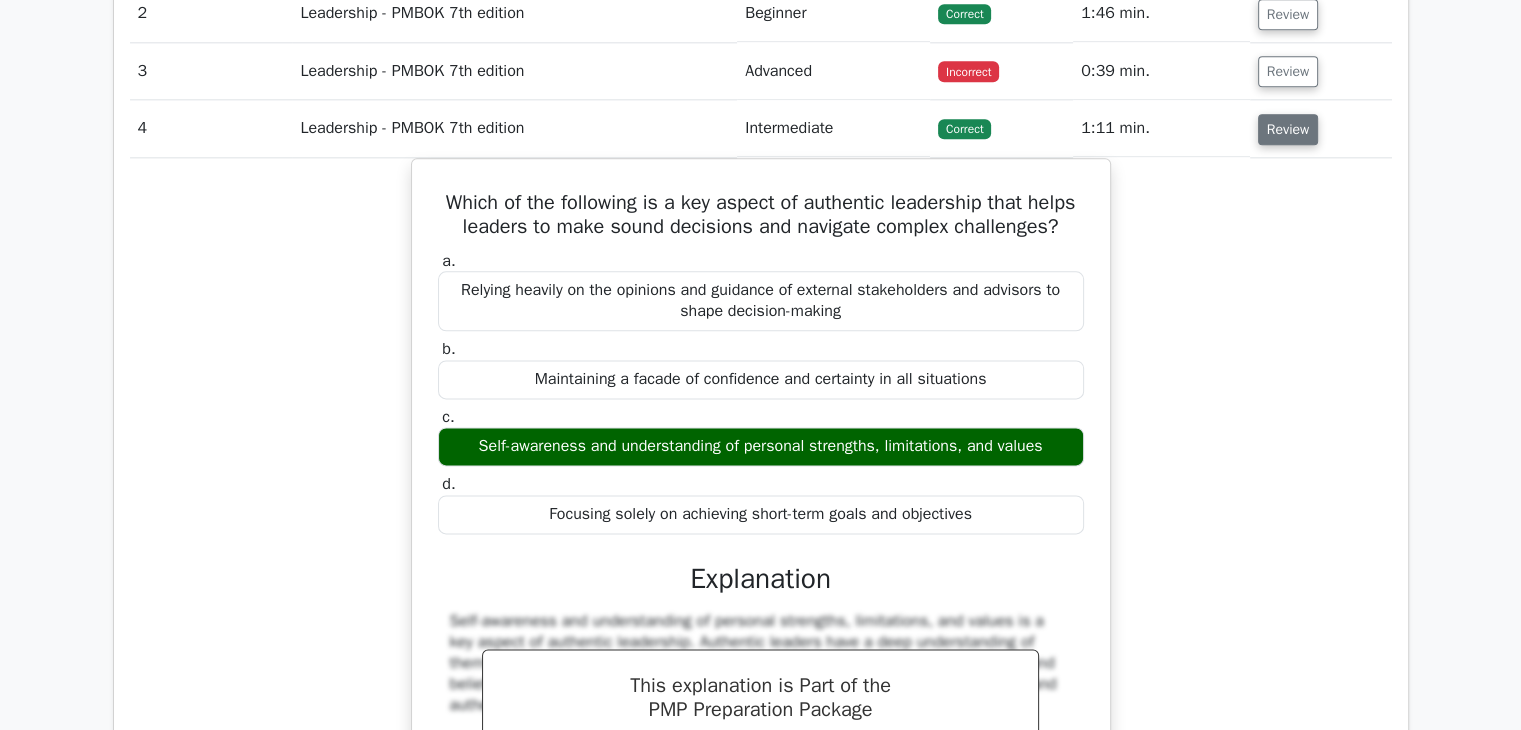 click on "Review" at bounding box center [1288, 129] 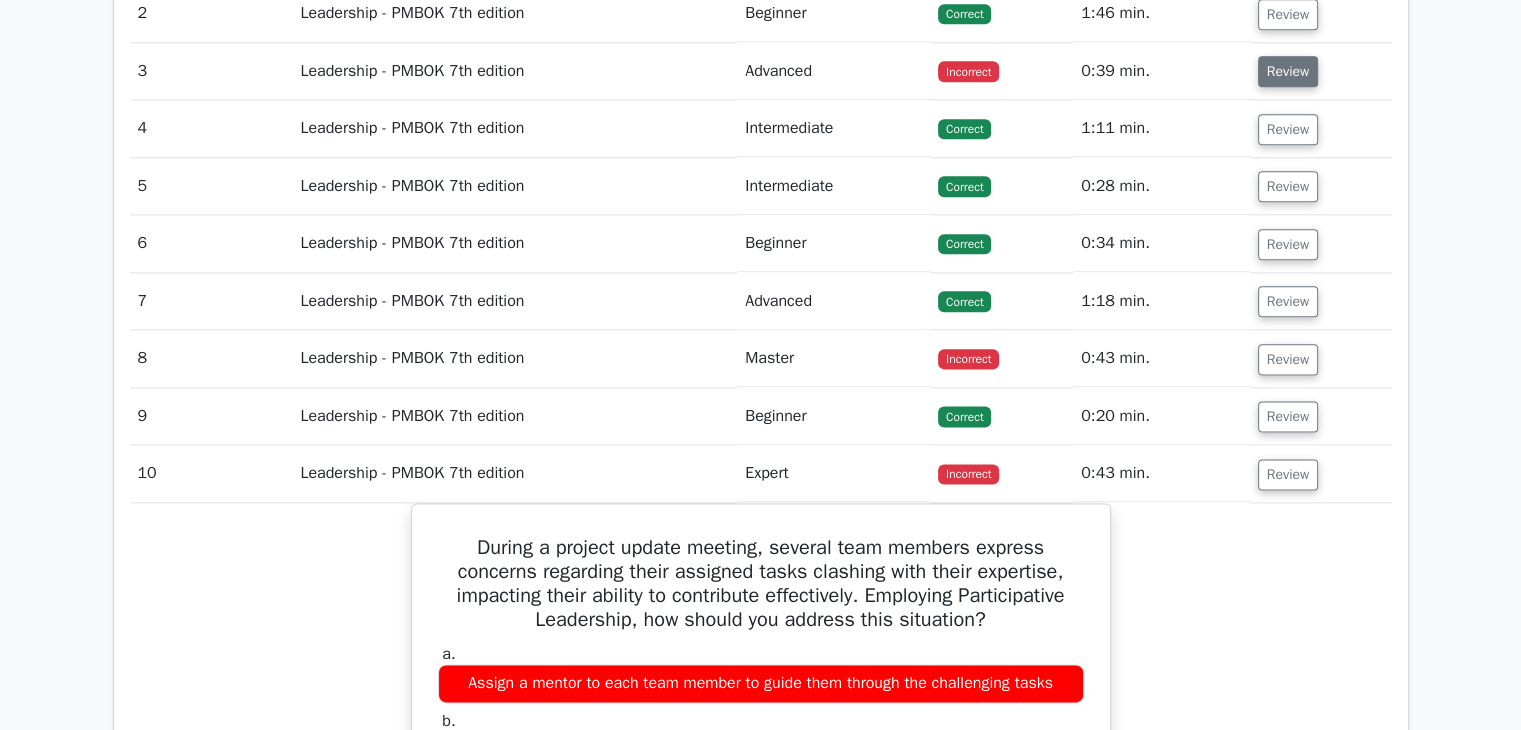click on "Review" at bounding box center (1288, 71) 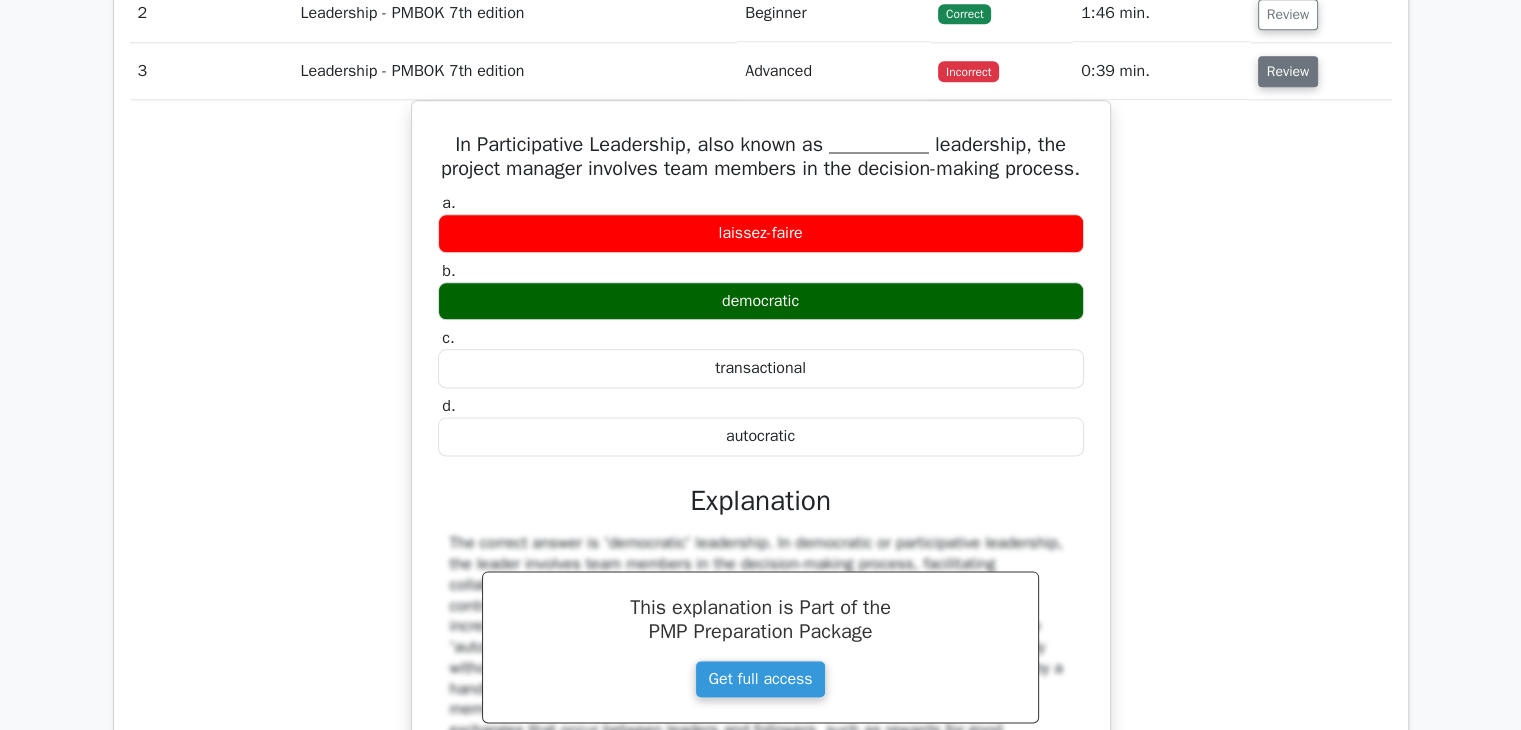 click on "Review" at bounding box center [1288, 71] 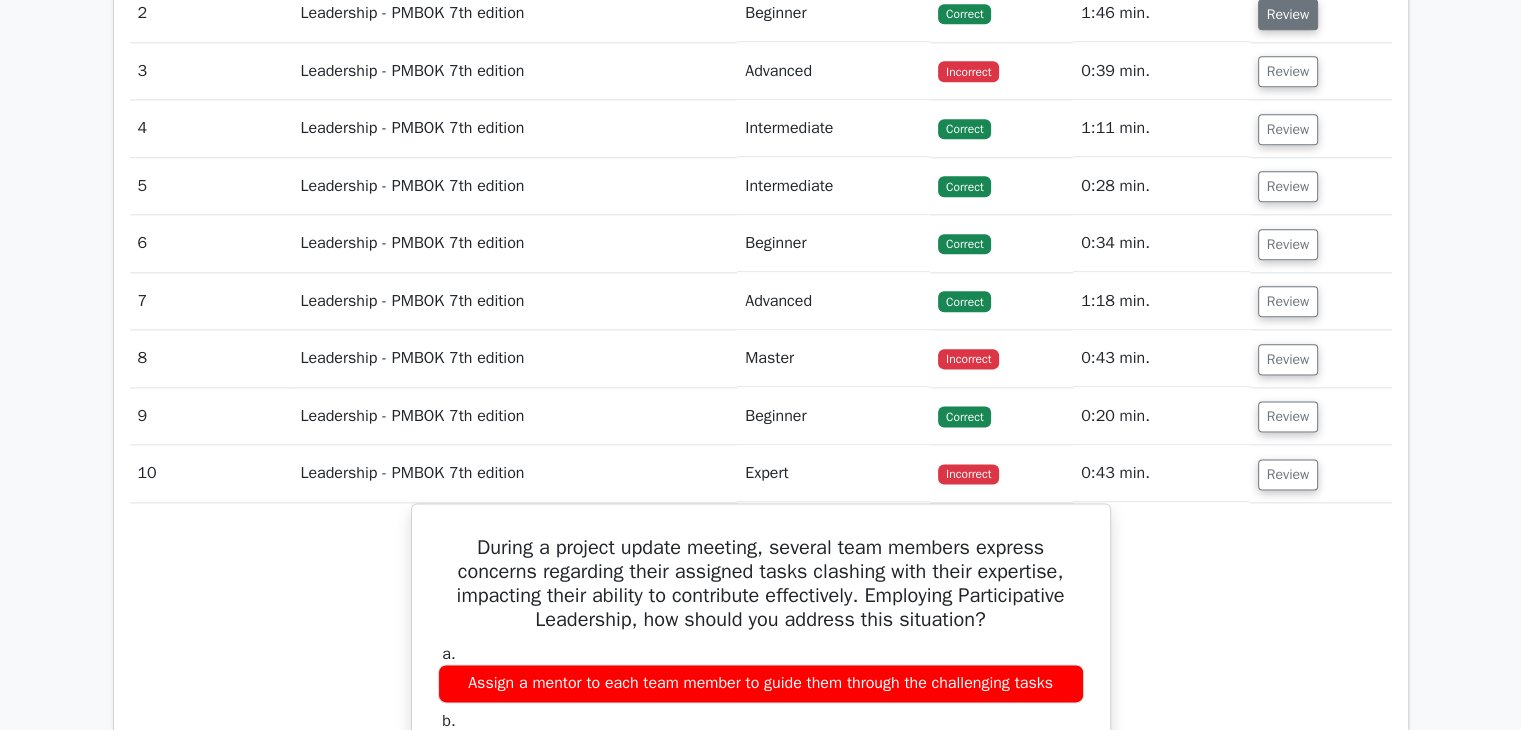 click on "Review" at bounding box center [1288, 14] 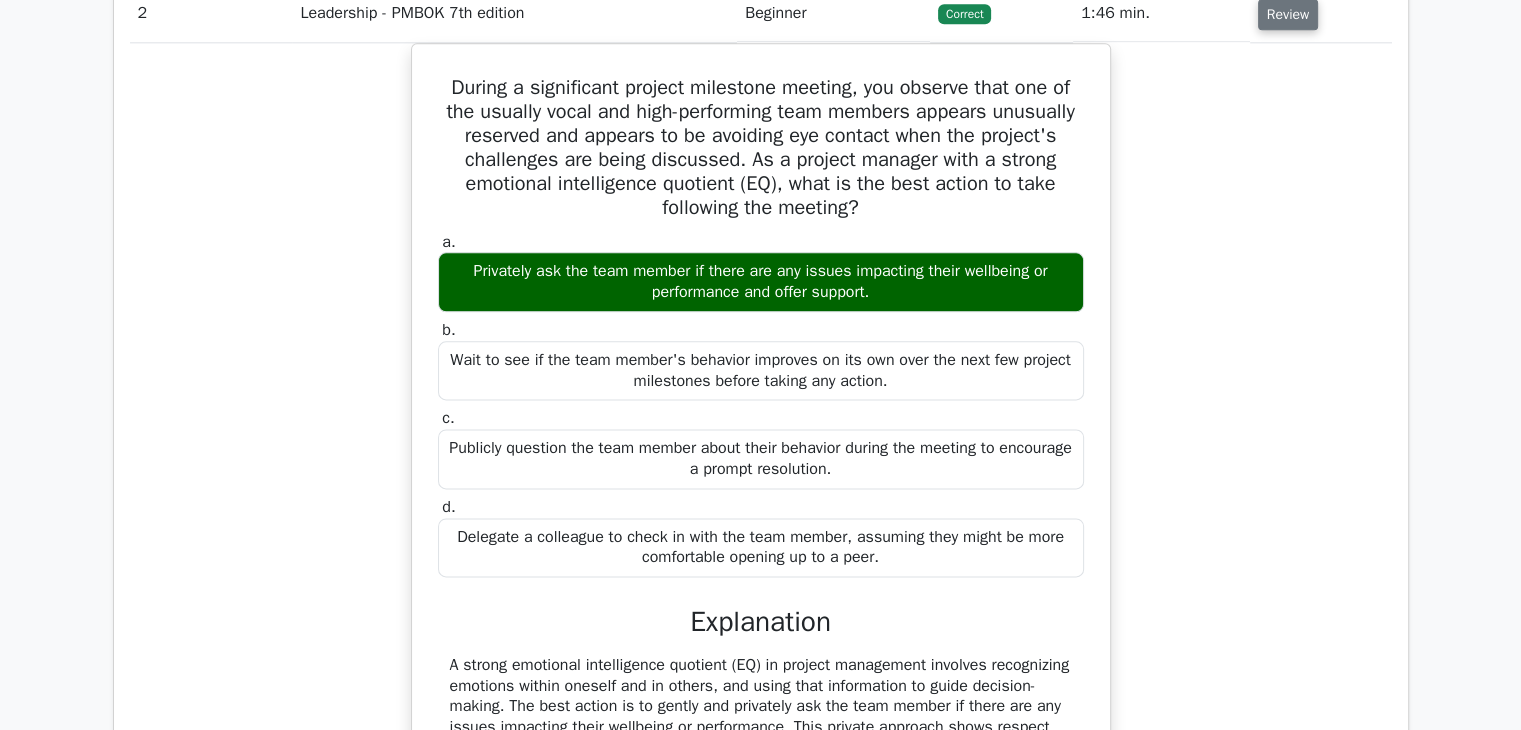 click on "Review" at bounding box center [1288, 14] 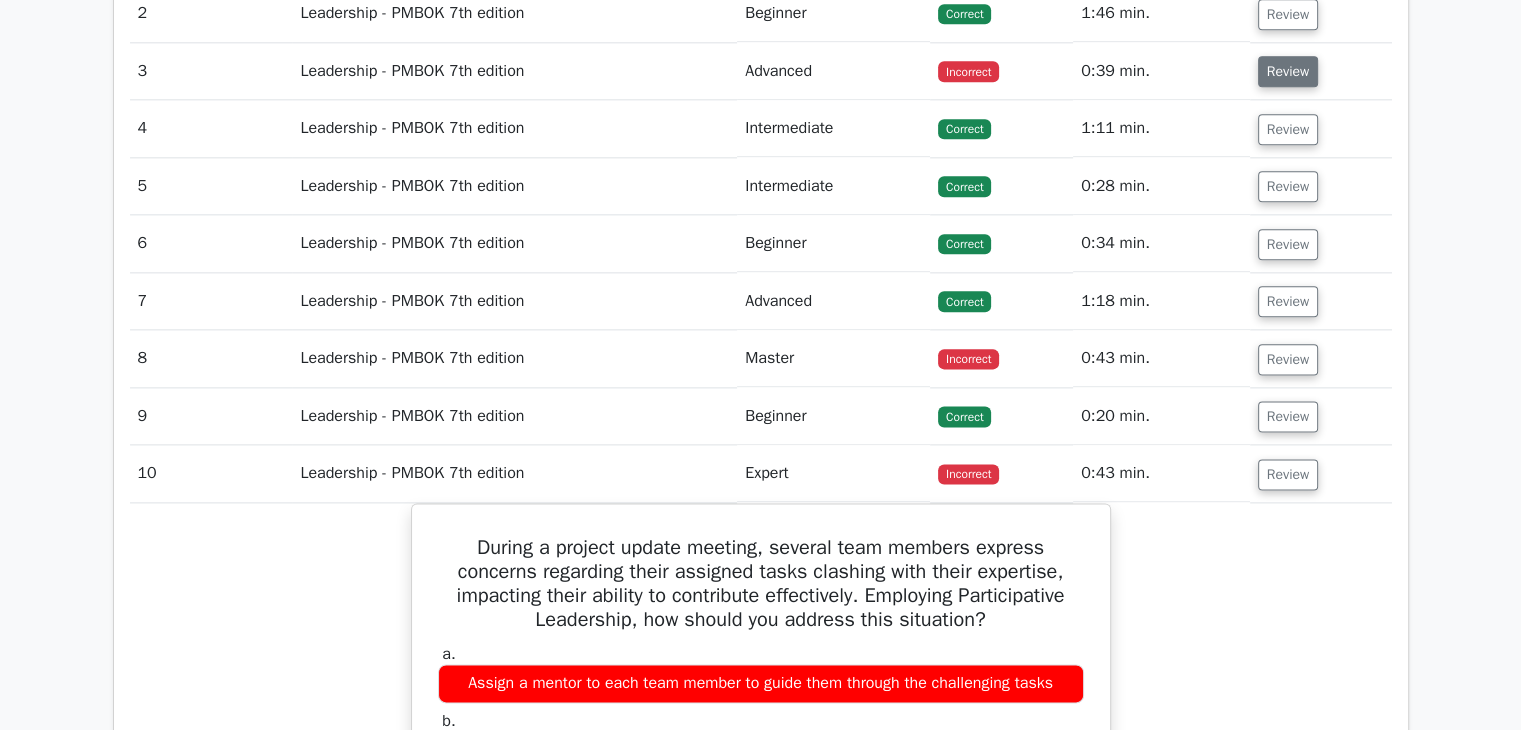 click on "Review" at bounding box center (1288, 71) 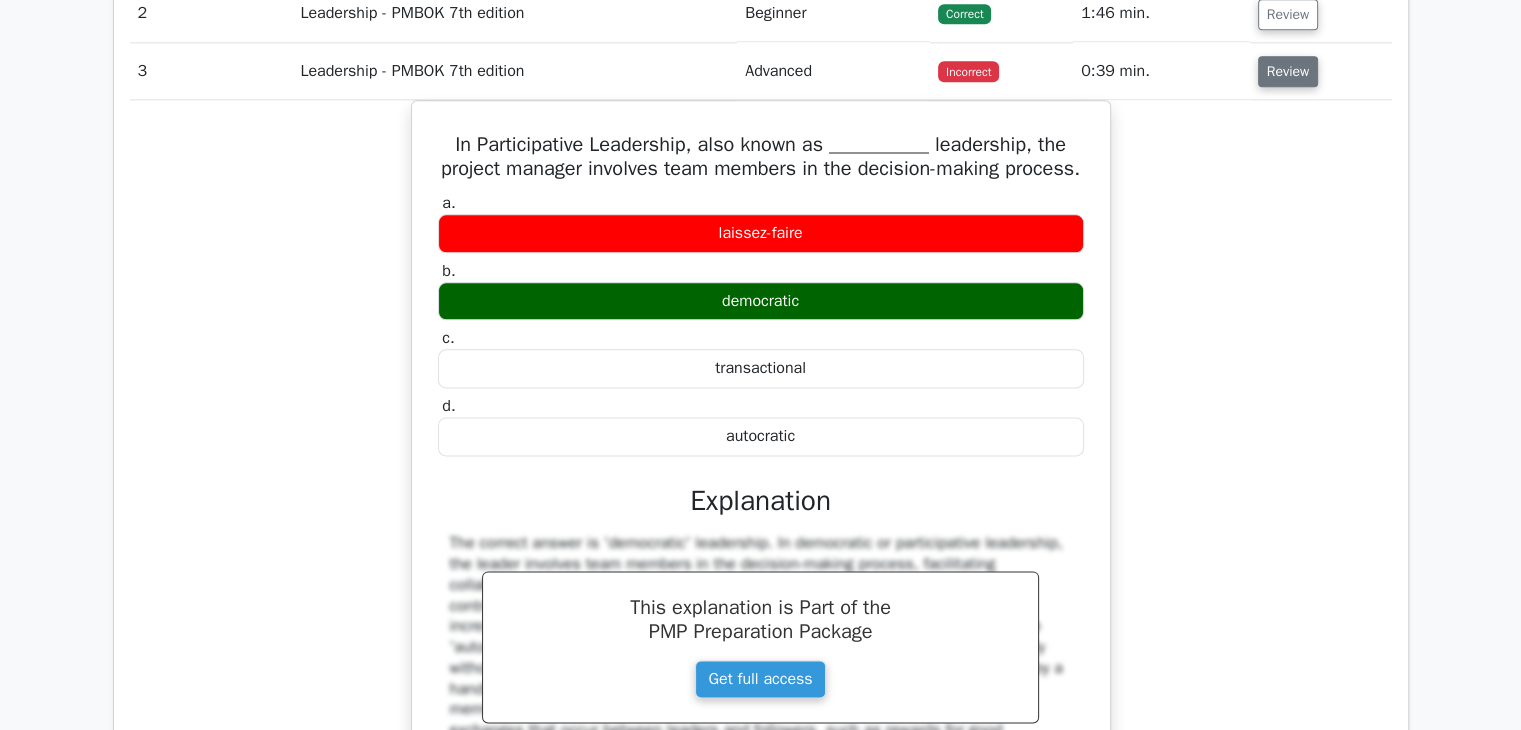 click on "Review" at bounding box center (1288, 71) 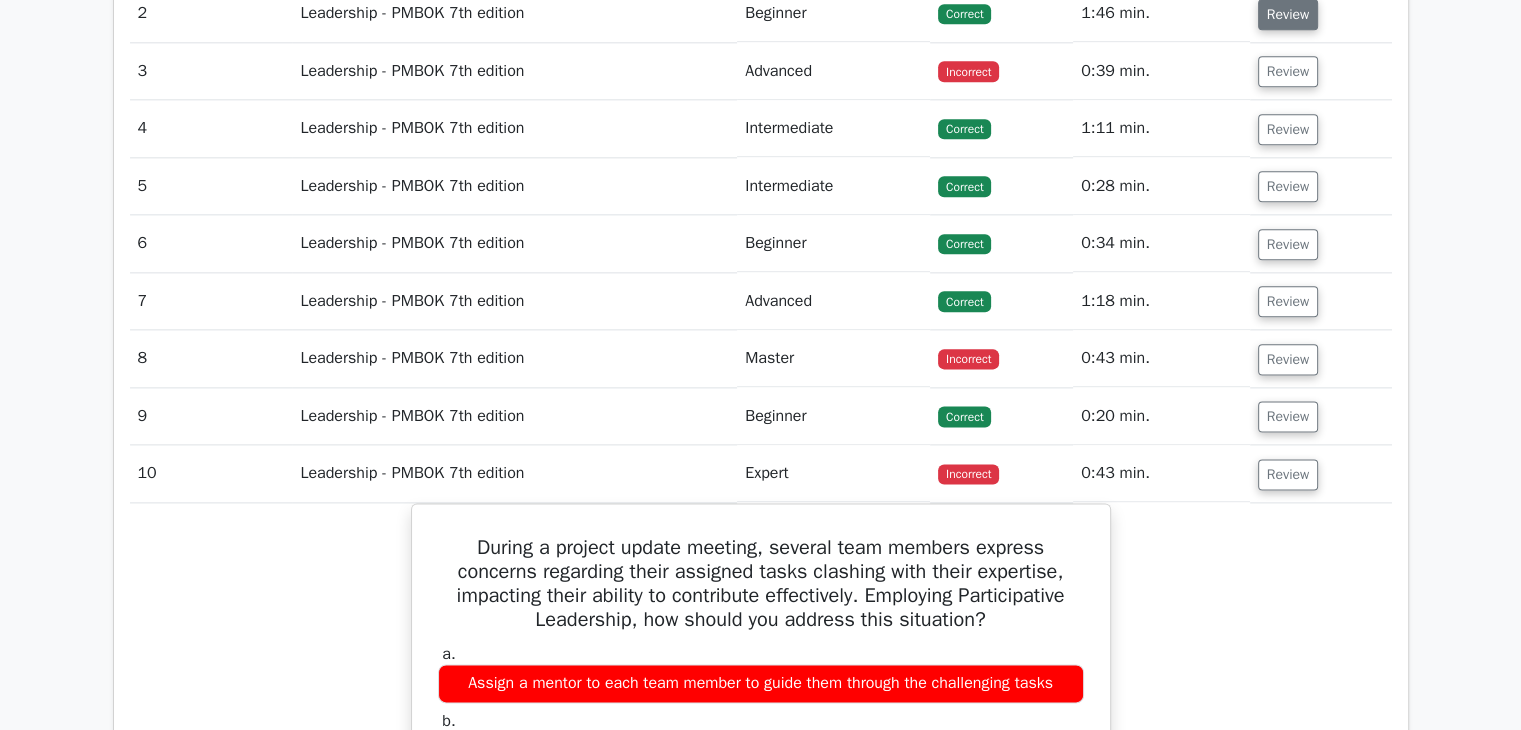click on "Review" at bounding box center (1288, 14) 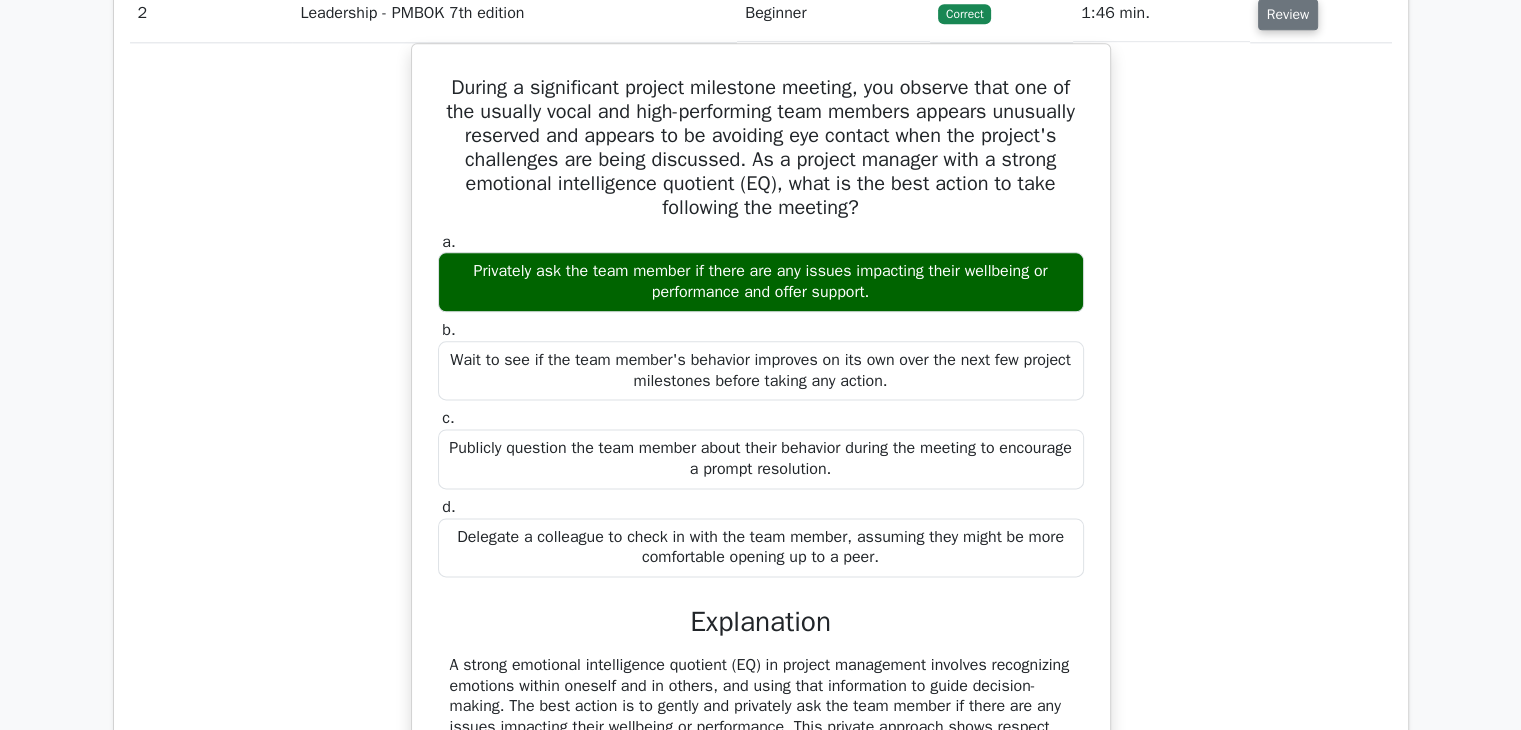 click on "Review" at bounding box center [1288, 14] 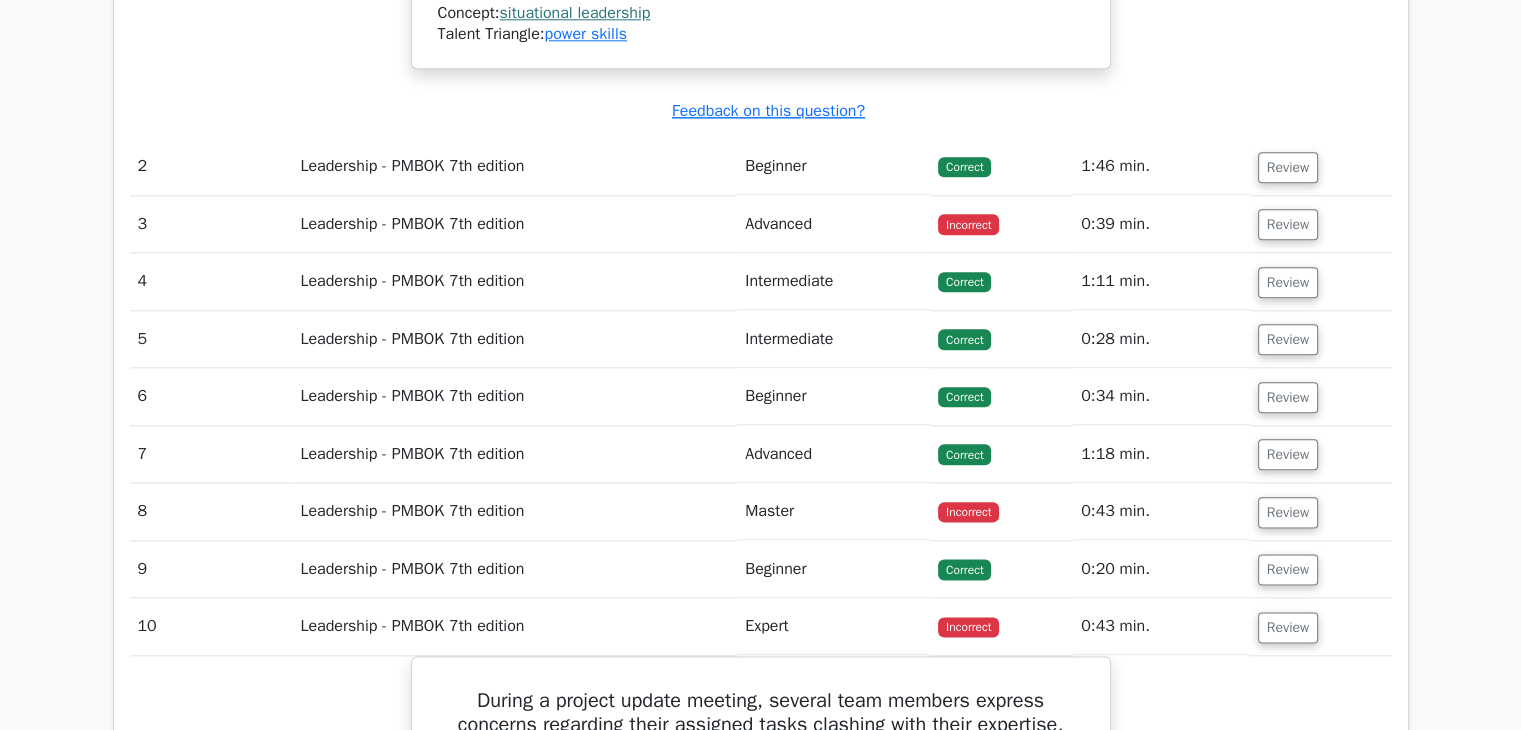 scroll, scrollTop: 2336, scrollLeft: 0, axis: vertical 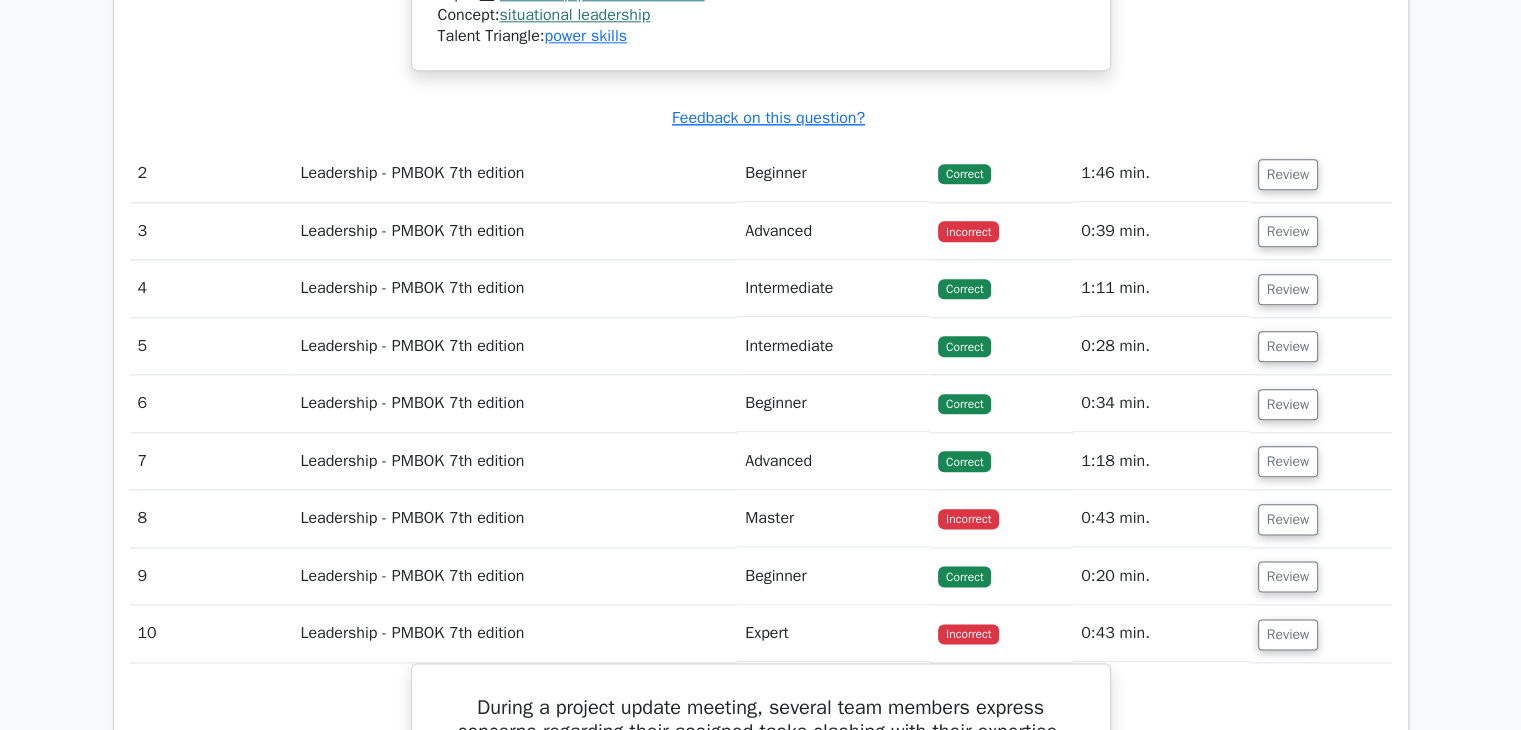 click on "situational leadership" at bounding box center [574, 15] 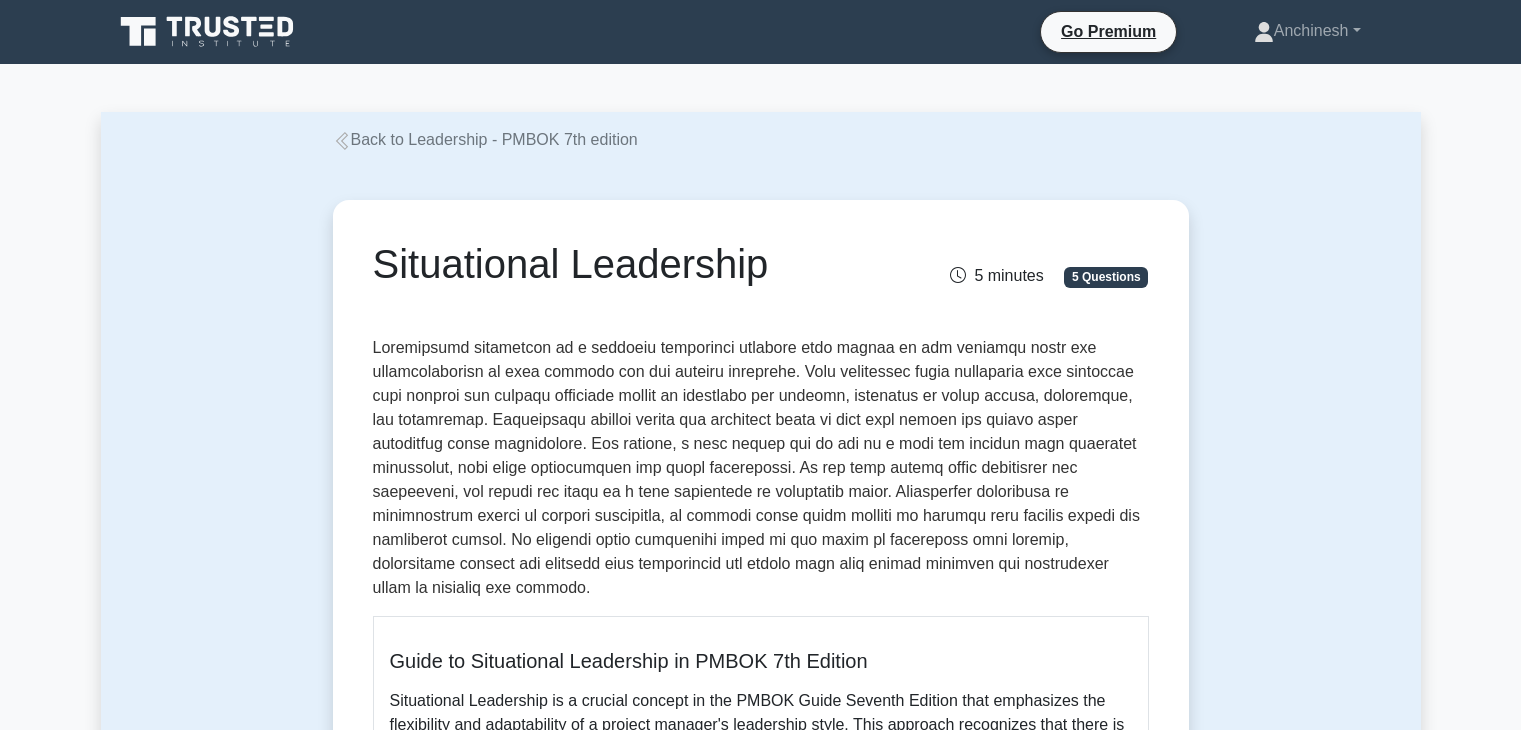 scroll, scrollTop: 0, scrollLeft: 0, axis: both 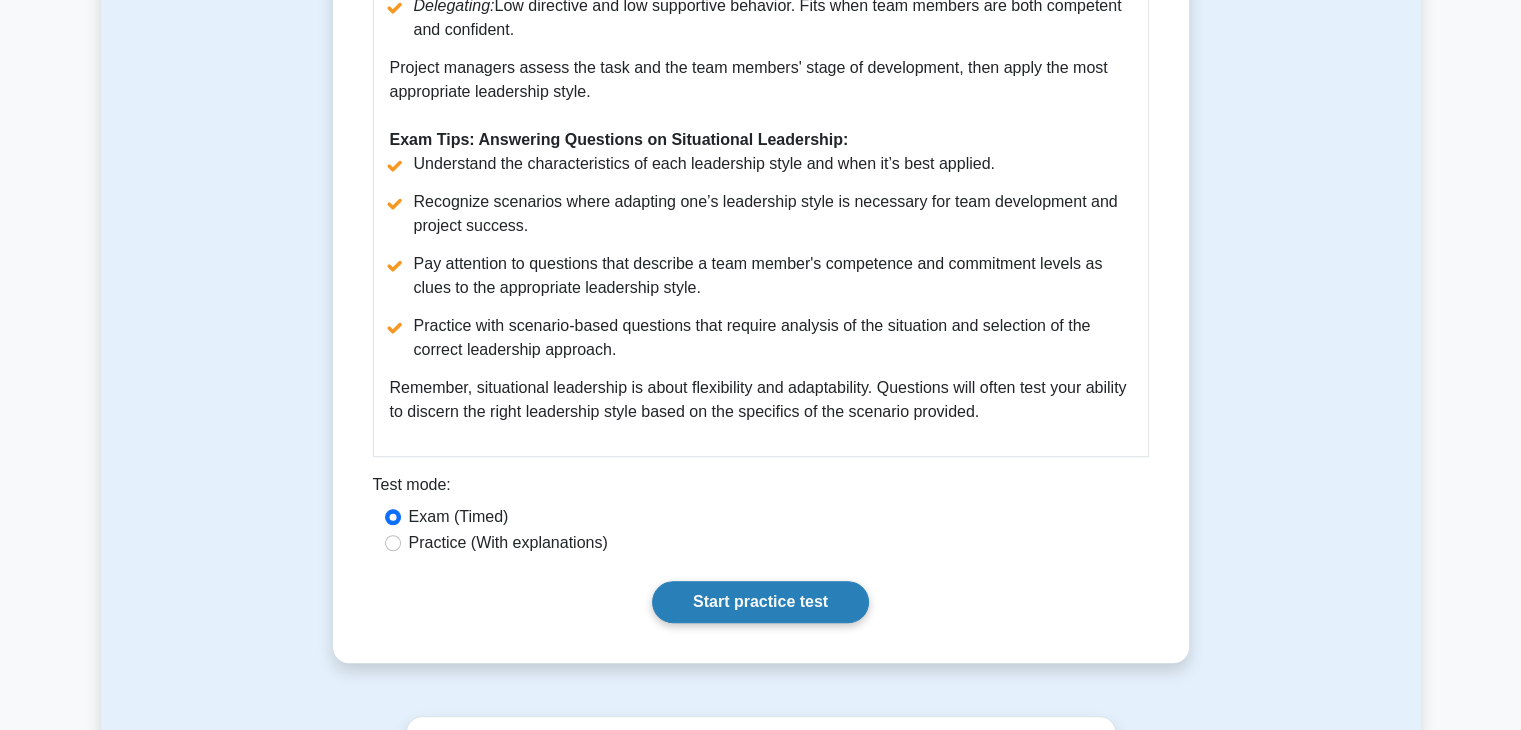click on "Start practice test" at bounding box center (760, 602) 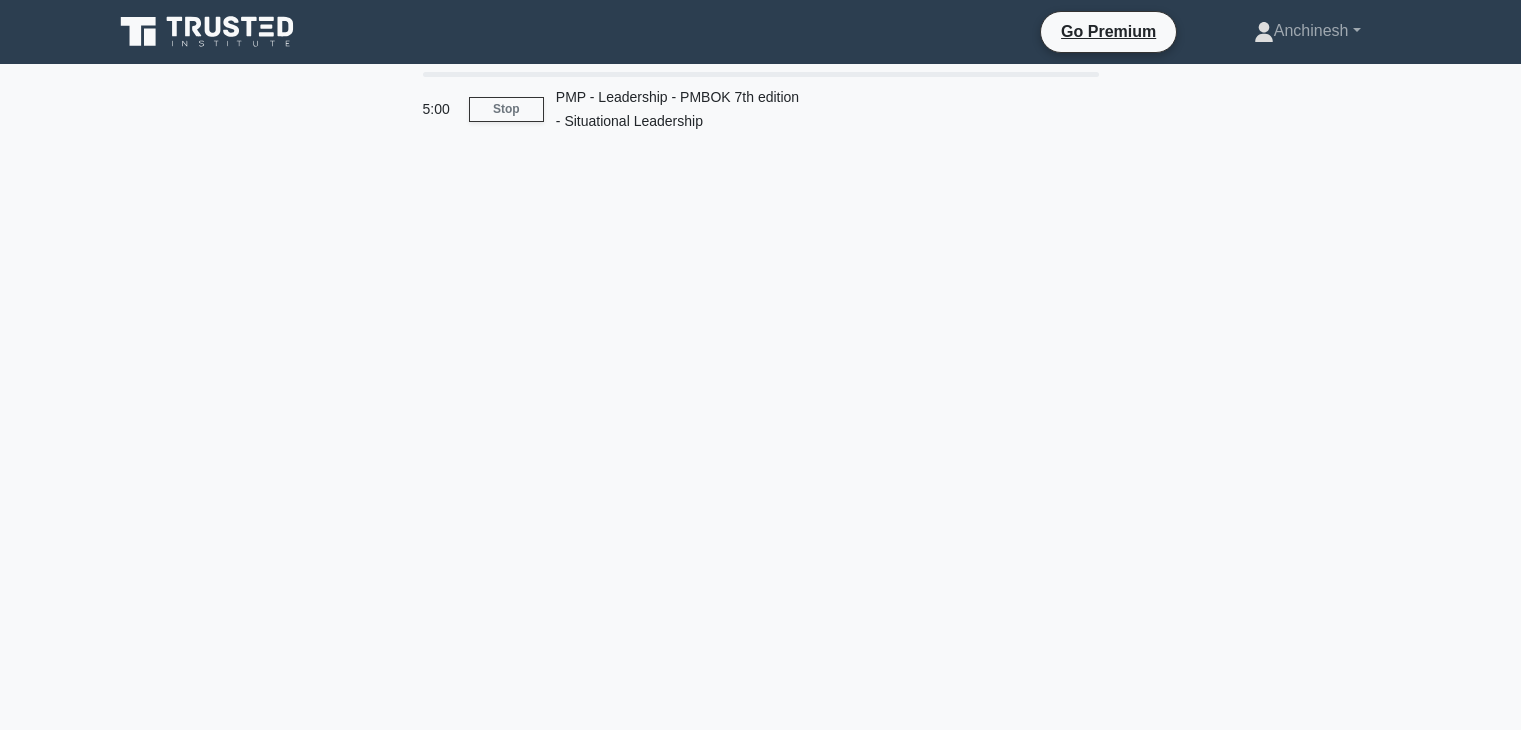 scroll, scrollTop: 0, scrollLeft: 0, axis: both 